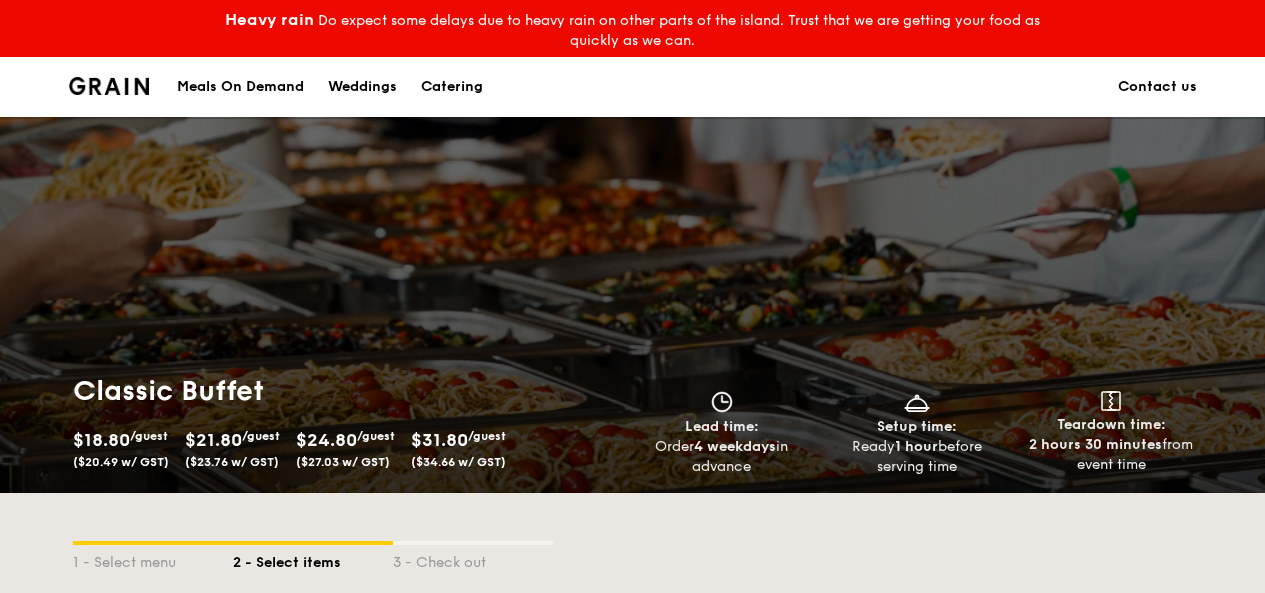 scroll, scrollTop: 1000, scrollLeft: 0, axis: vertical 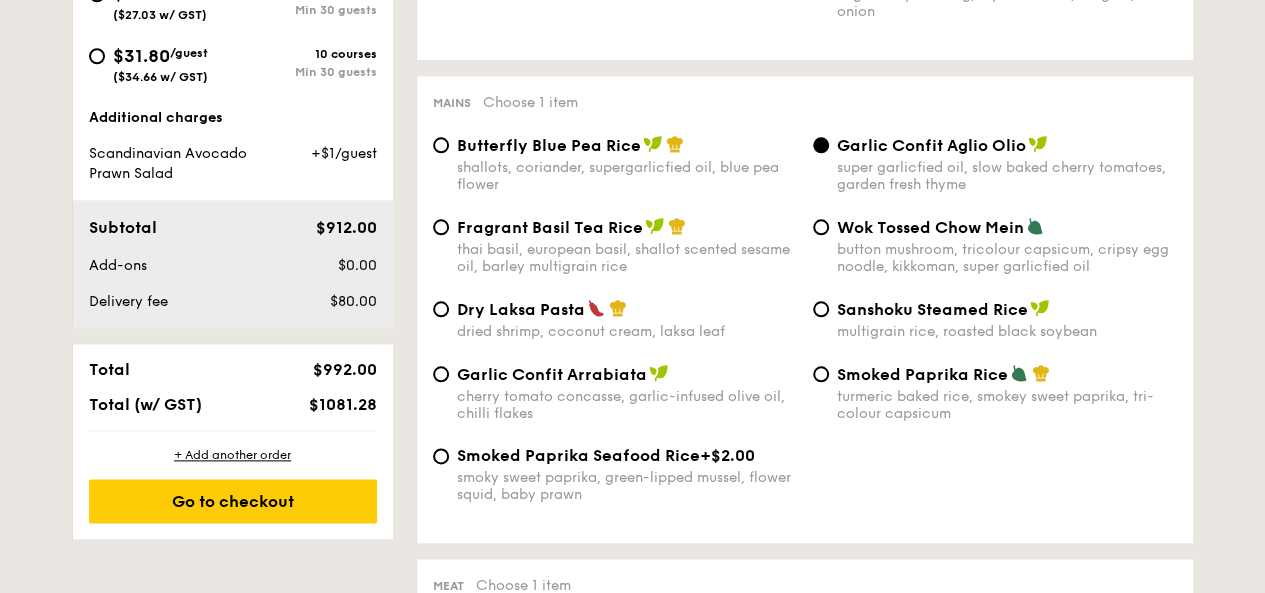 click on "[NUMBER] - Select menu
2 - Select items
3 - Check out
Order 1
[DATE], [TIME]      [NUMBER] guests
Classic Buffet
[PRICE]
/guest
([PRICE] w/ GST)
7 courses
Min 40 guests
[PRICE]
/guest
([PRICE] w/ GST)
8 courses
Min 30 guests
[PRICE]
/guest
([PRICE] w/ GST)
9 courses
Min 30 guests
[PRICE]
/guest
([PRICE] w/ GST)
10 courses
Min 30 guests
Additional charges
Scandinavian Avocado Prawn Salad
+[PRICE]/guest
Subtotal
[PRICE]
Add-ons
[PRICE]
Delivery fee
[PRICE]
Total
[PRICE]
Total (w/ GST)" at bounding box center (632, 1721) 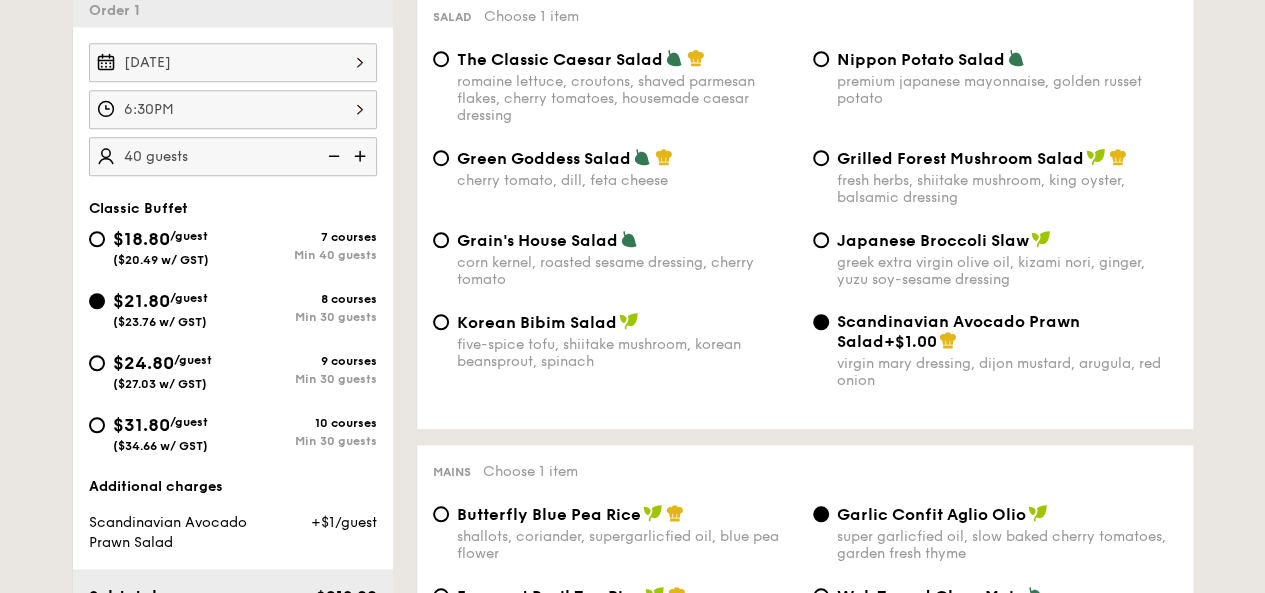 scroll, scrollTop: 600, scrollLeft: 0, axis: vertical 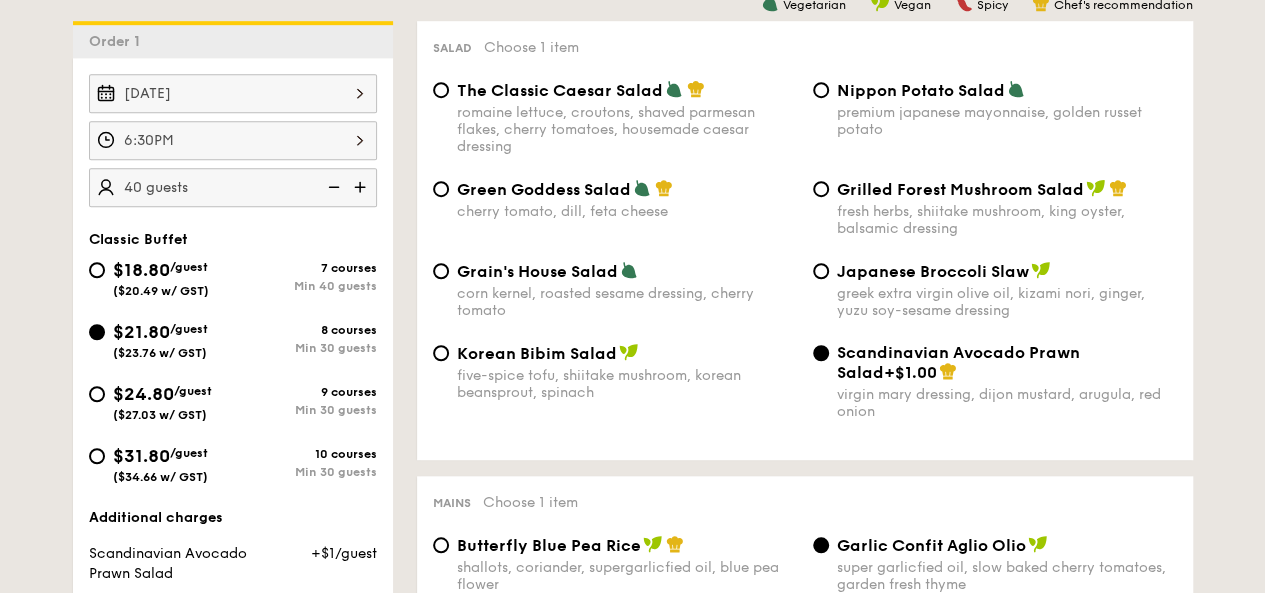 click at bounding box center [362, 187] 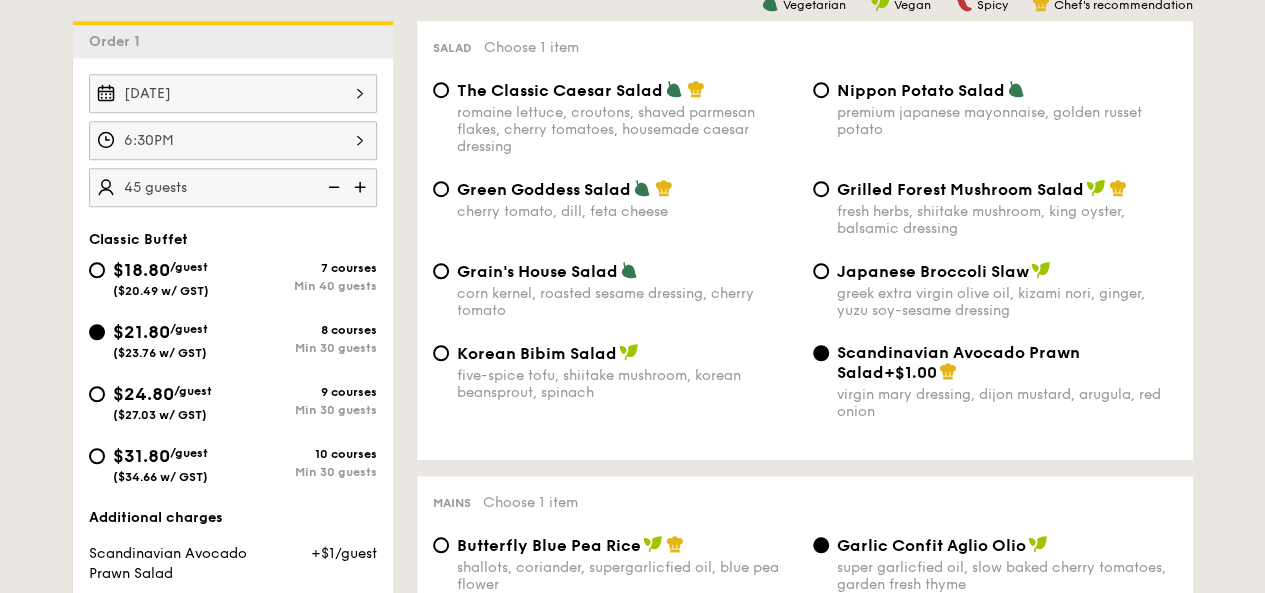 click at bounding box center [362, 187] 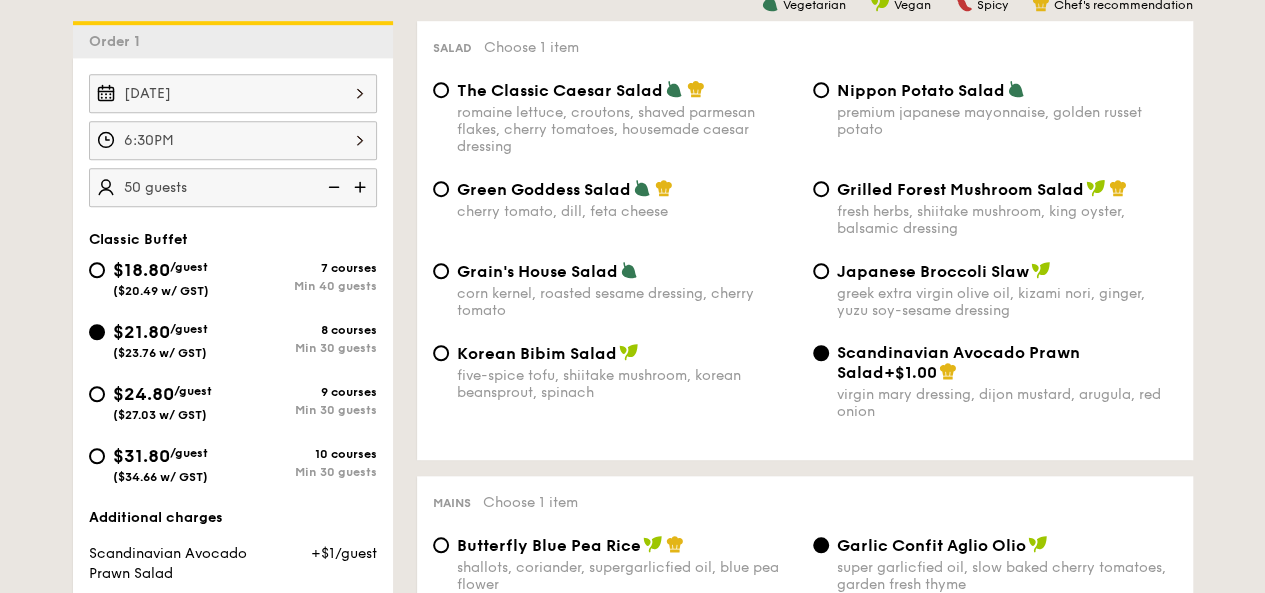 click at bounding box center [332, 187] 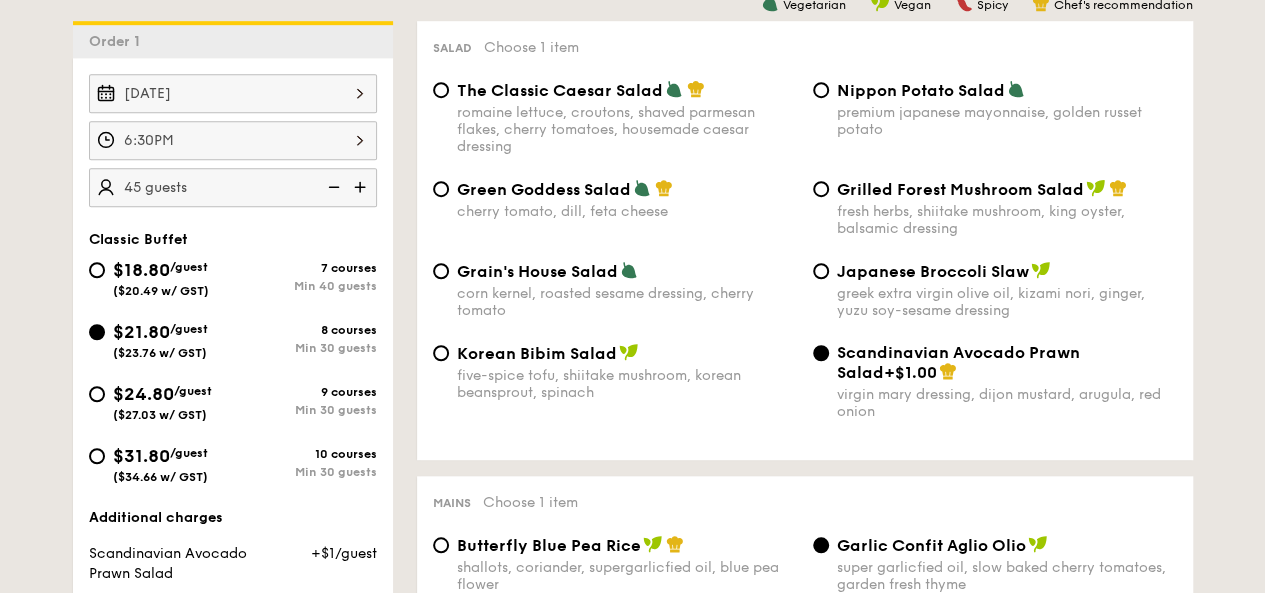 click at bounding box center [332, 187] 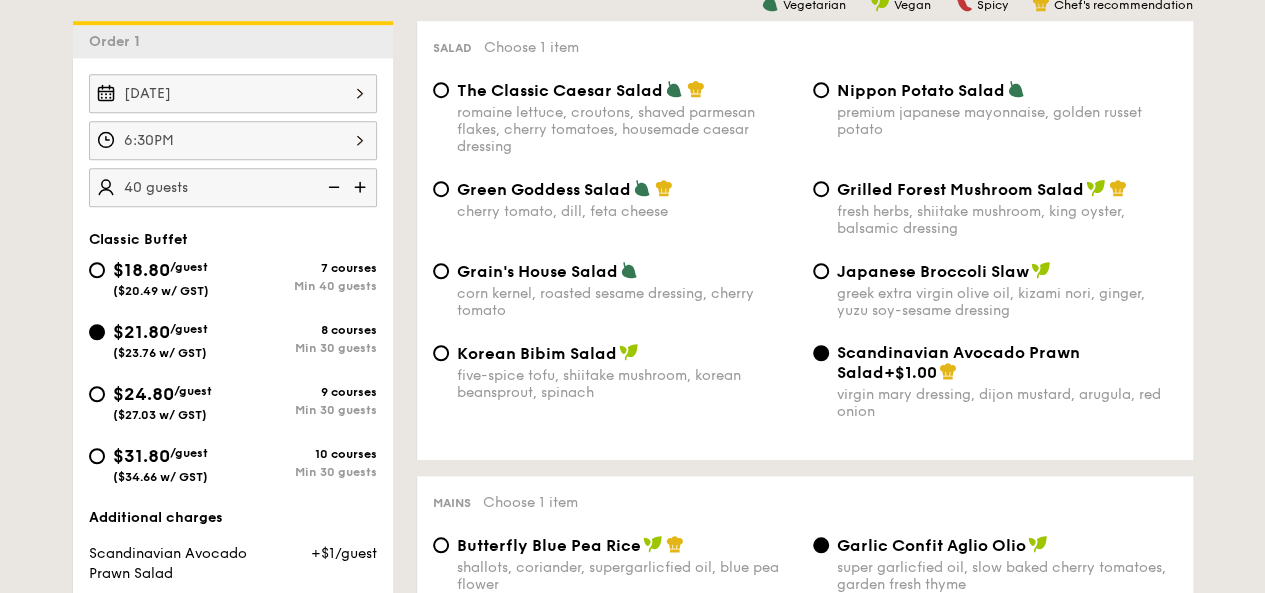 click at bounding box center (362, 187) 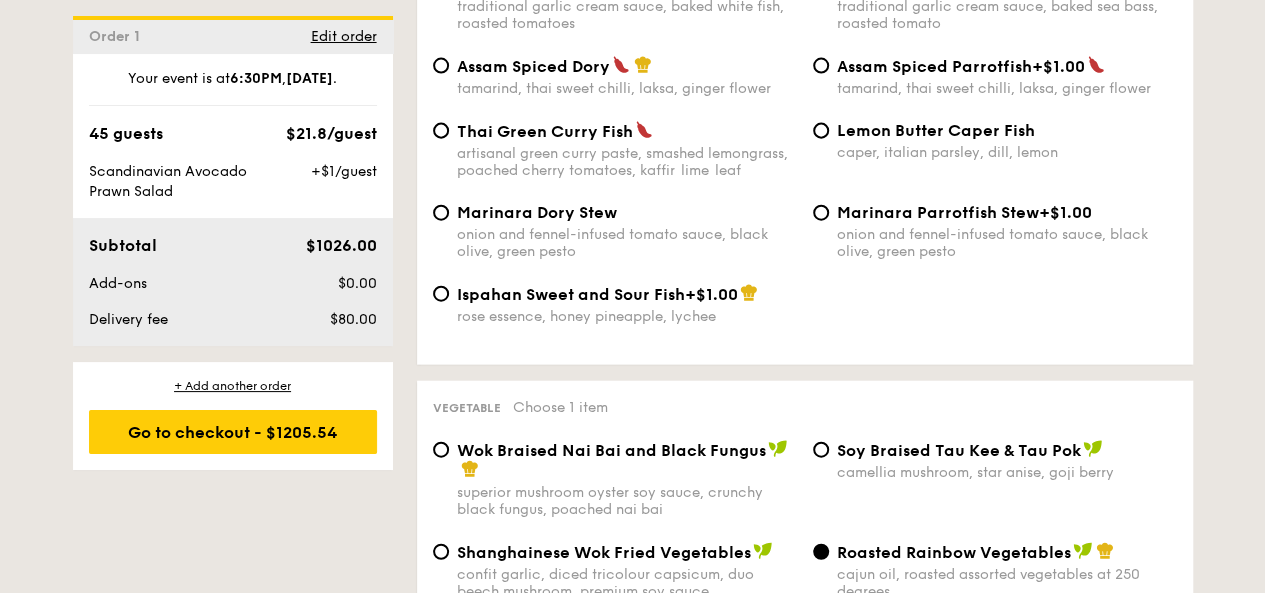 scroll, scrollTop: 2200, scrollLeft: 0, axis: vertical 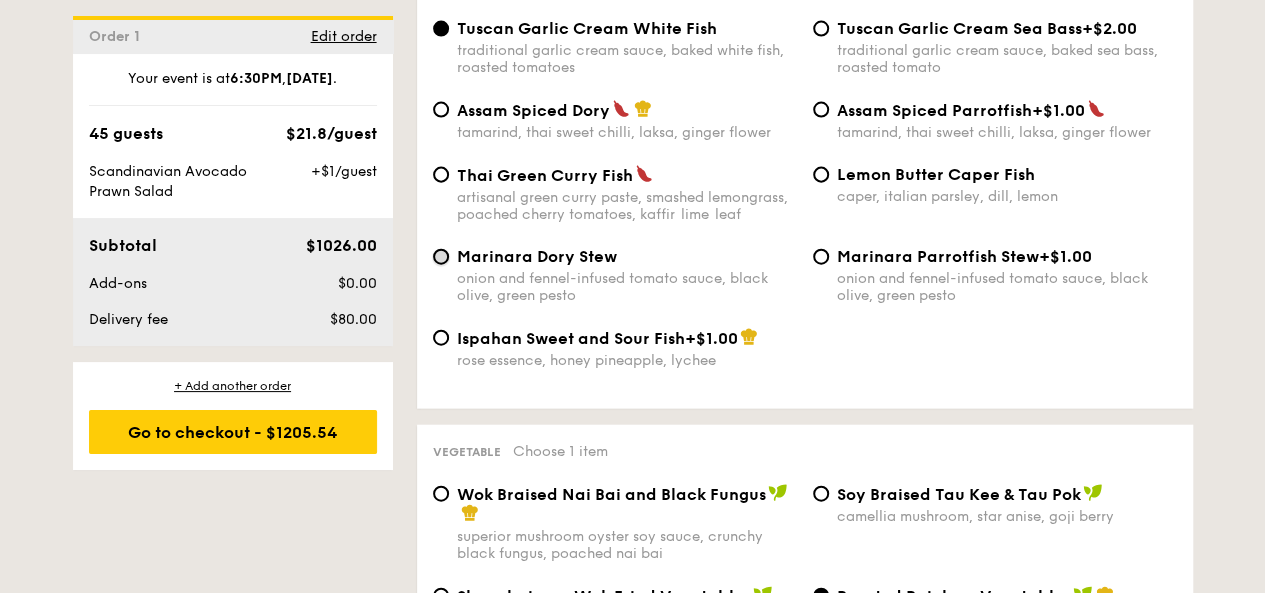 click on "Marinara Dory Stew onion and fennel-infused tomato sauce, black olive, green pesto" at bounding box center [441, 257] 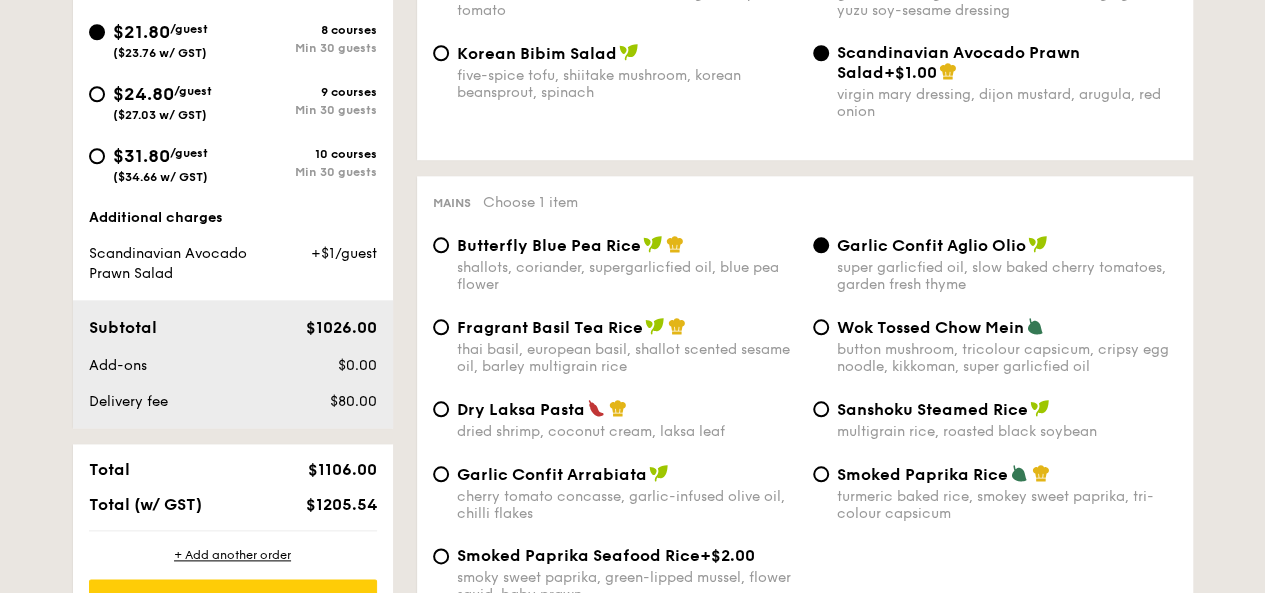 scroll, scrollTop: 1100, scrollLeft: 0, axis: vertical 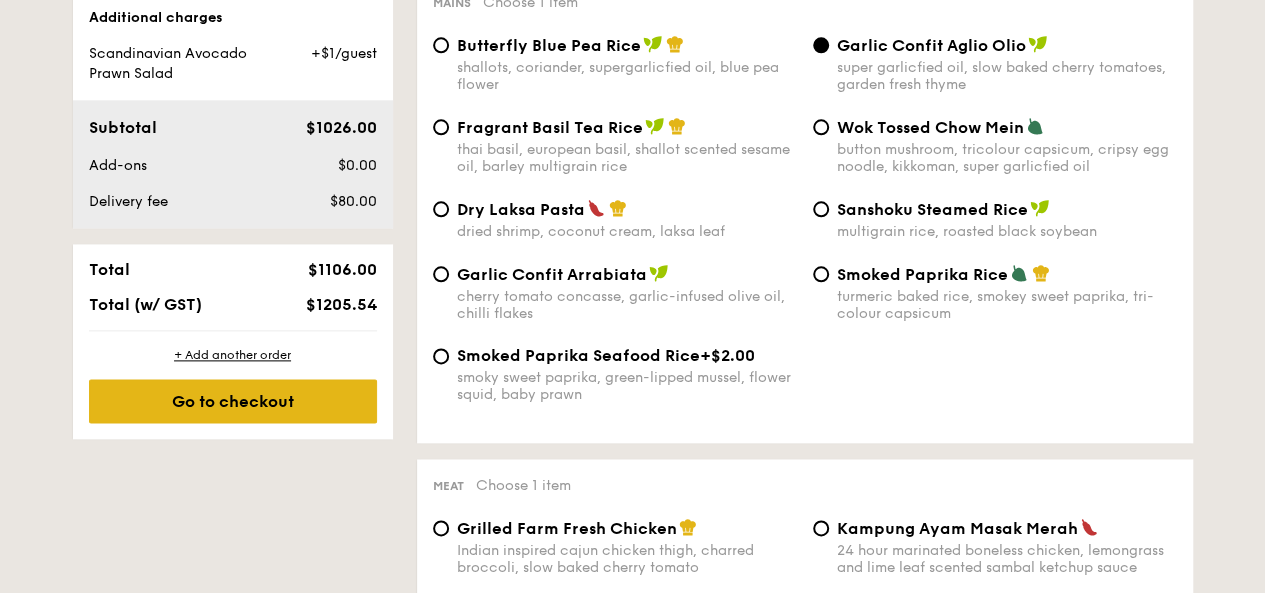 click on "Go to checkout" at bounding box center [233, 401] 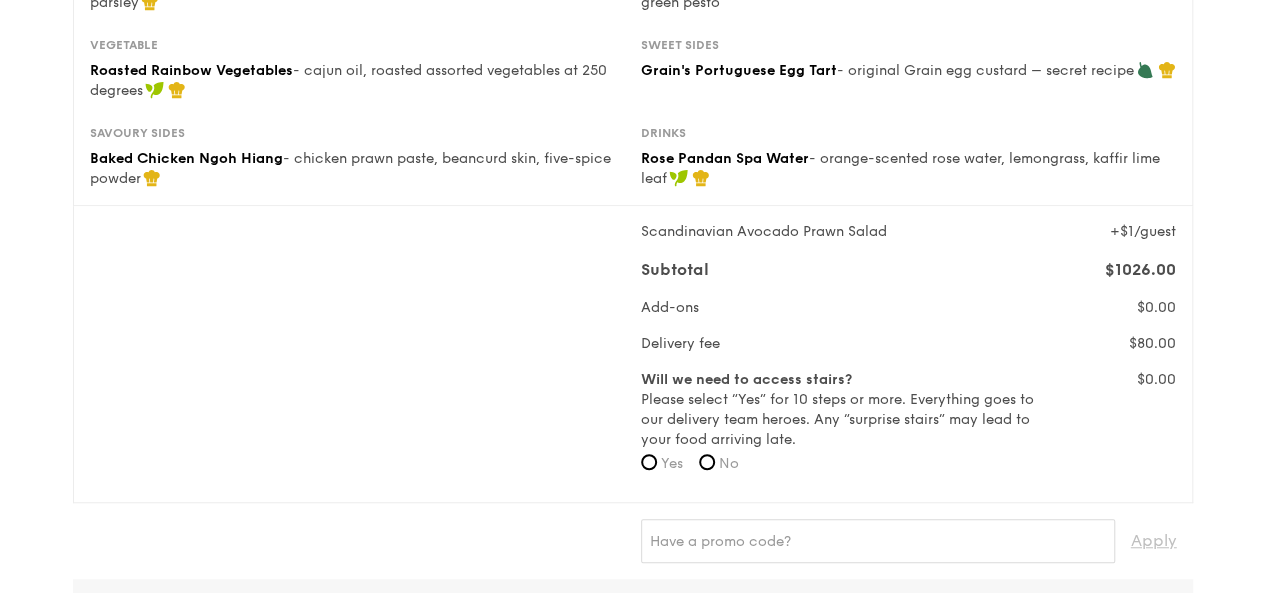 scroll, scrollTop: 500, scrollLeft: 0, axis: vertical 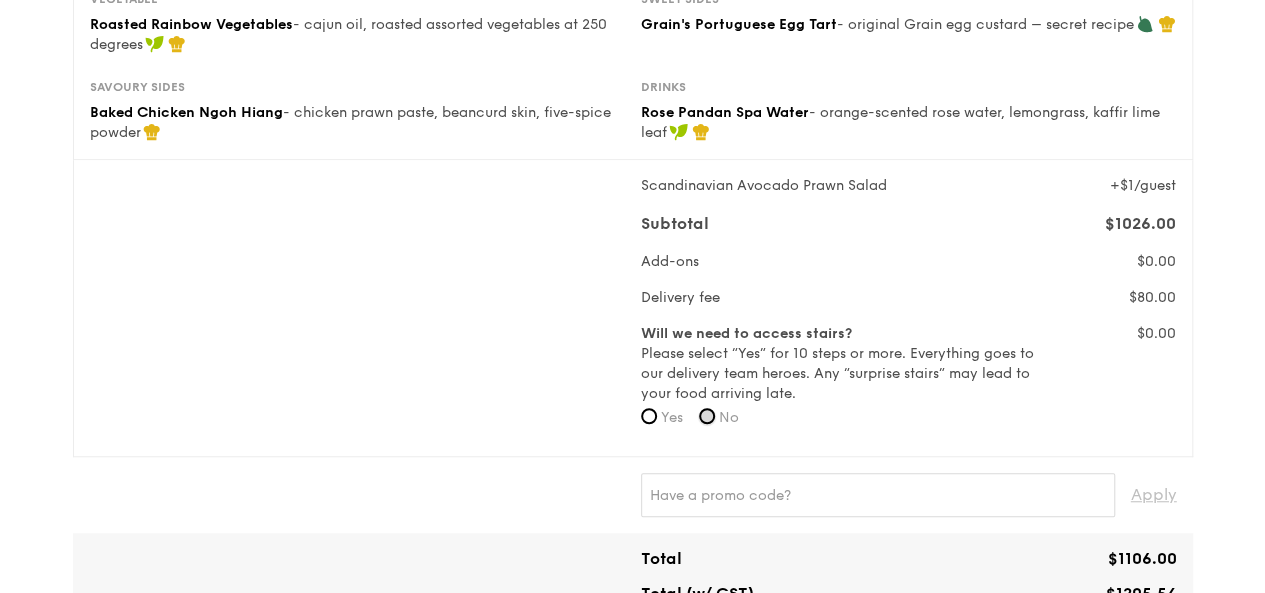 click on "No" at bounding box center (707, 416) 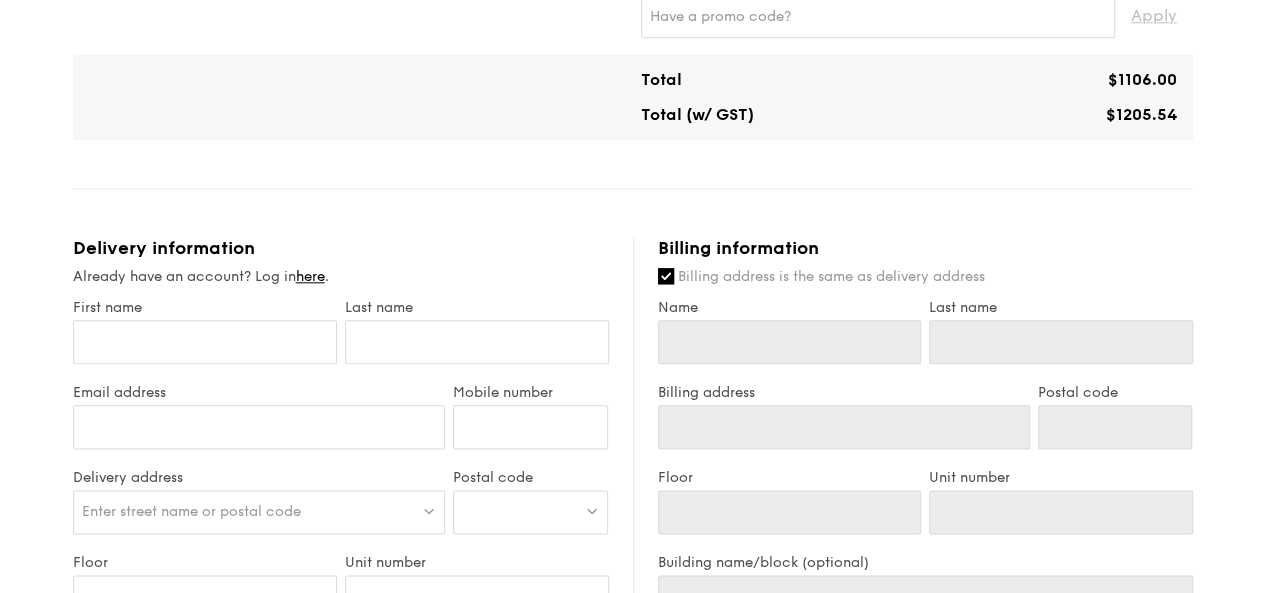 scroll, scrollTop: 1000, scrollLeft: 0, axis: vertical 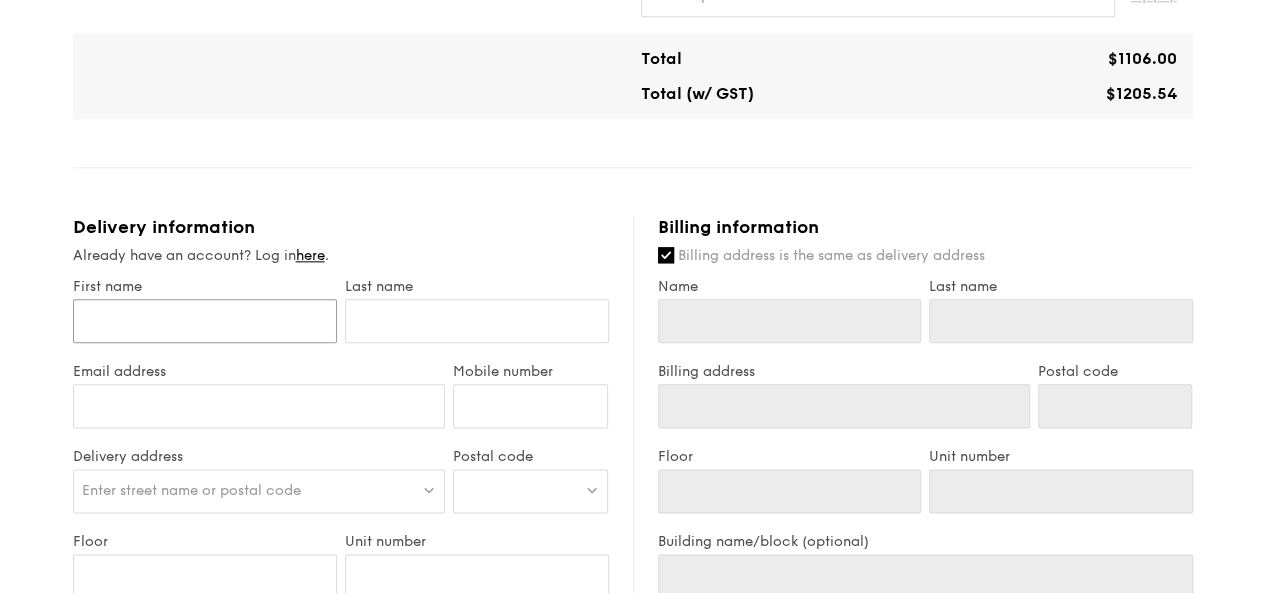 click on "First name" at bounding box center [205, 321] 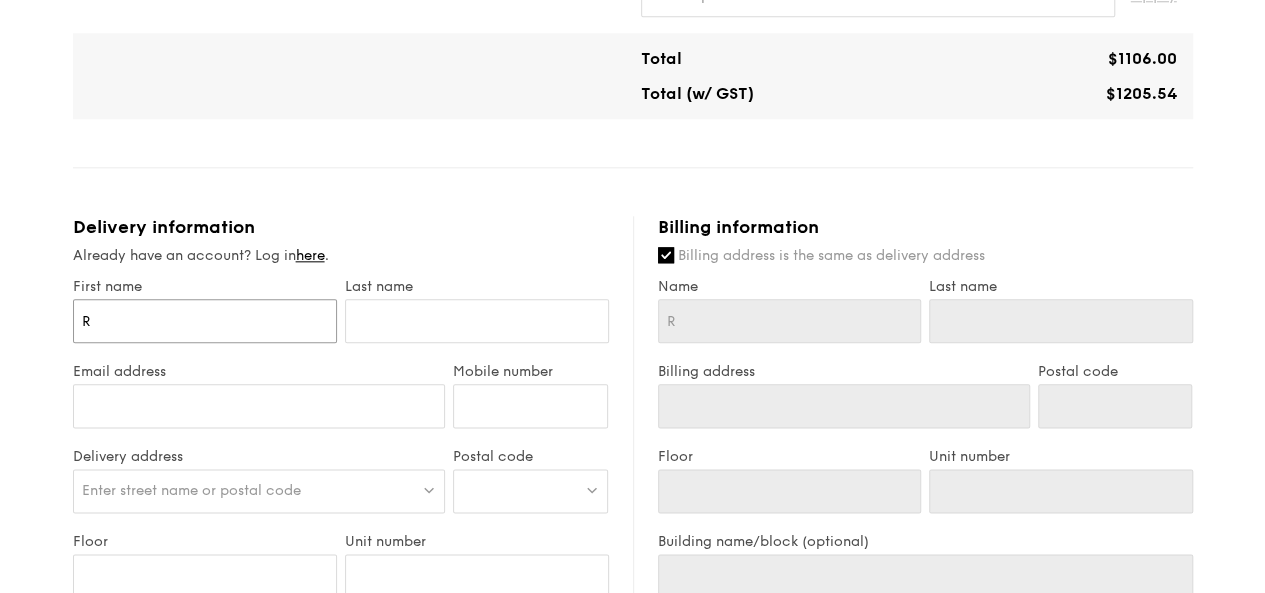 type on "[INITIAL]" 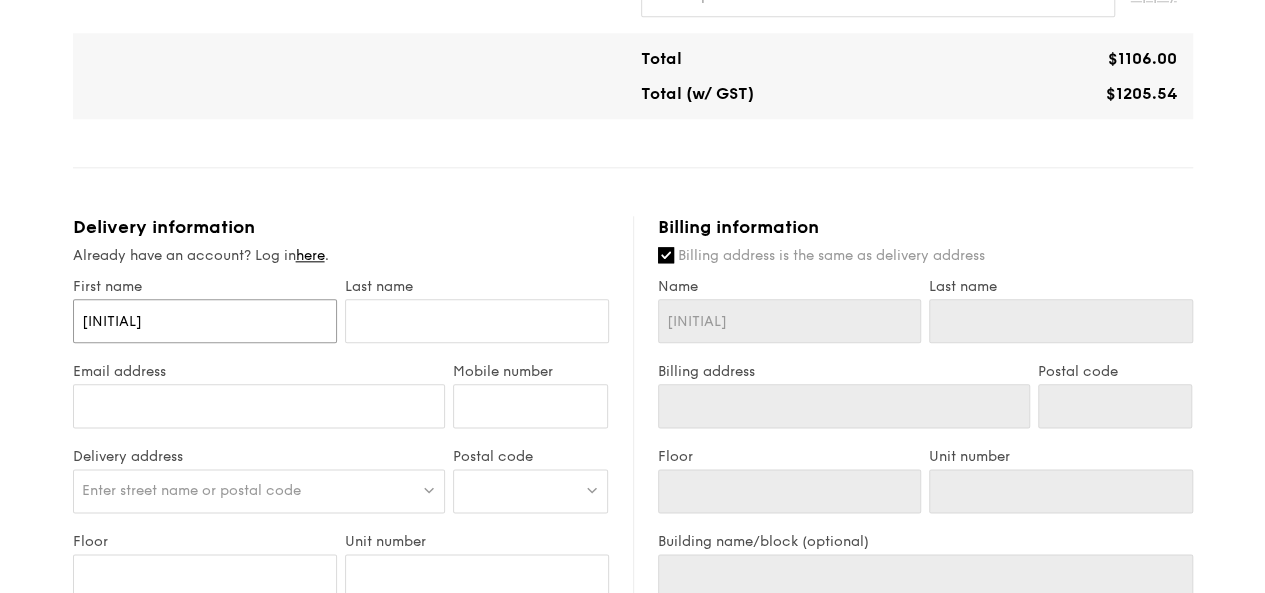 type on "[FIRST]" 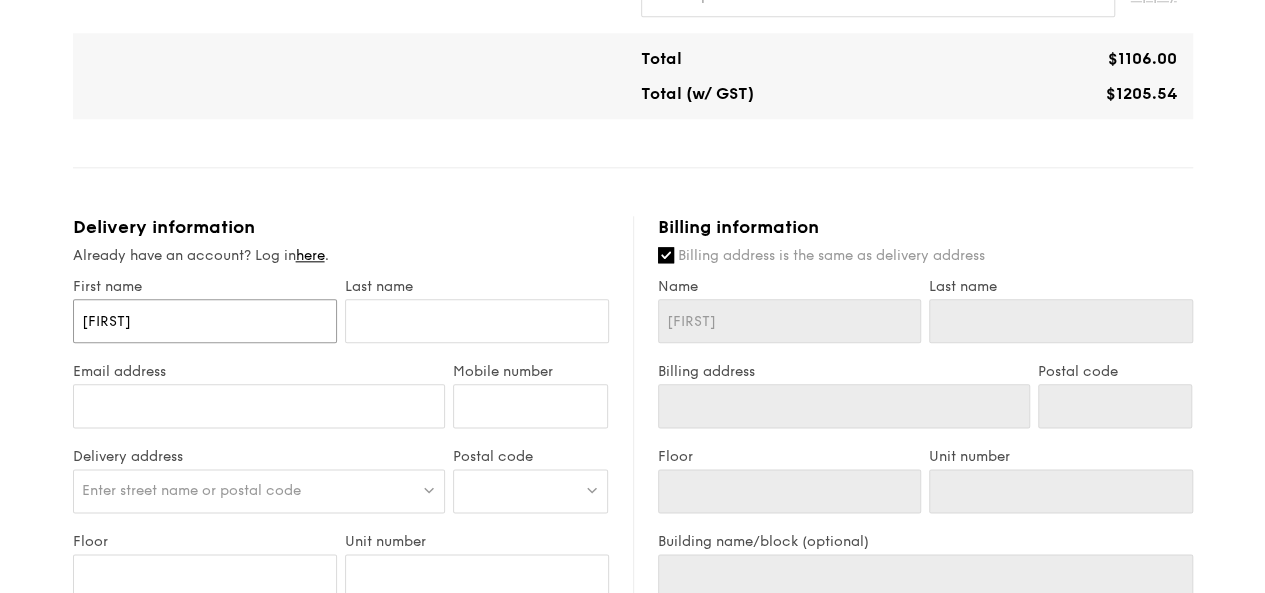 type on "[INITIAL]" 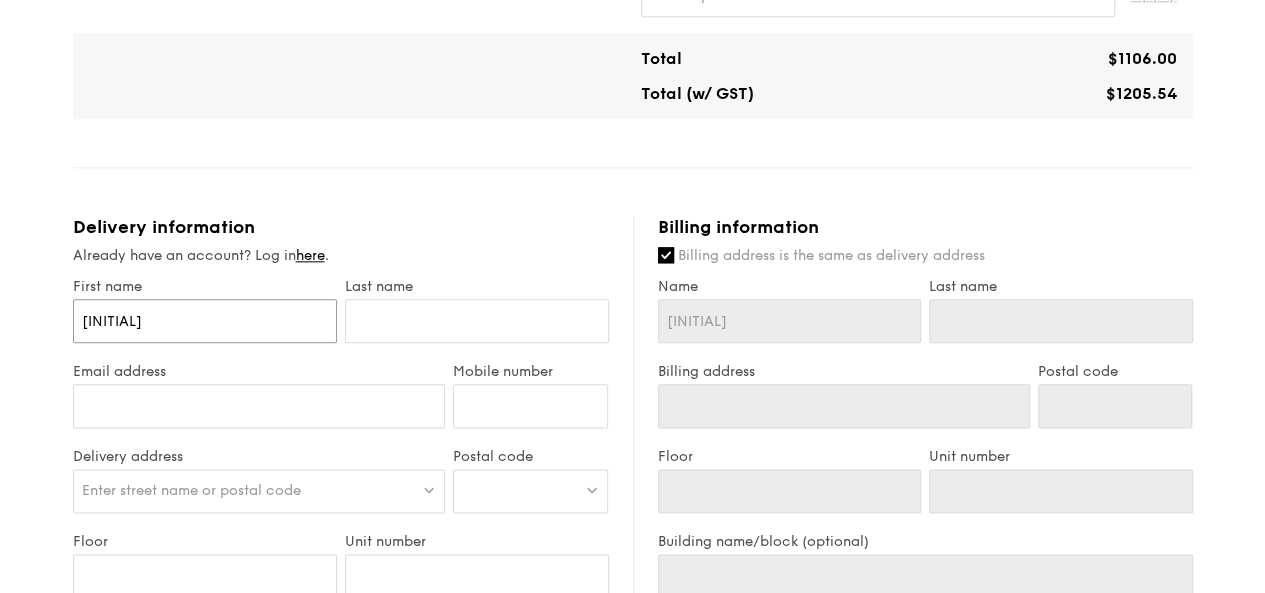 type on "[FIRST]" 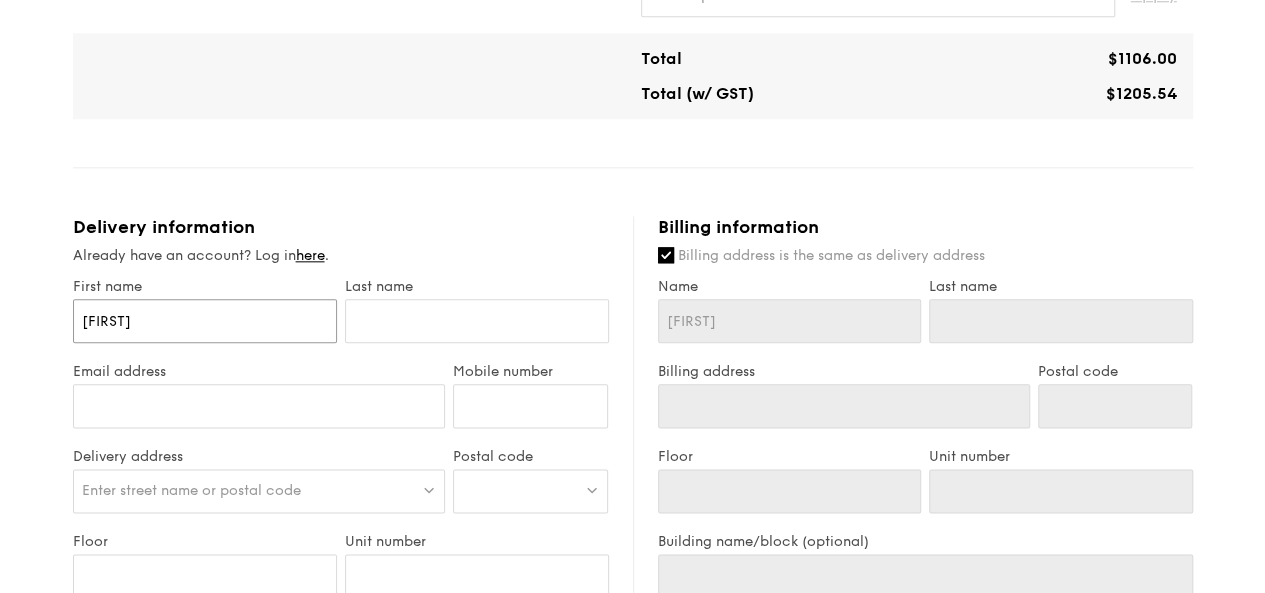 type on "[FIRST]" 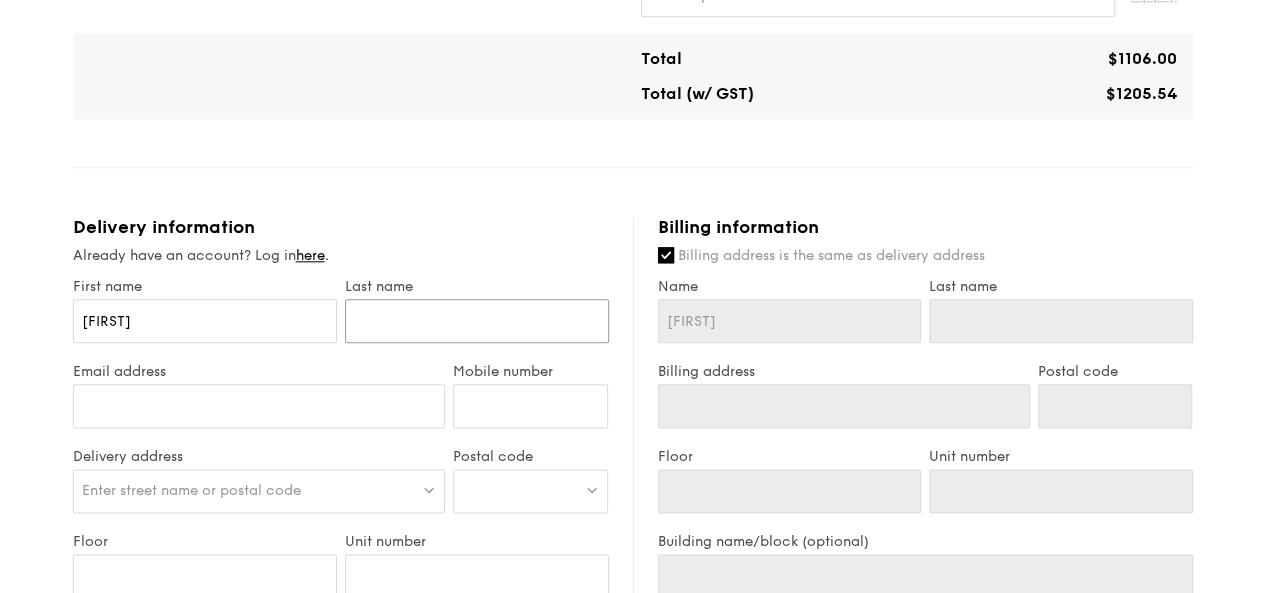 click at bounding box center (477, 321) 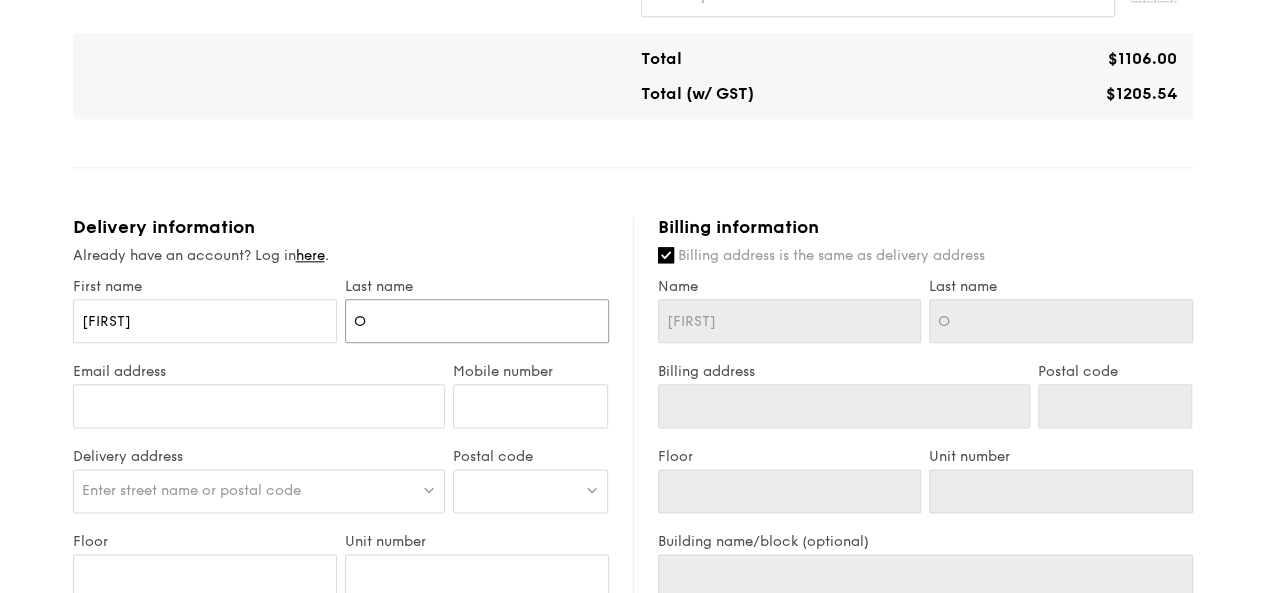 type on "On" 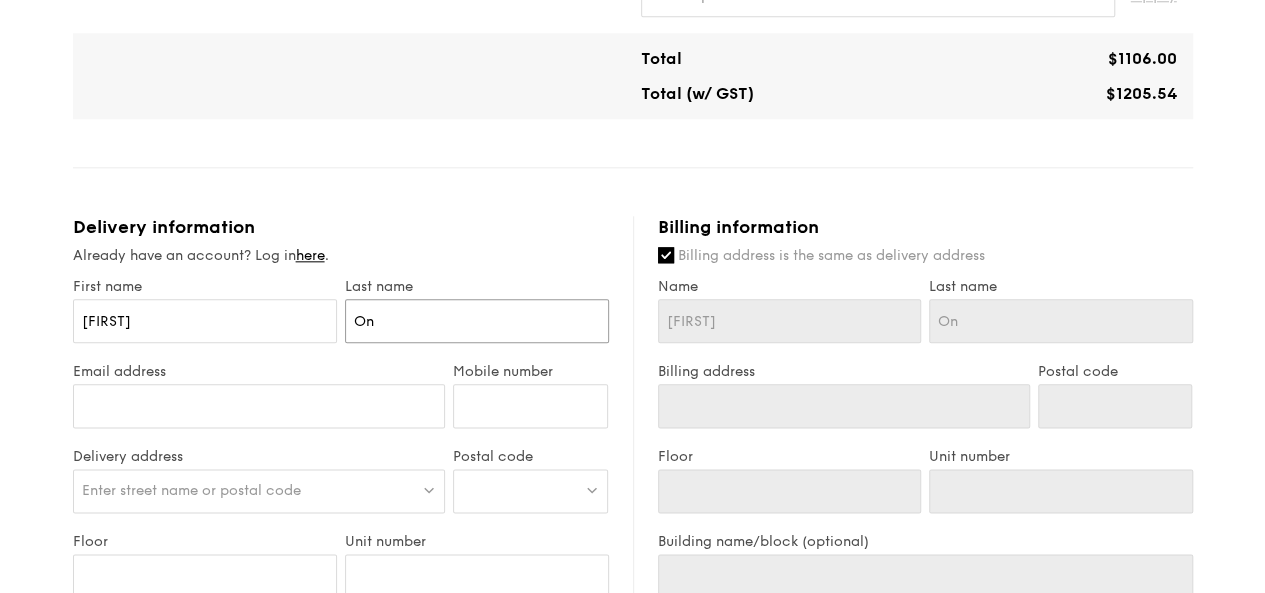 type on "[LAST]" 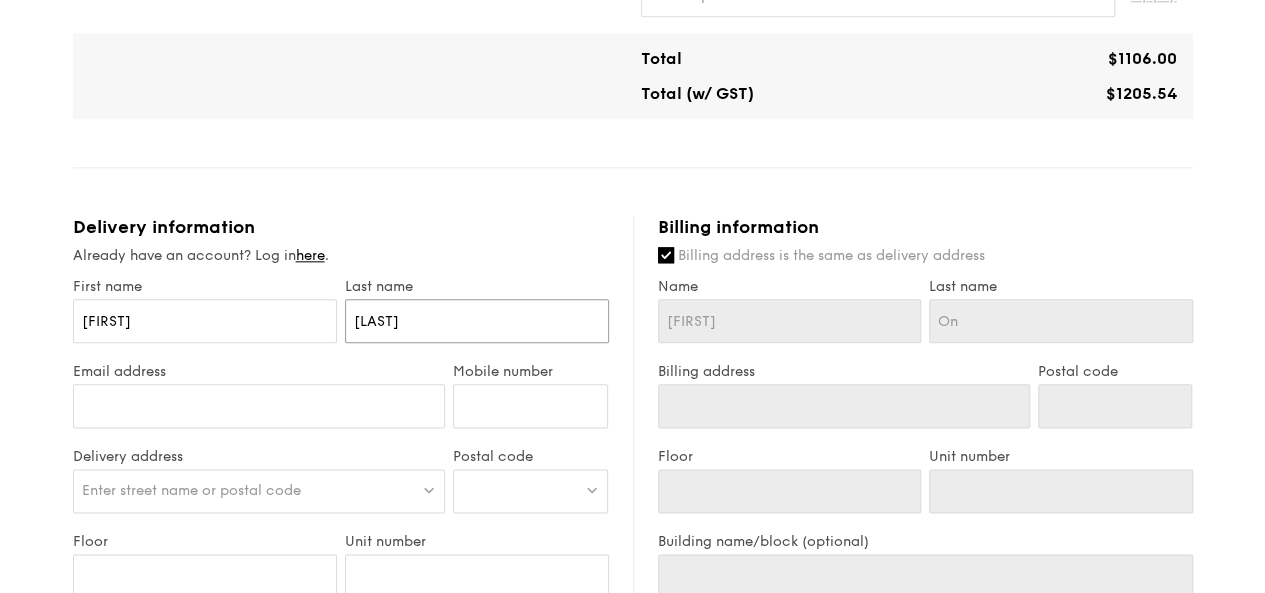 type on "[LAST]" 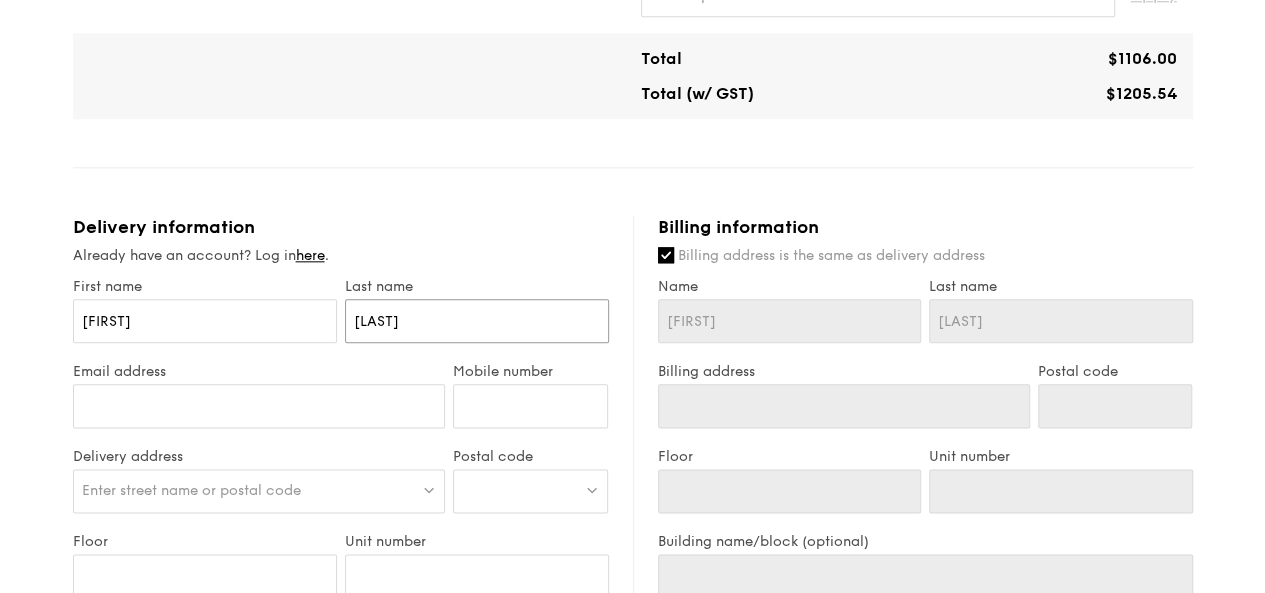 type on "[LAST]" 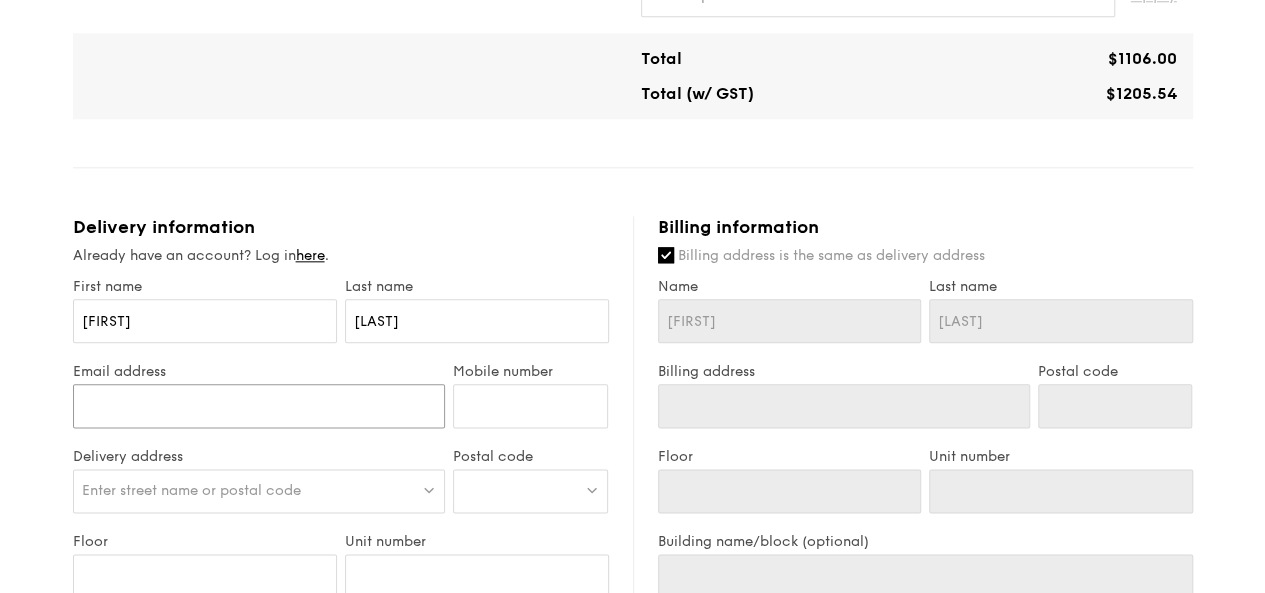 click on "Email address" at bounding box center [259, 406] 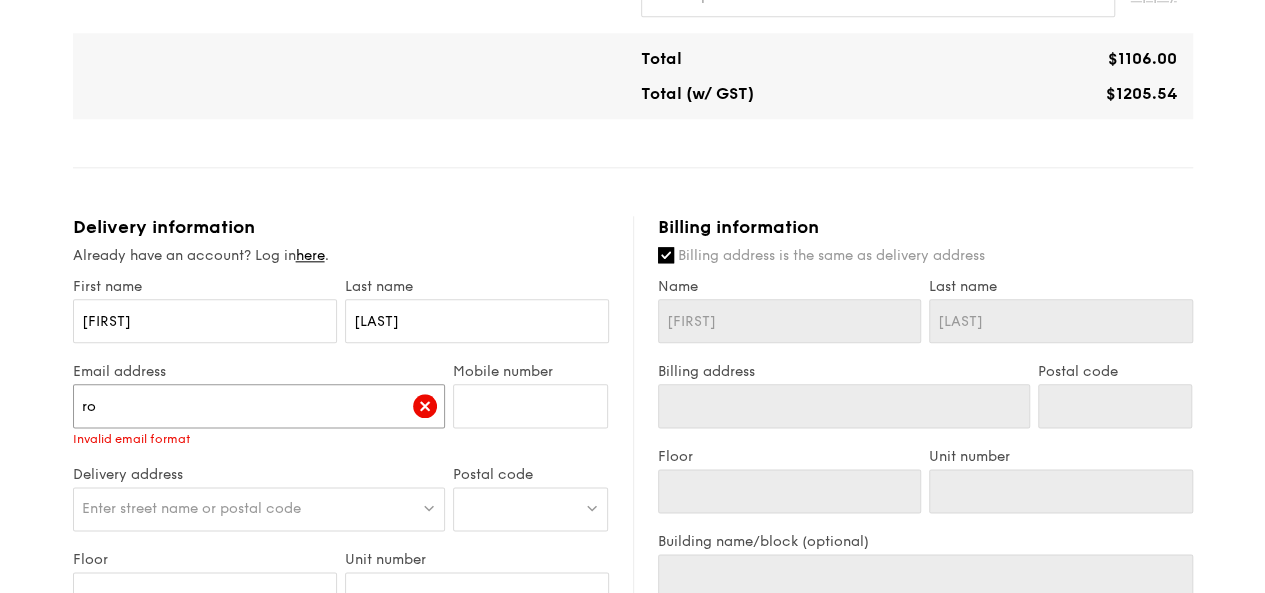 type on "r" 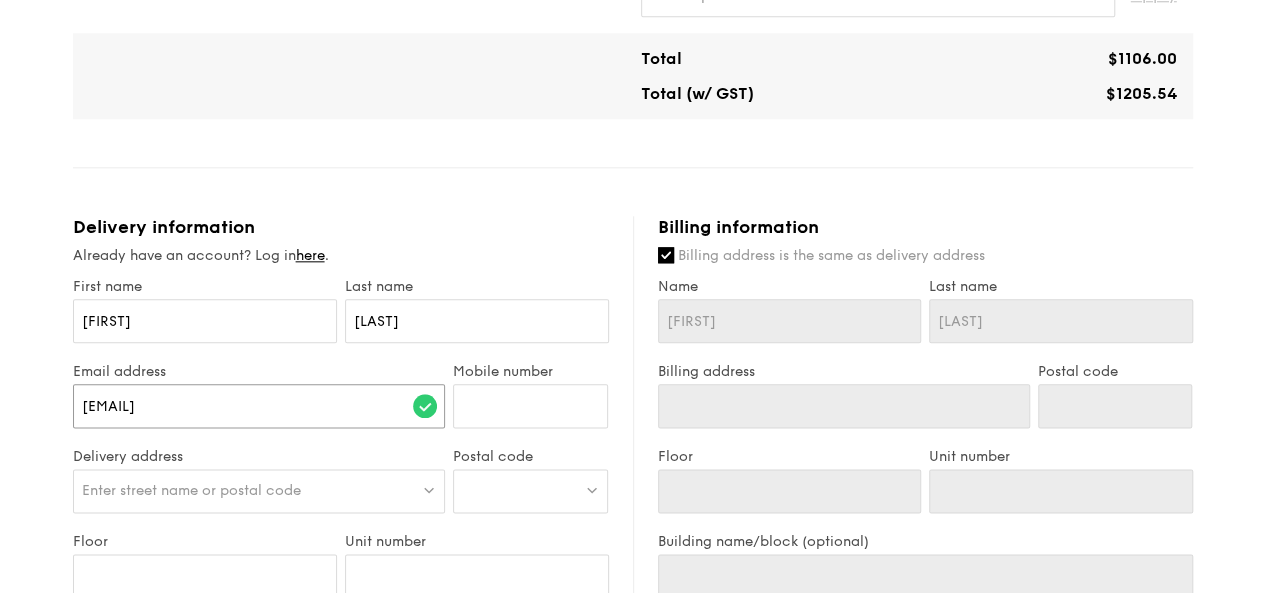 type on "[EMAIL]" 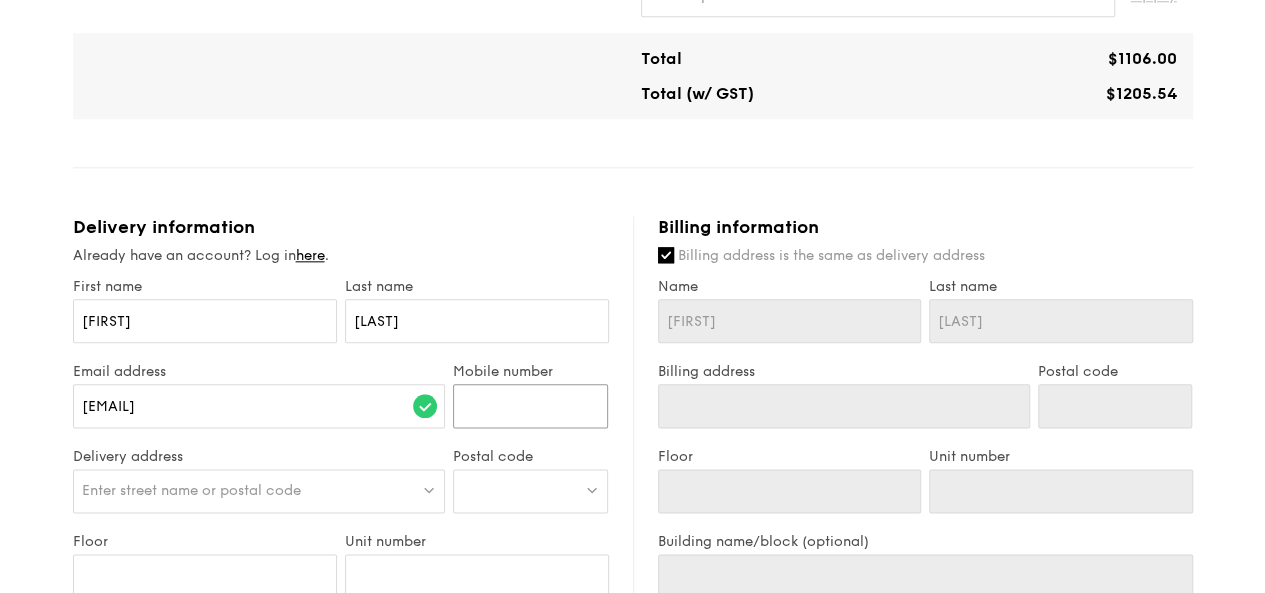 click on "Mobile number" at bounding box center (530, 406) 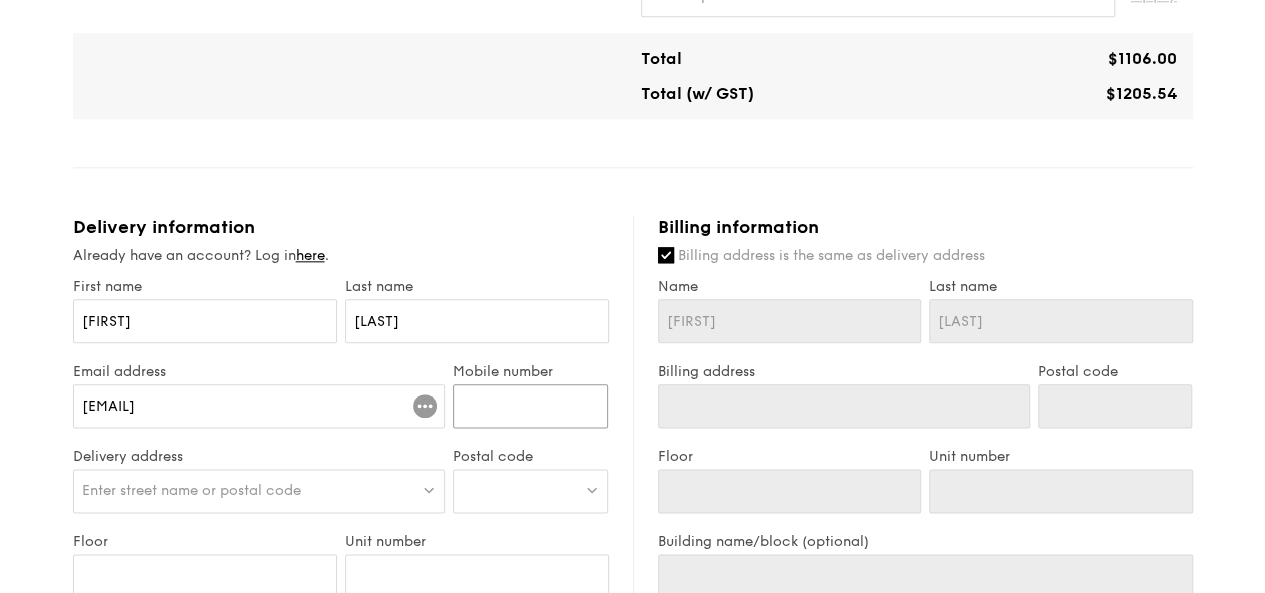 click on "Mobile number" at bounding box center (530, 406) 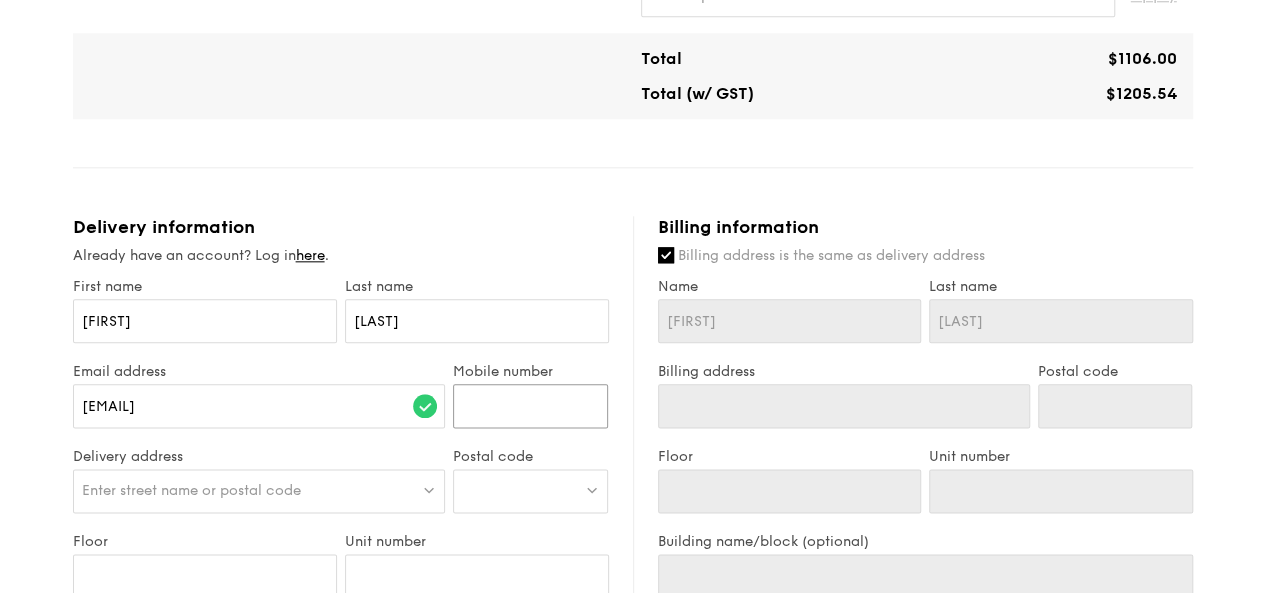 type on "[PHONE]" 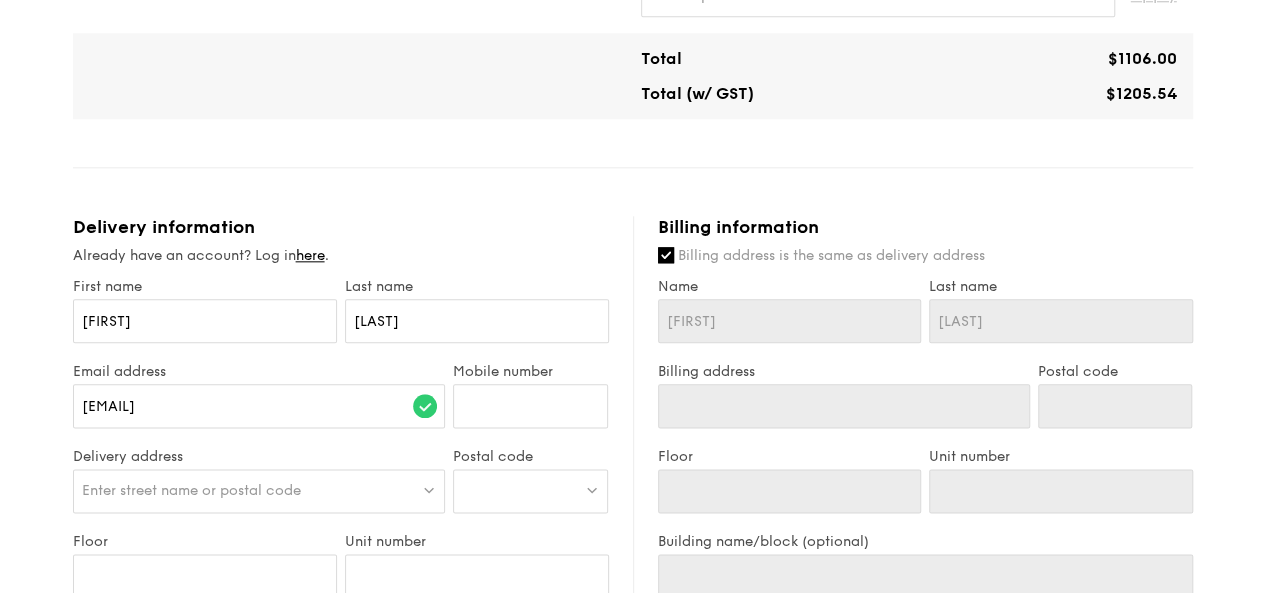 click on "Enter street name or postal code" at bounding box center (259, 491) 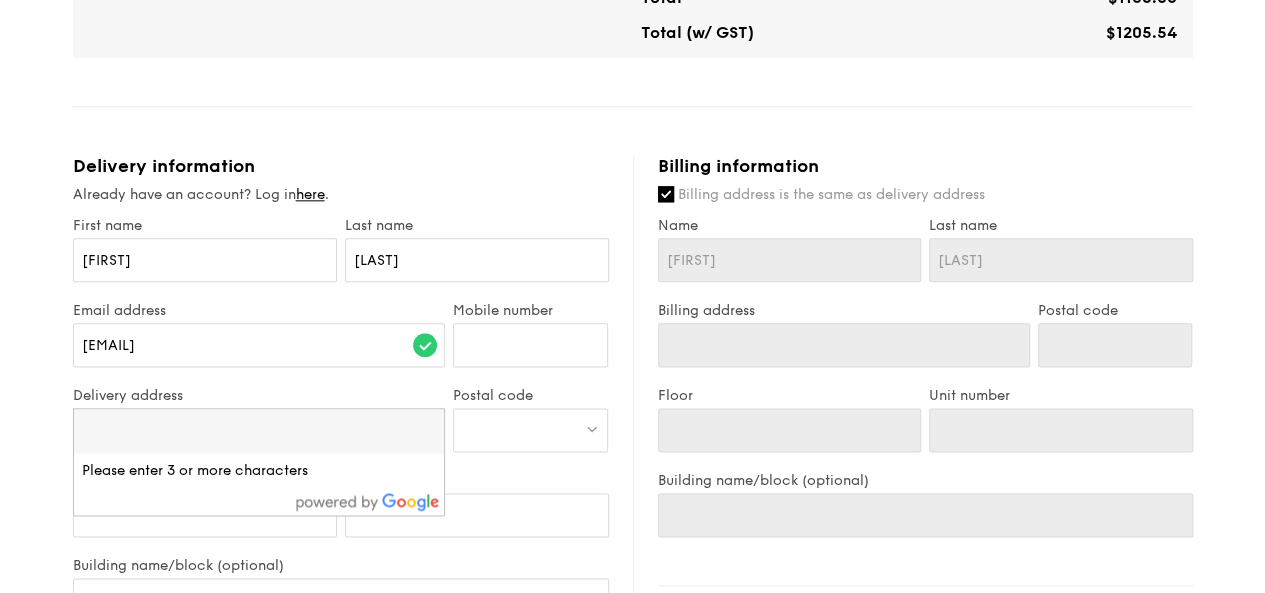 scroll, scrollTop: 1100, scrollLeft: 0, axis: vertical 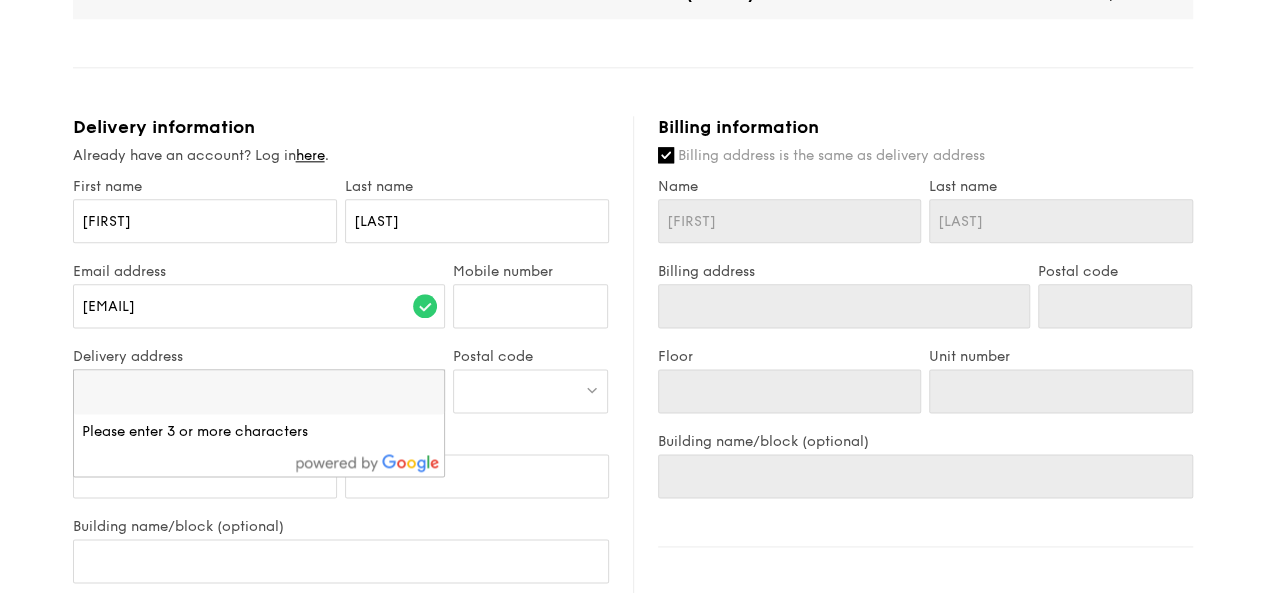 click at bounding box center [259, 392] 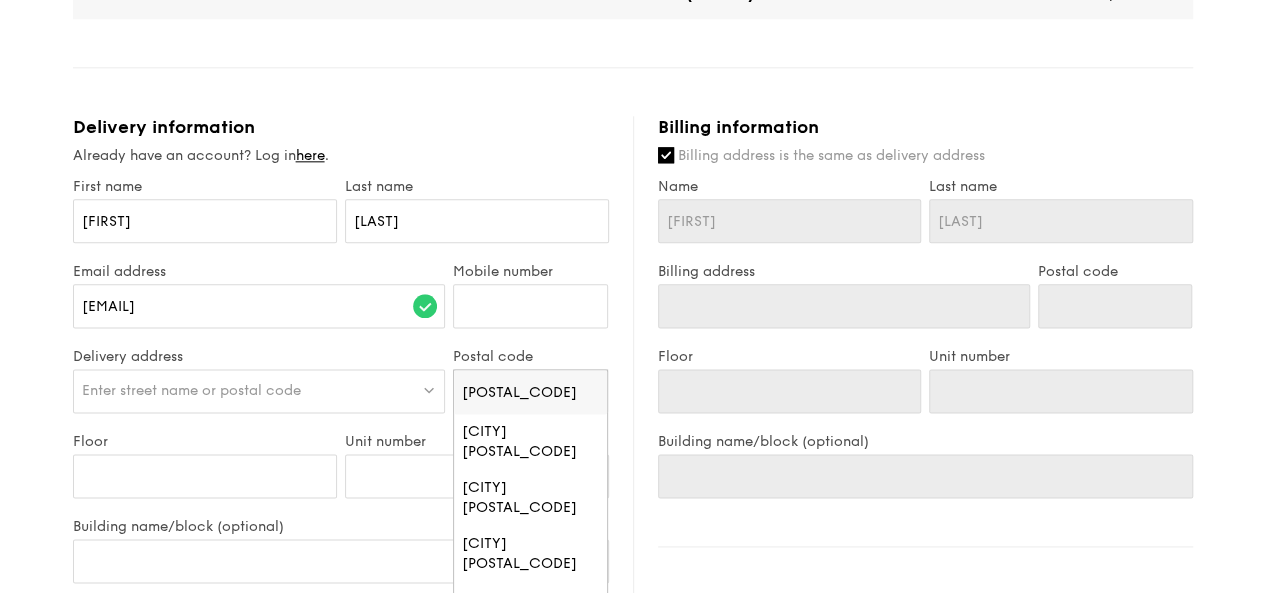 type on "[POSTAL_CODE]" 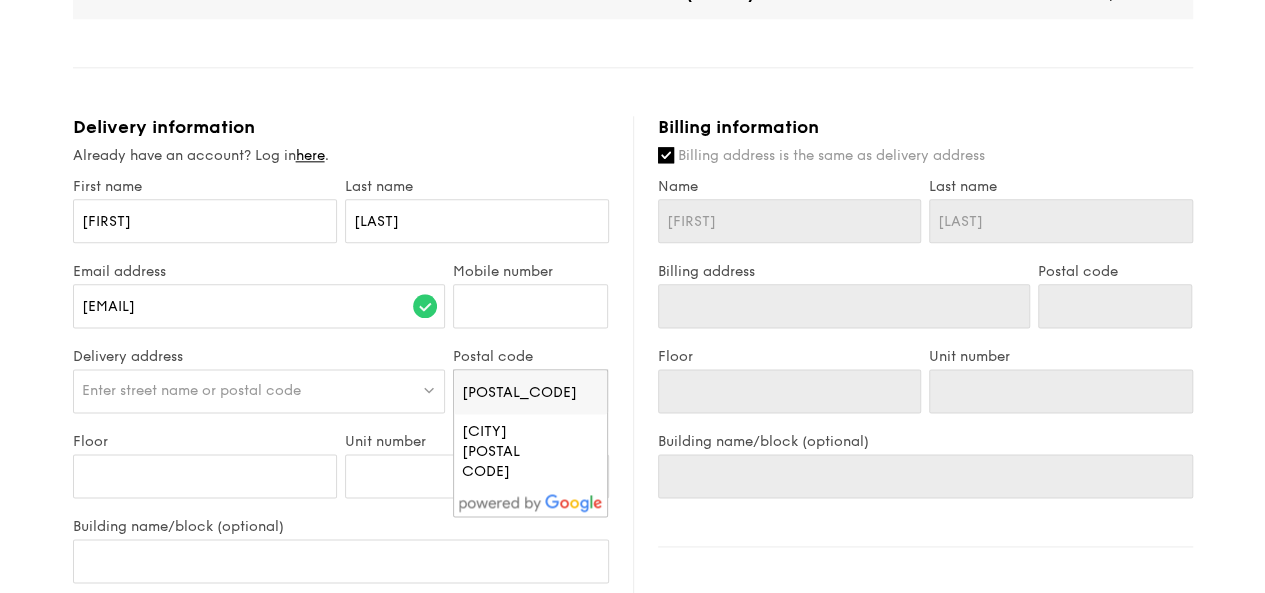 click on "1 - Select menu
2 - Select items
3 - Check out
Classic Buffet
[PRICE]
/guest
([PRICE] w/ GST)
45 guests
Serving time:
[DATE],
[TIME]
Teardown time:
[DATE],
[TIME]
Salad
Scandinavian Avocado Prawn Salad
+[PRICE]
- virgin mary dressing, dijon mustard, arugula, red onion
Mains
Garlic Confit Aglio Olio - super garlicfied oil, slow baked cherry tomatoes, garden fresh thyme
Meat
Honey Duo Mustard Chicken - house-blend mustard, maple soy baked potato, parsley
Fish
Marinara Dory Stew - onion and fennel-infused tomato sauce, black olive, green pesto
Vegetable
Roasted Rainbow Vegetables - cajun oil, roasted assorted vegetables at 250 degrees ." at bounding box center (632, 38) 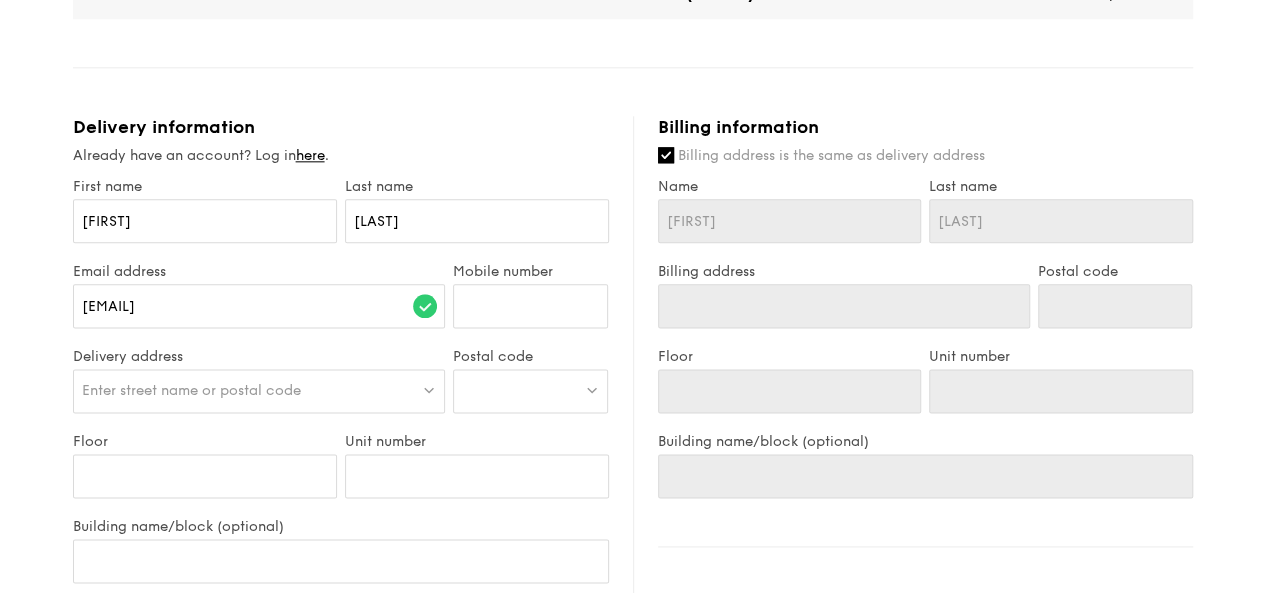 click on "1 - Select menu
2 - Select items
3 - Check out
Classic Buffet
[PRICE]
/guest
([PRICE] w/ GST)
45 guests
Serving time:
[DATE],
[TIME]
Teardown time:
[DATE],
[TIME]
Salad
Scandinavian Avocado Prawn Salad
+[PRICE]
- virgin mary dressing, dijon mustard, arugula, red onion
Mains
Garlic Confit Aglio Olio - super garlicfied oil, slow baked cherry tomatoes, garden fresh thyme
Meat
Honey Duo Mustard Chicken - house-blend mustard, maple soy baked potato, parsley
Fish
Marinara Dory Stew - onion and fennel-infused tomato sauce, black olive, green pesto
Vegetable
Roasted Rainbow Vegetables - cajun oil, roasted assorted vegetables at 250 degrees ." at bounding box center (632, 38) 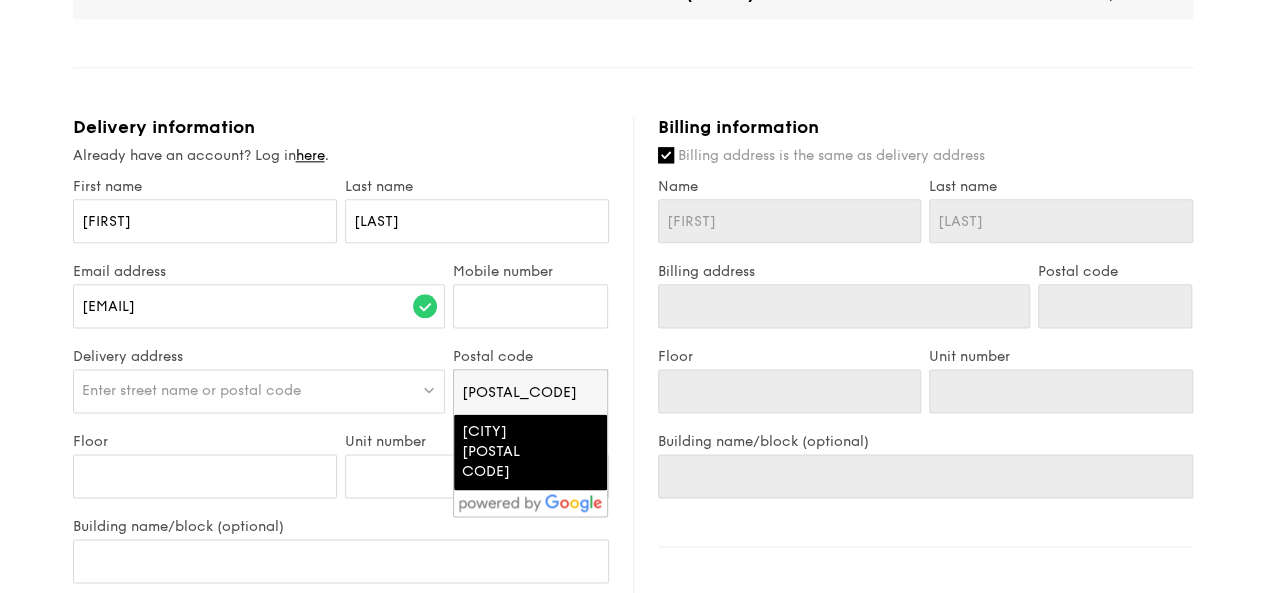 click on "[CITY] [POSTAL CODE]" at bounding box center (513, 452) 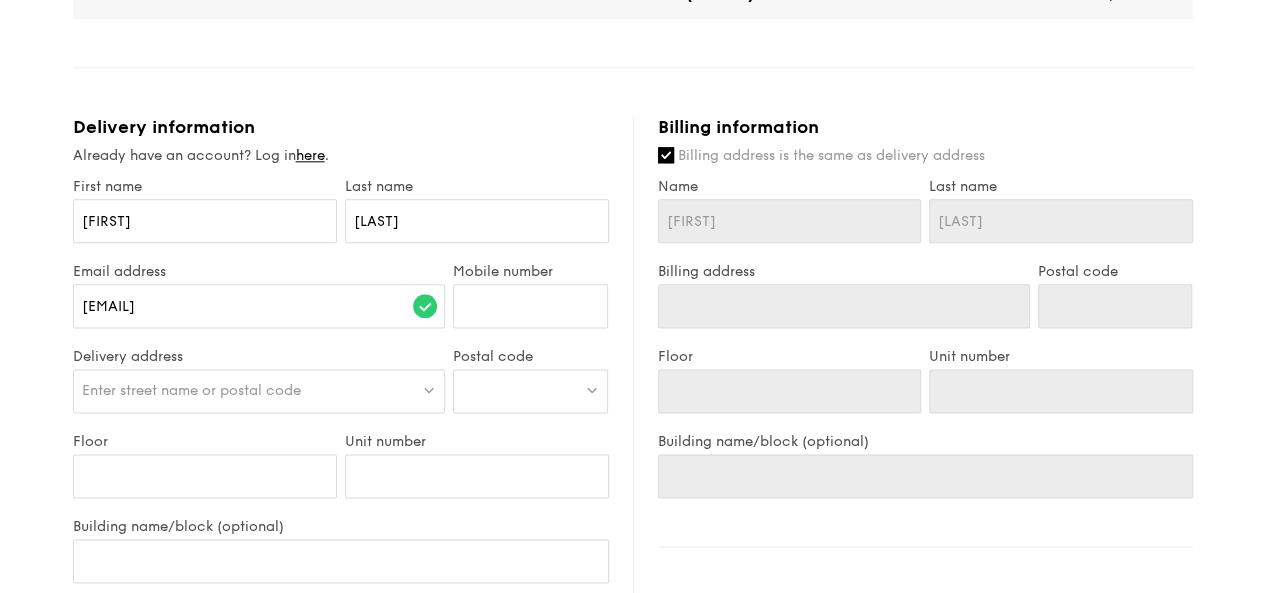 type on "[CITY] [POSTAL CODE]" 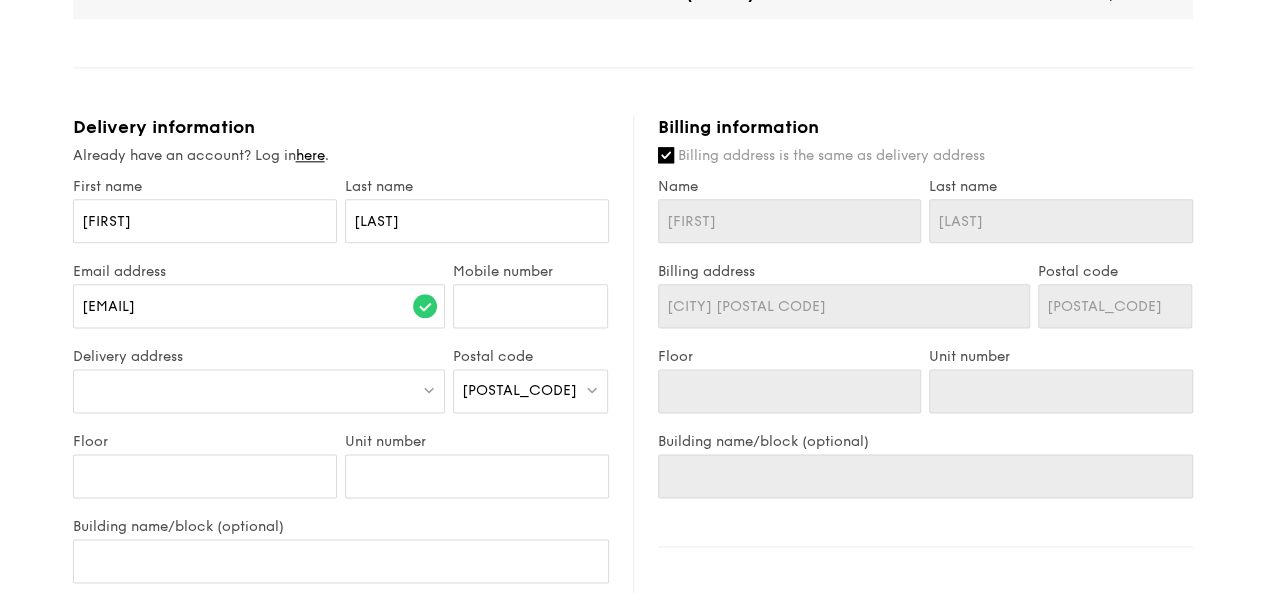 click at bounding box center (259, 391) 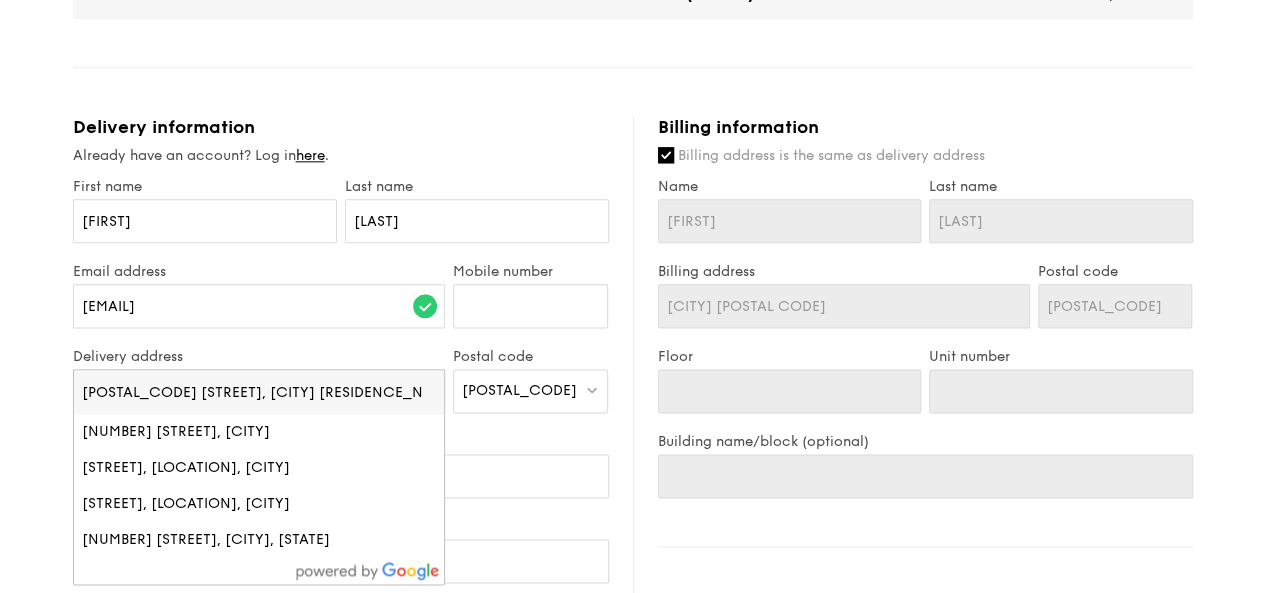 type on "[POSTAL_CODE] [STREET], [CITY] [RESIDENCE_NAME]" 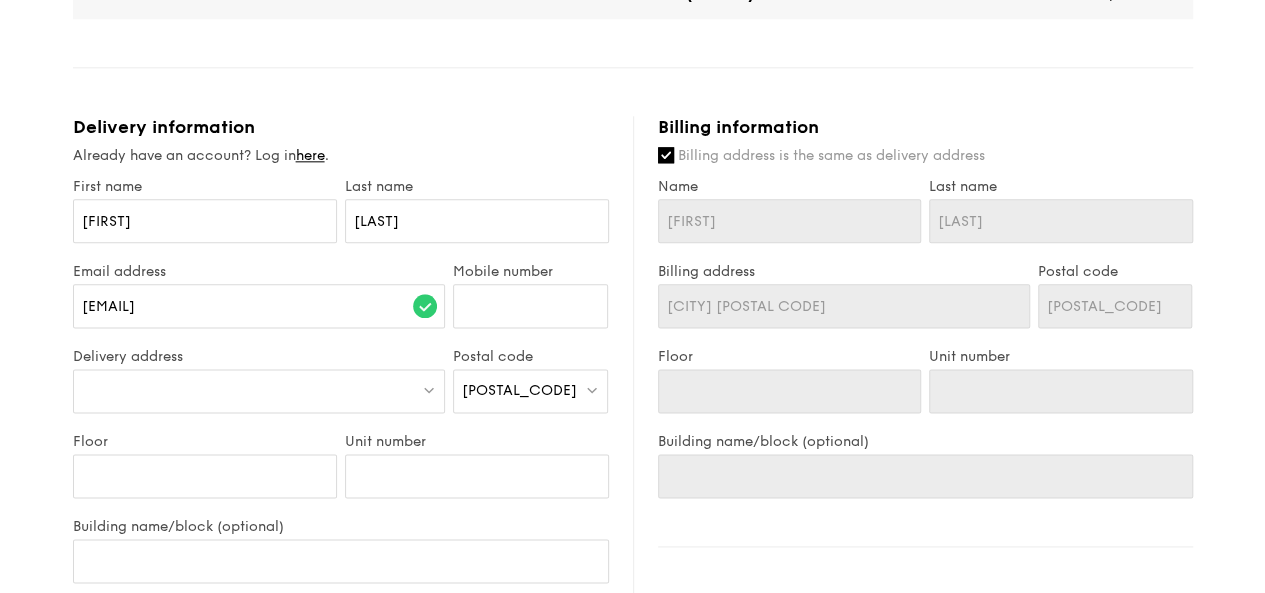 click at bounding box center [259, 391] 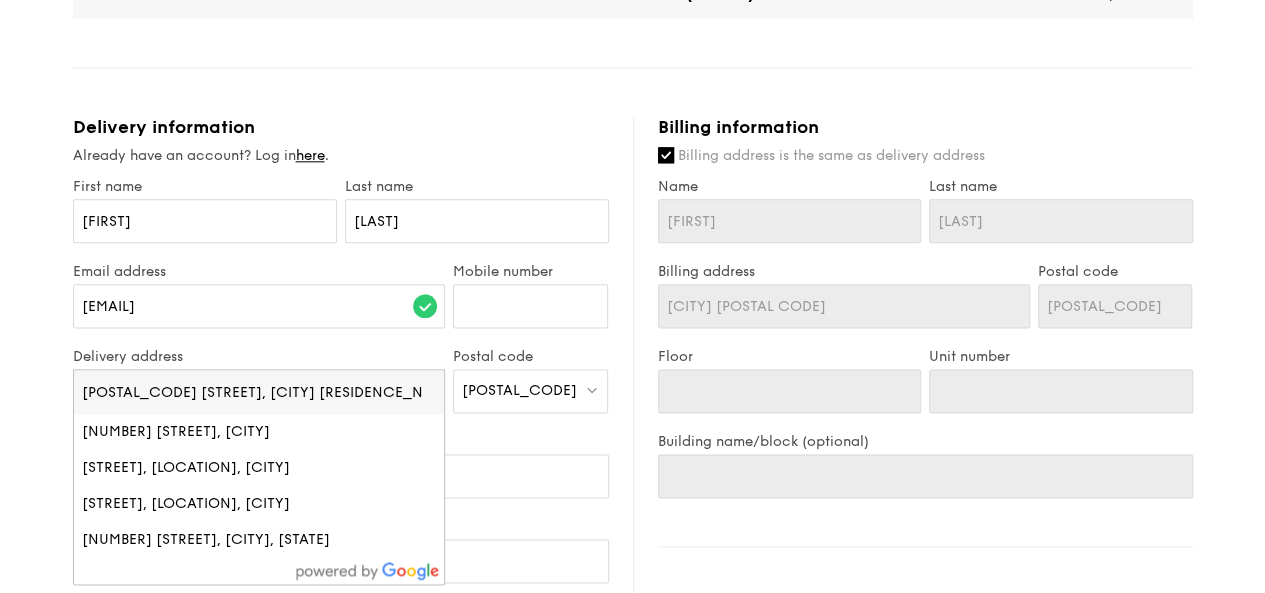 click on "[POSTAL_CODE] [STREET], [CITY] [RESIDENCE_NAME]" at bounding box center [259, 392] 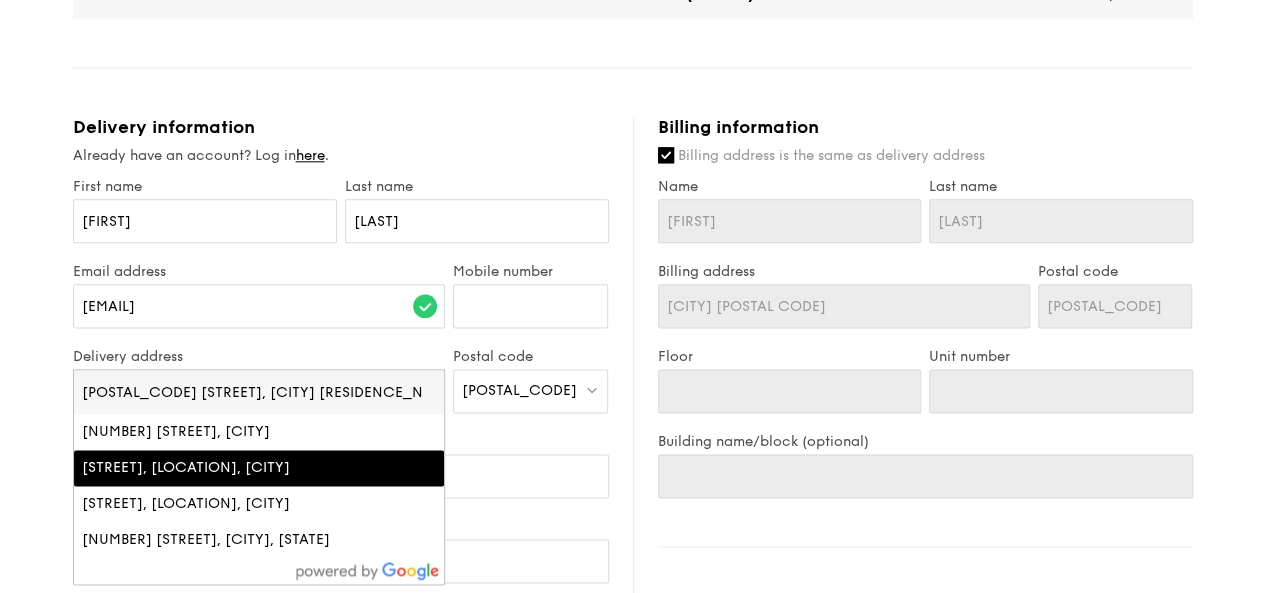 click on "[STREET], [LOCATION], [CITY]" at bounding box center [215, 468] 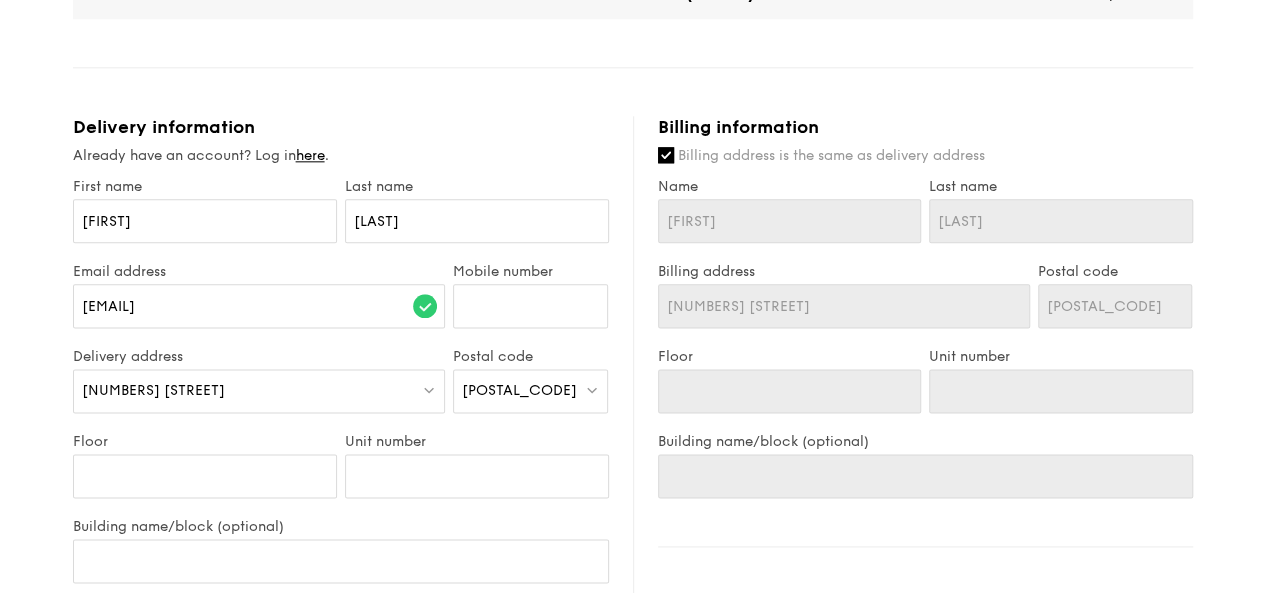 click on "[NUMBERS] [STREET]" at bounding box center (259, 391) 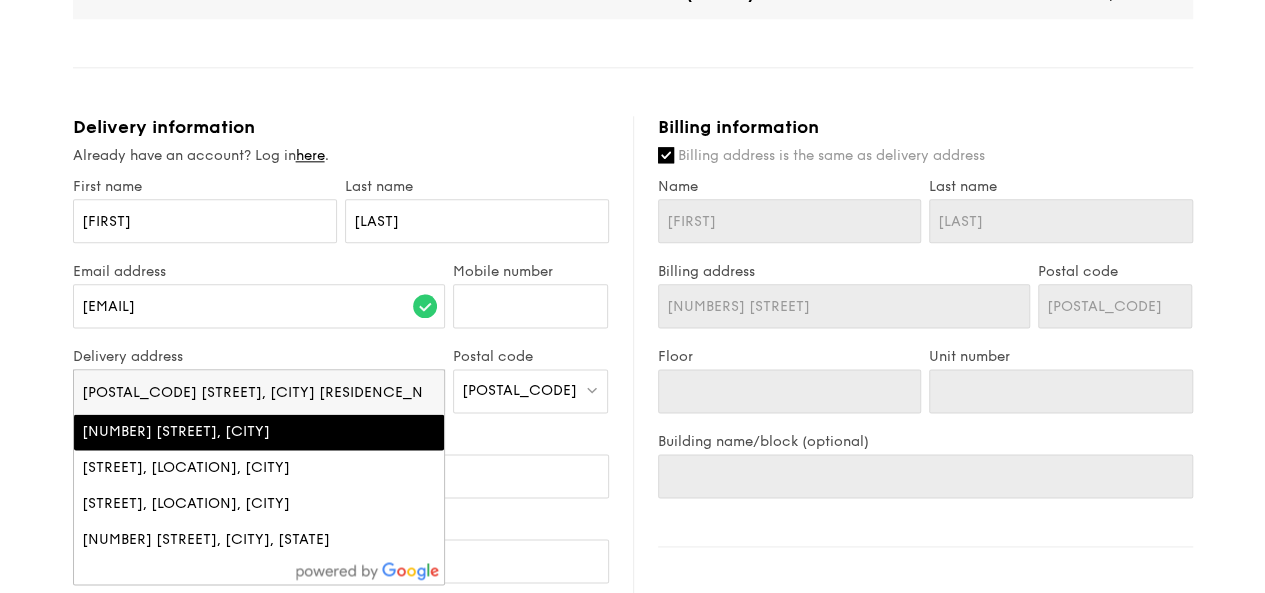 click on "1 - Select menu
2 - Select items
3 - Check out
Classic Buffet
[PRICE]
/guest
([PRICE] w/ GST)
45 guests
Serving time:
[DATE],
[TIME]
Teardown time:
[DATE],
[TIME]
Salad
Scandinavian Avocado Prawn Salad
+[PRICE]
- virgin mary dressing, dijon mustard, arugula, red onion
Mains
Garlic Confit Aglio Olio - super garlicfied oil, slow baked cherry tomatoes, garden fresh thyme
Meat
Honey Duo Mustard Chicken - house-blend mustard, maple soy baked potato, parsley
Fish
Marinara Dory Stew - onion and fennel-infused tomato sauce, black olive, green pesto
Vegetable
Roasted Rainbow Vegetables - cajun oil, roasted assorted vegetables at 250 degrees ." at bounding box center [632, 38] 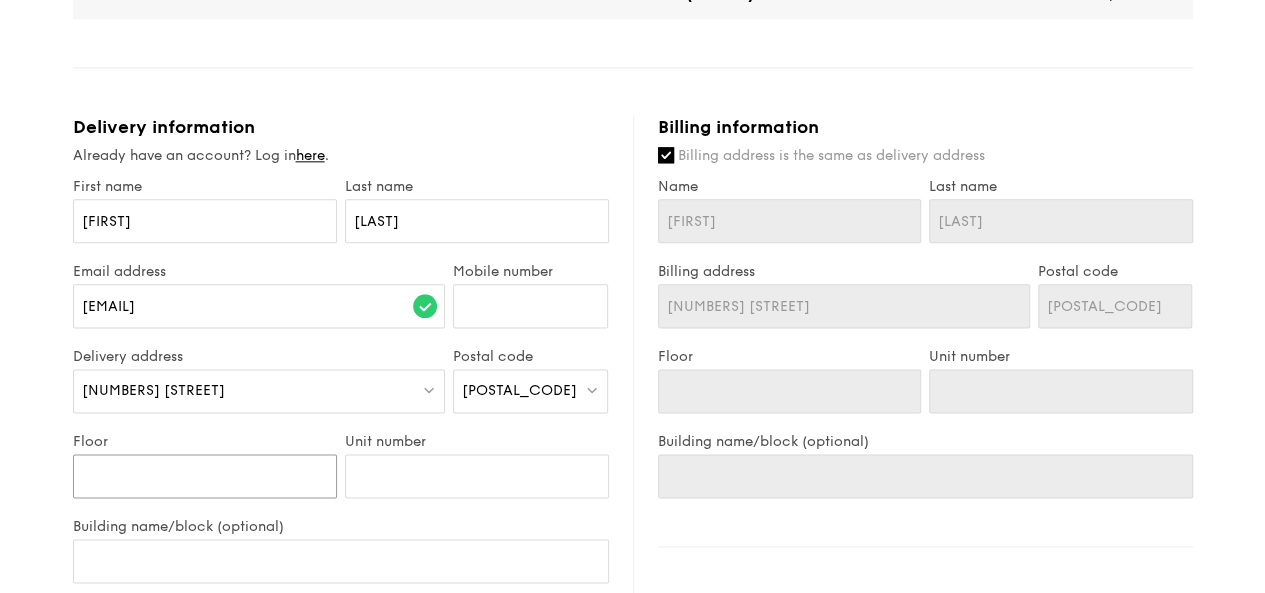 click on "Floor" at bounding box center [205, 476] 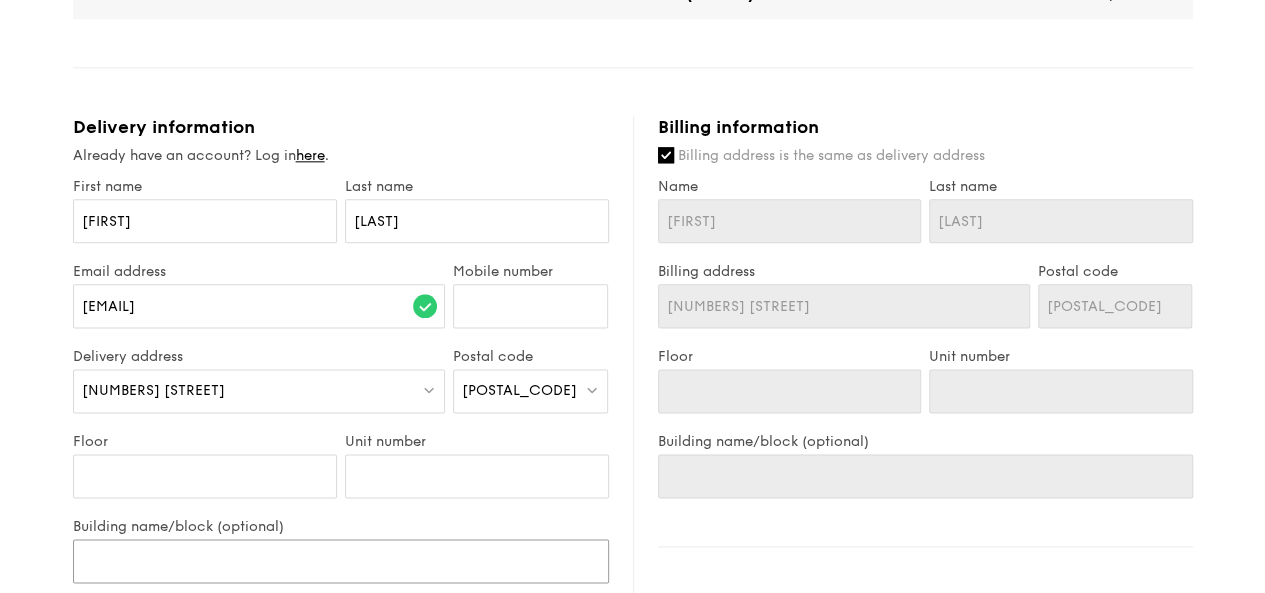 click on "Building name/block (optional)" at bounding box center [341, 561] 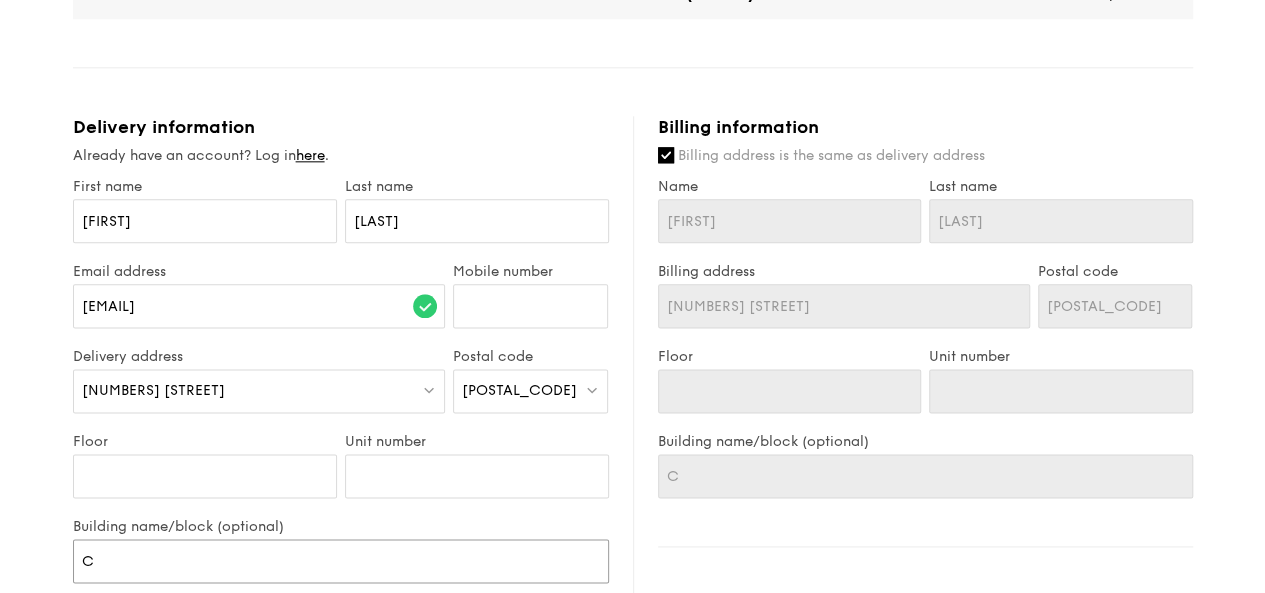 type on "[INITIAL]" 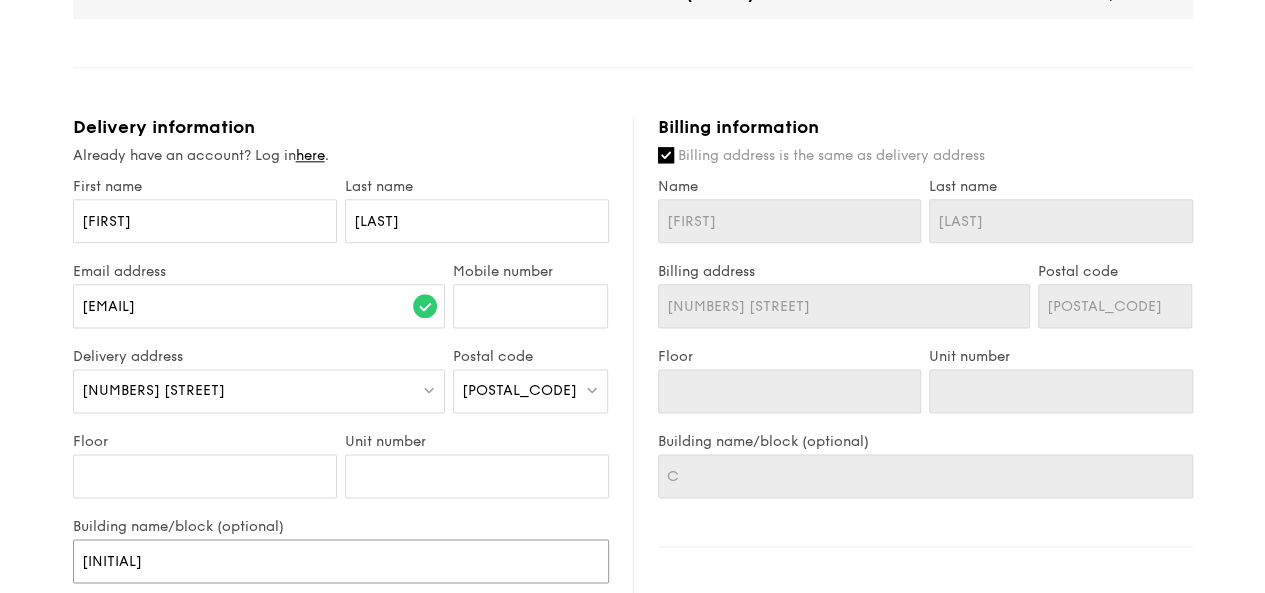 type on "[INITIAL]" 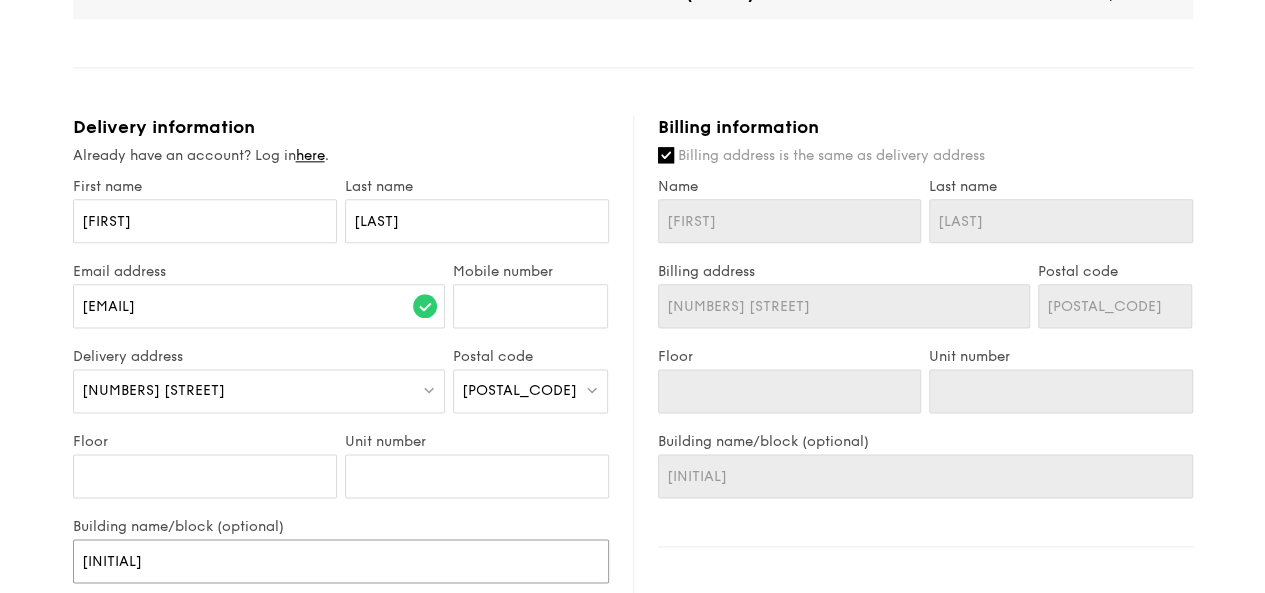 type on "Clu" 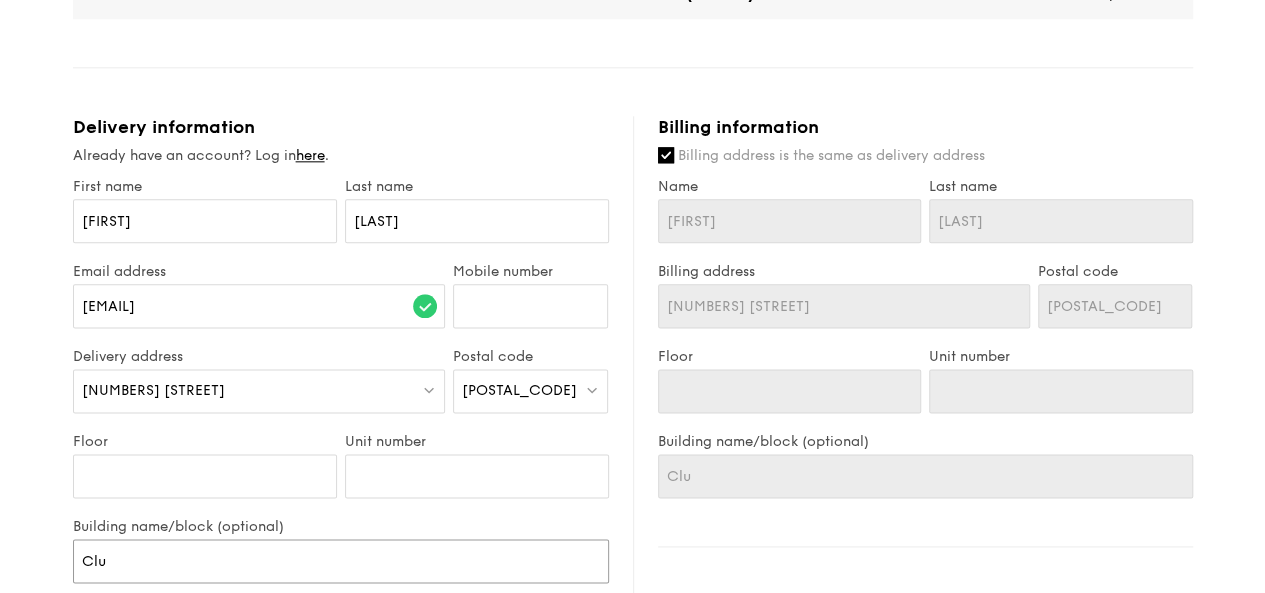 type on "Club" 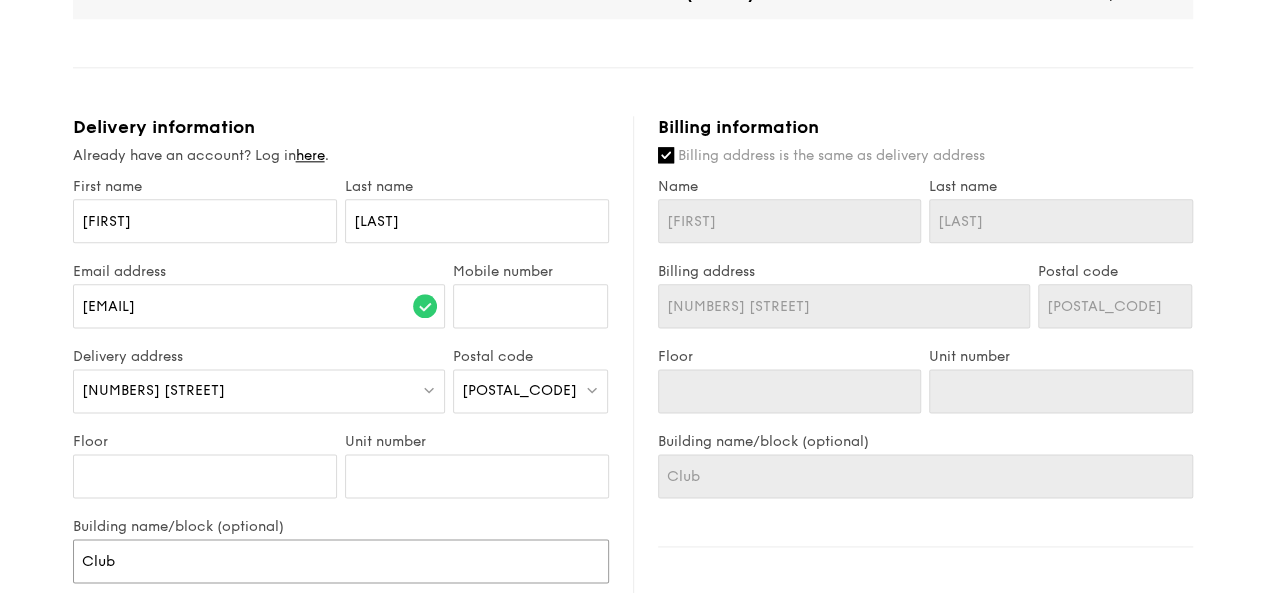 type on "Clubh" 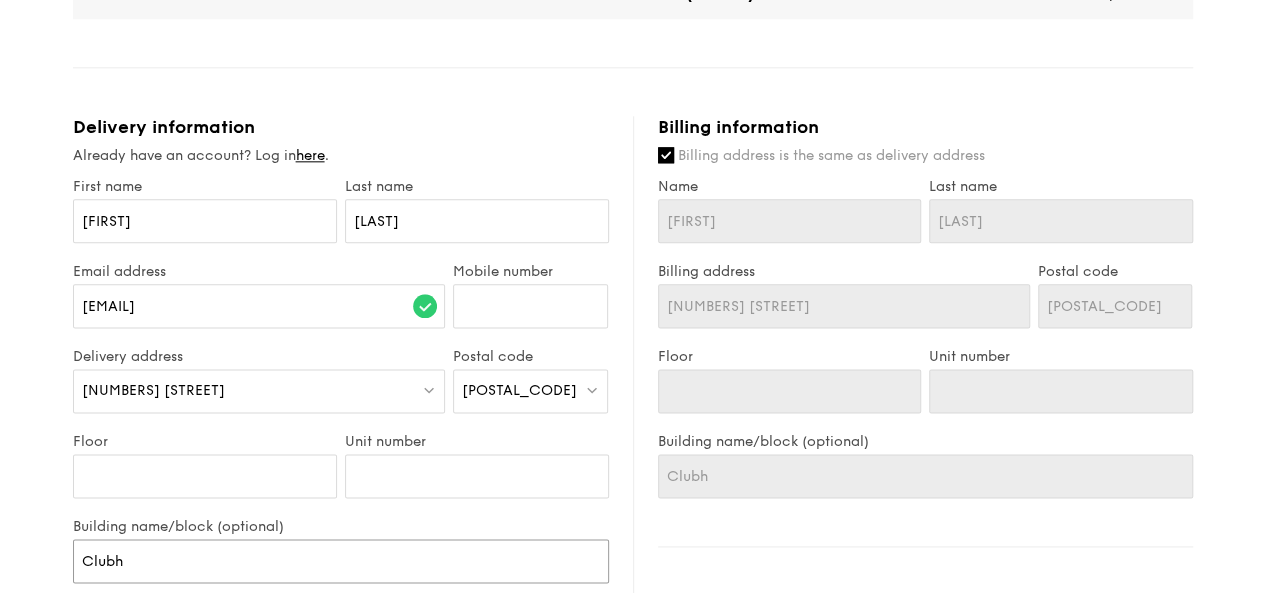 type on "Clubho" 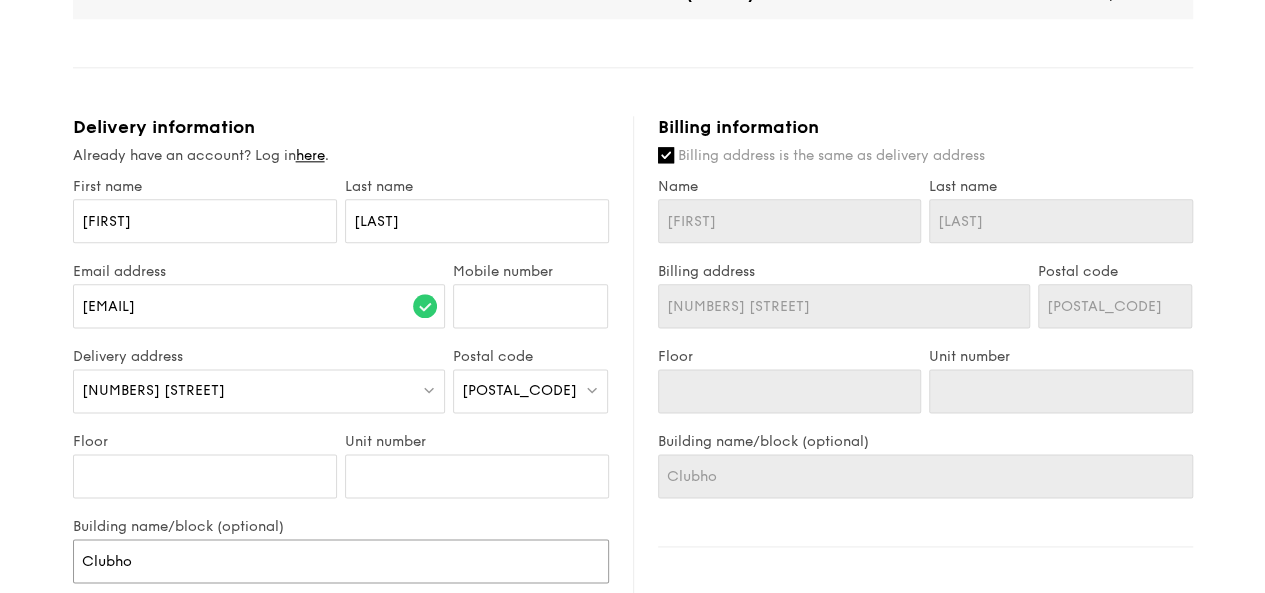 type on "Clubhou" 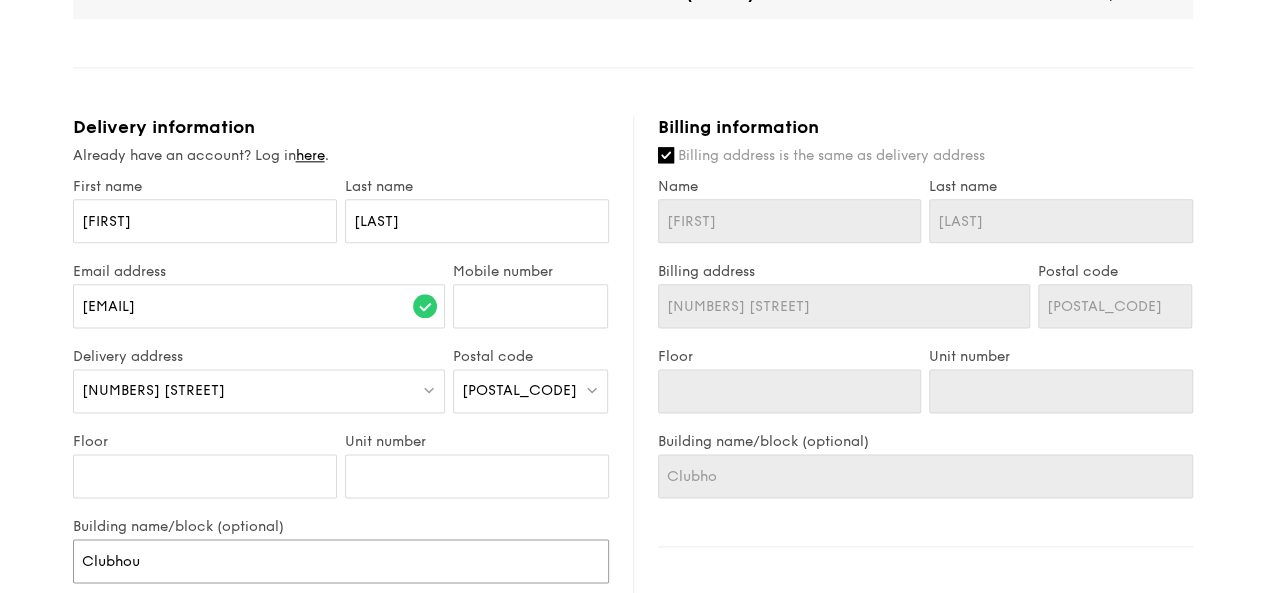 type on "Clubhou" 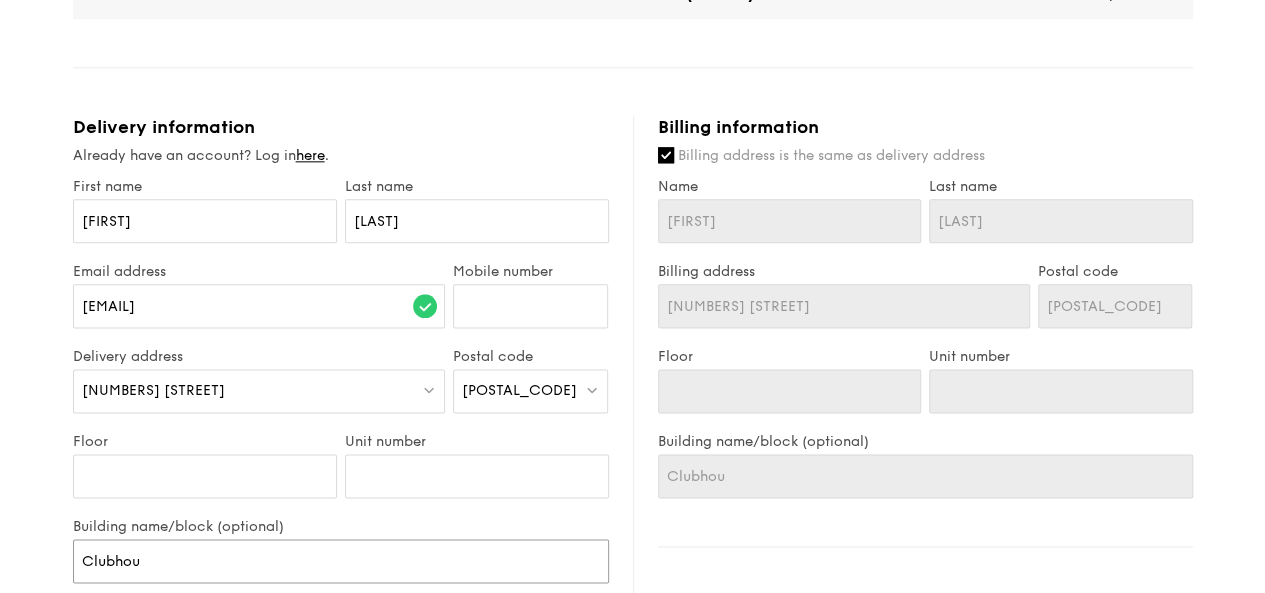 type on "Clubhous" 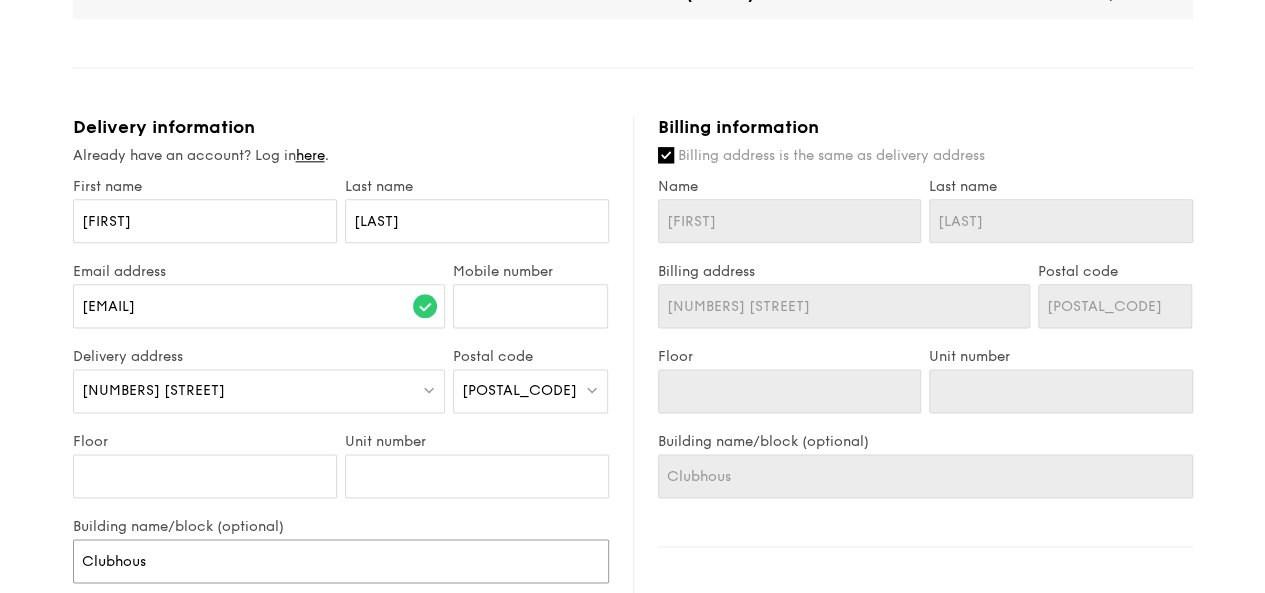 type on "Clubhouse" 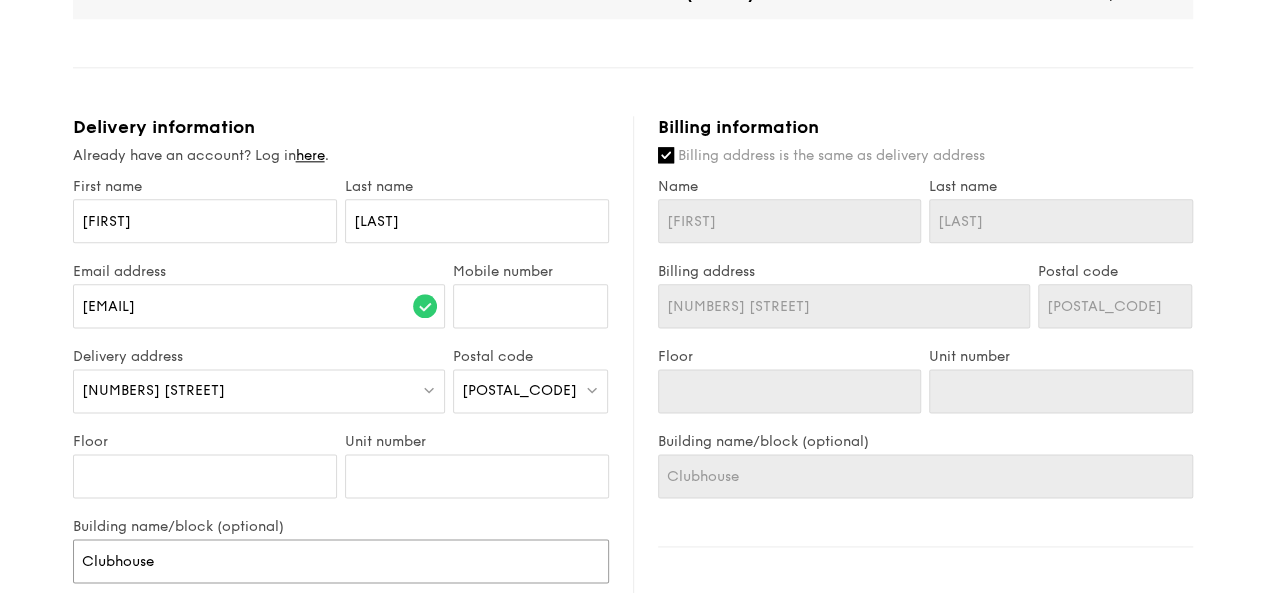 type on "Clubhouse" 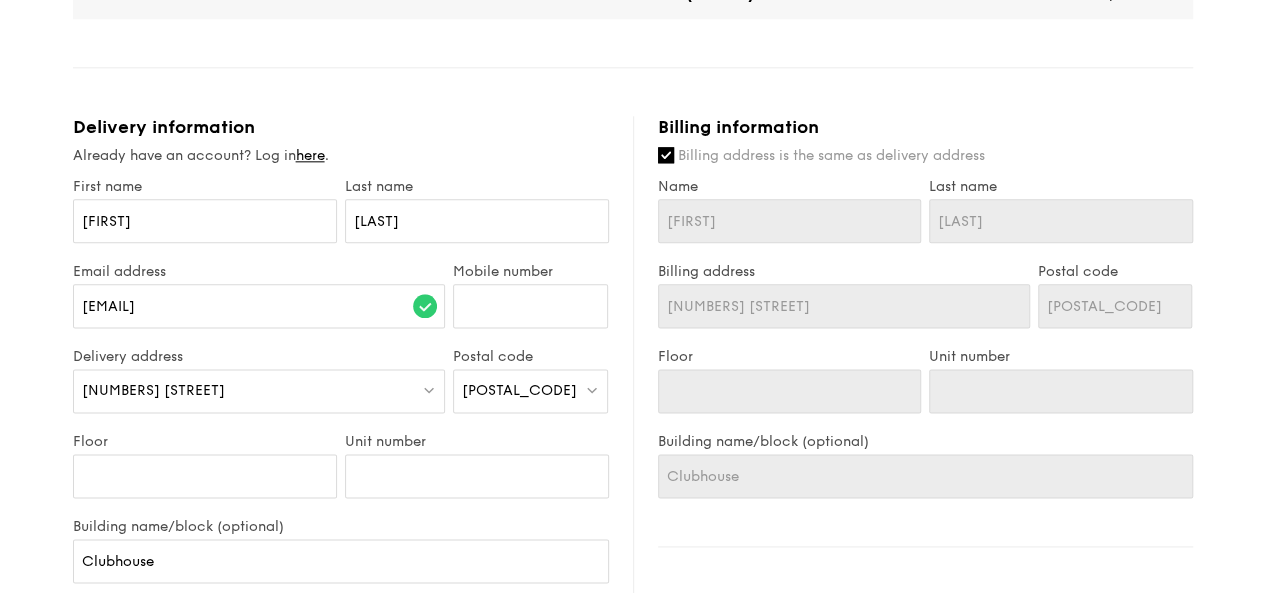 click on "1 - Select menu
2 - Select items
3 - Check out
Classic Buffet
[PRICE]
/guest
([PRICE] w/ GST)
45 guests
Serving time:
[DATE],
[TIME]
Teardown time:
[DATE],
[TIME]
Salad
Scandinavian Avocado Prawn Salad
+[PRICE]
- virgin mary dressing, dijon mustard, arugula, red onion
Mains
Garlic Confit Aglio Olio - super garlicfied oil, slow baked cherry tomatoes, garden fresh thyme
Meat
Honey Duo Mustard Chicken - house-blend mustard, maple soy baked potato, parsley
Fish
Marinara Dory Stew - onion and fennel-infused tomato sauce, black olive, green pesto
Vegetable
Roasted Rainbow Vegetables - cajun oil, roasted assorted vegetables at 250 degrees ." at bounding box center (632, 38) 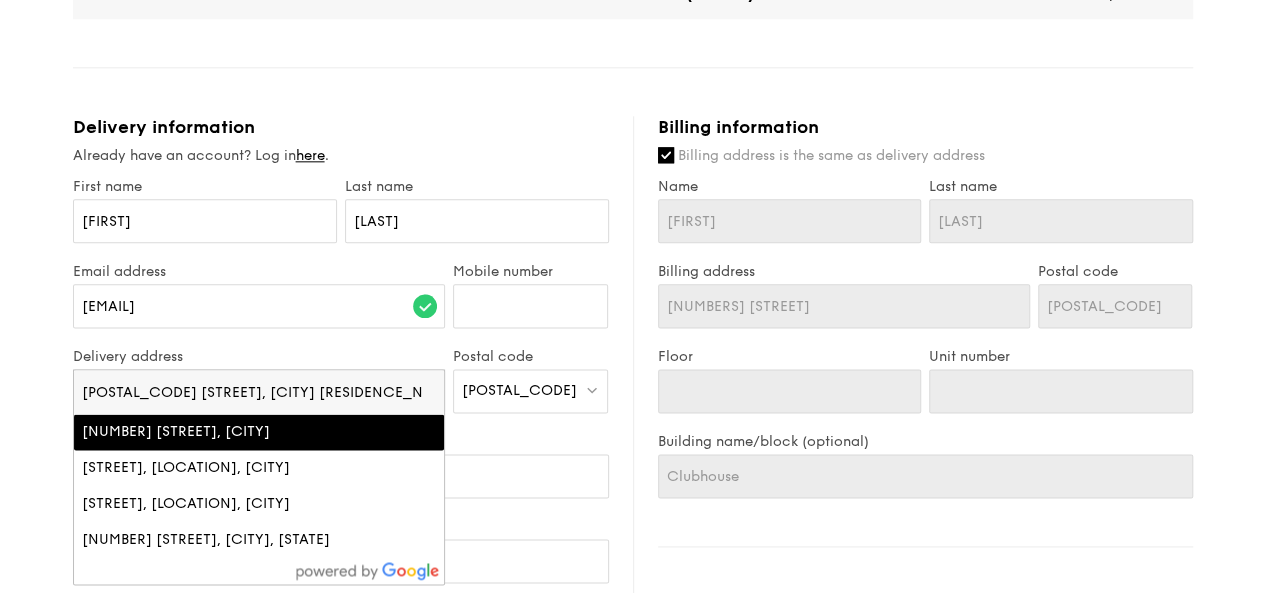 click on "[NUMBER] [STREET], [CITY]" at bounding box center [215, 432] 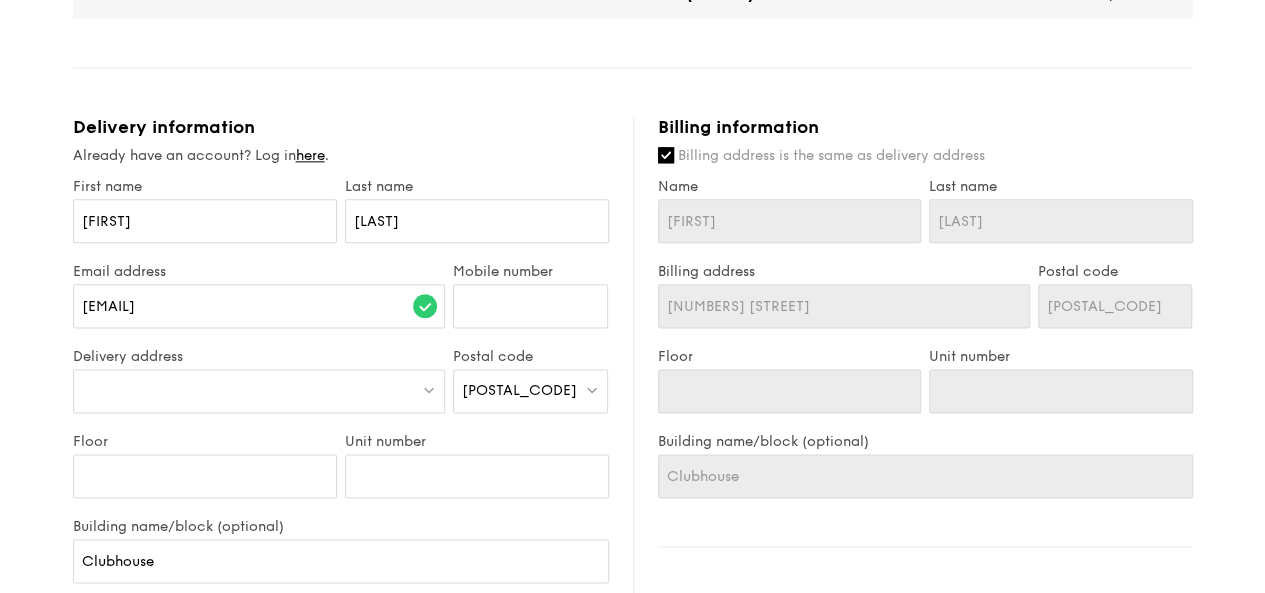 click on "Floor" at bounding box center [205, 441] 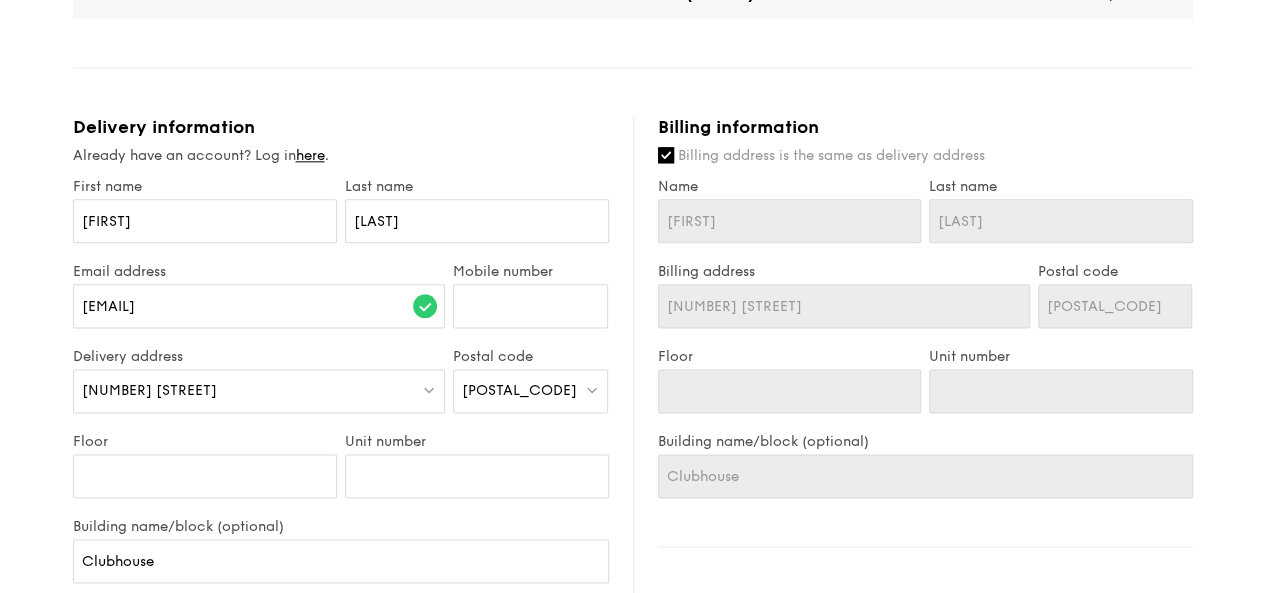 click on "1 - Select menu
2 - Select items
3 - Check out
Classic Buffet
[PRICE]
/guest
([PRICE] w/ GST)
45 guests
Serving time:
[DATE],
[TIME]
Teardown time:
[DATE],
[TIME]
Salad
Scandinavian Avocado Prawn Salad
+[PRICE]
- virgin mary dressing, dijon mustard, arugula, red onion
Mains
Garlic Confit Aglio Olio - super garlicfied oil, slow baked cherry tomatoes, garden fresh thyme
Meat
Honey Duo Mustard Chicken - house-blend mustard, maple soy baked potato, parsley
Fish
Marinara Dory Stew - onion and fennel-infused tomato sauce, black olive, green pesto
Vegetable
Roasted Rainbow Vegetables - cajun oil, roasted assorted vegetables at 250 degrees ." at bounding box center [632, 38] 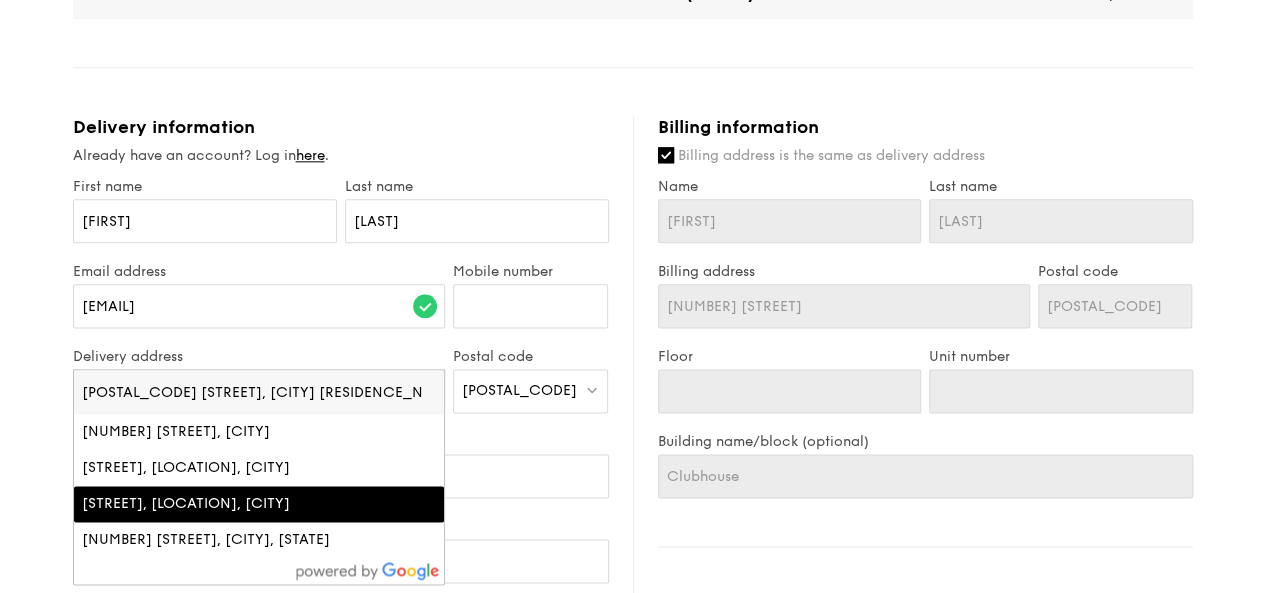 click on "[STREET], [LOCATION], [CITY]" at bounding box center [215, 504] 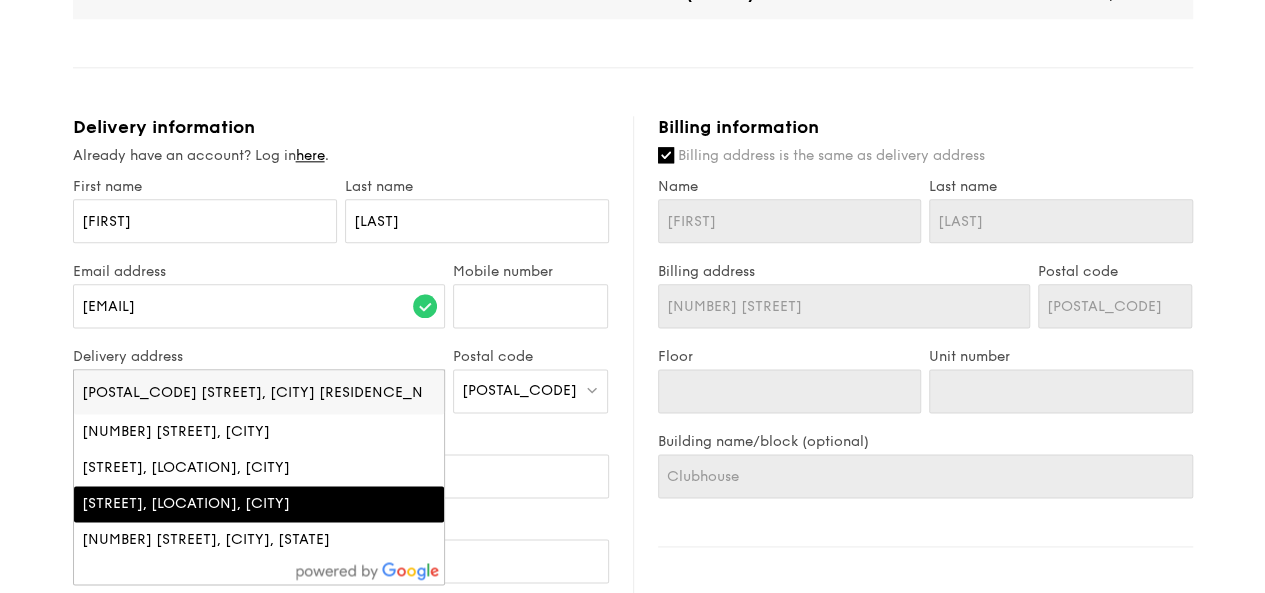 type on "[NUMBER] [STREET], [CITY]" 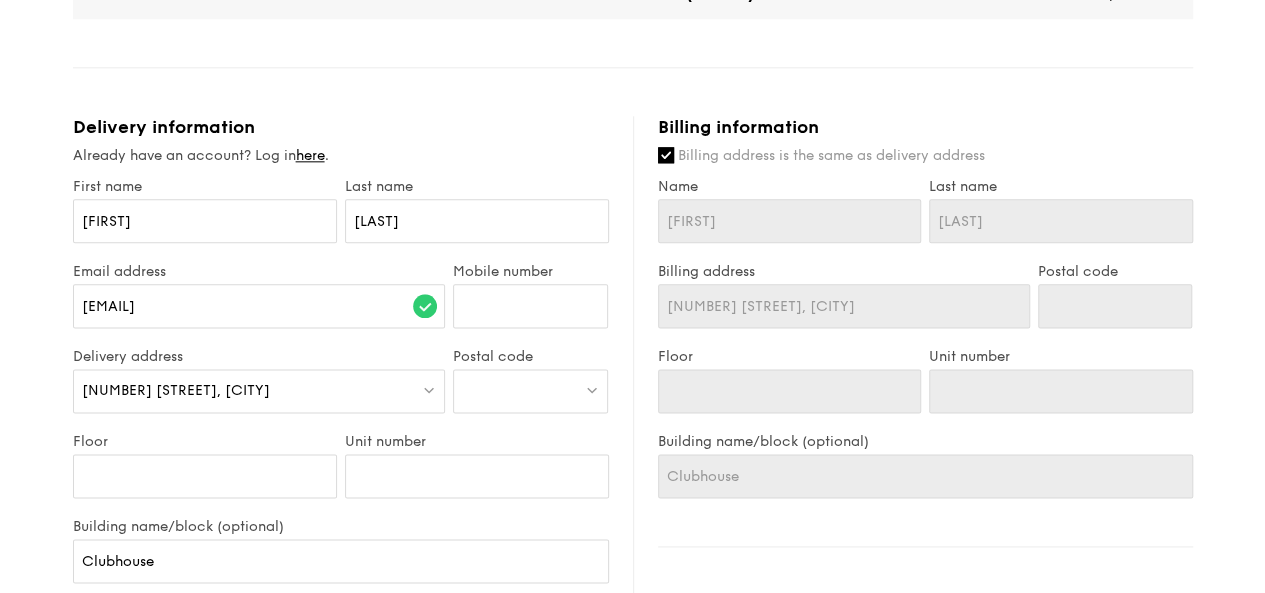 click on "[NUMBER] [STREET], [CITY]" at bounding box center [176, 390] 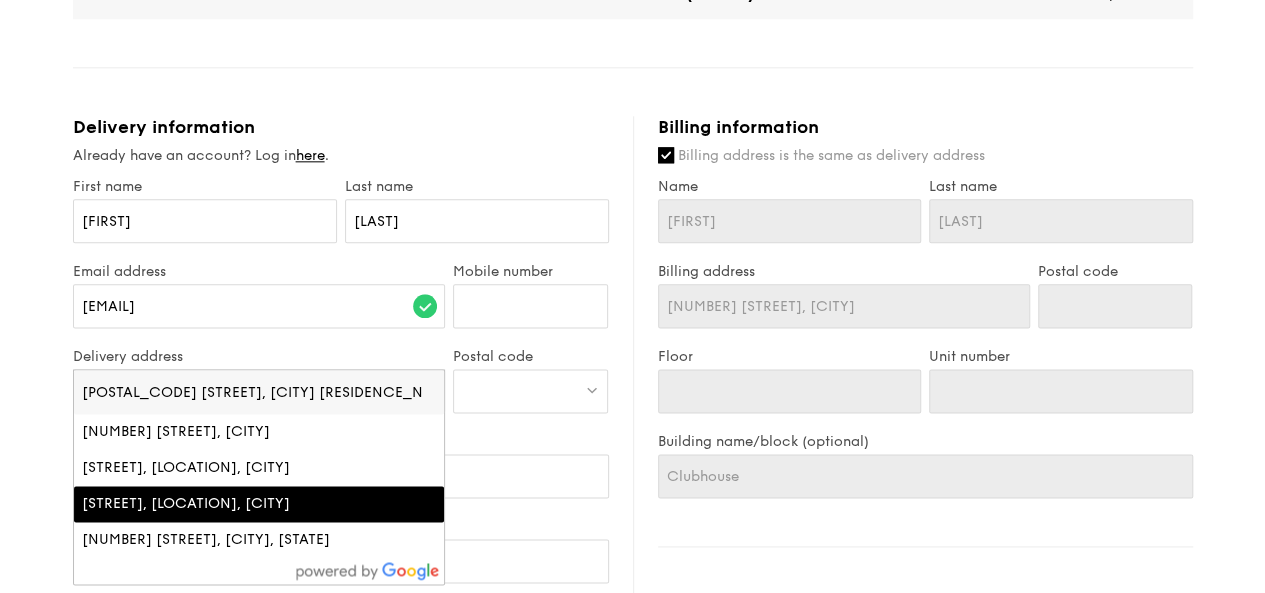click on "[POSTAL_CODE] [STREET], [CITY] [RESIDENCE_NAME]" at bounding box center [259, 392] 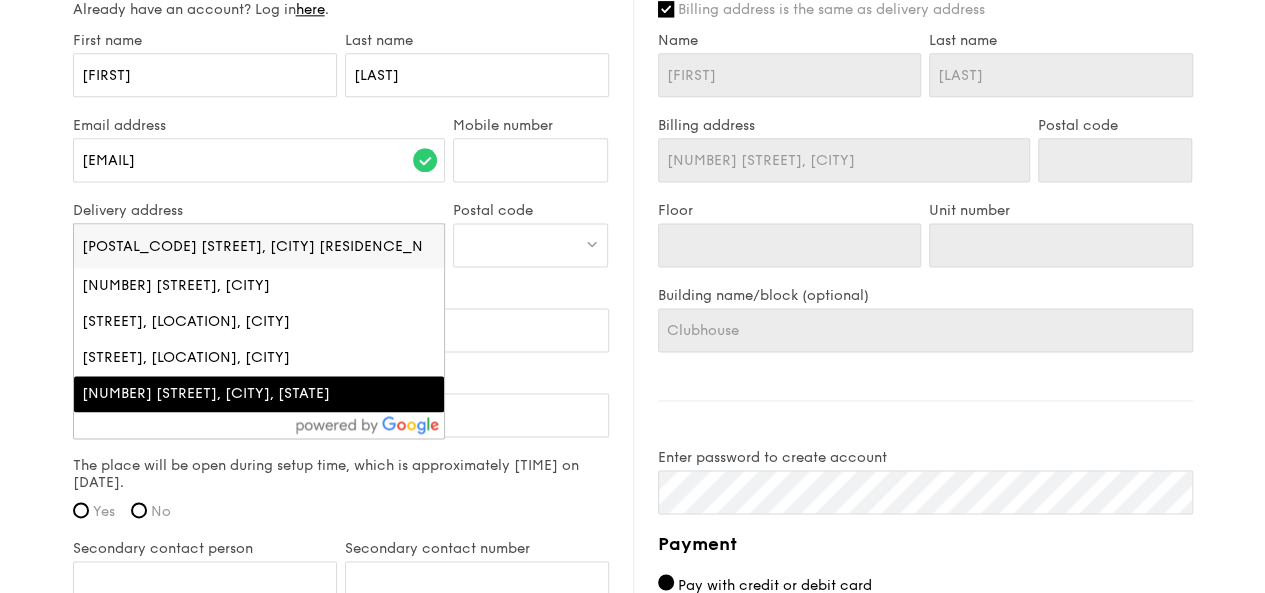scroll, scrollTop: 1200, scrollLeft: 0, axis: vertical 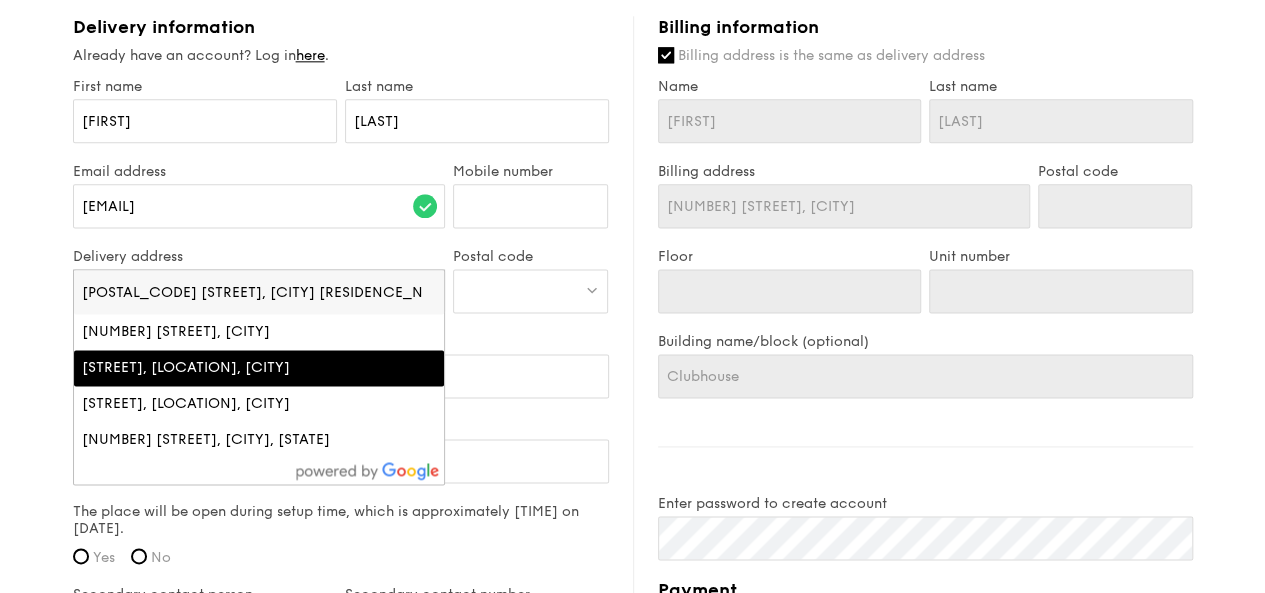 click on "[STREET], [LOCATION], [CITY]" at bounding box center (215, 368) 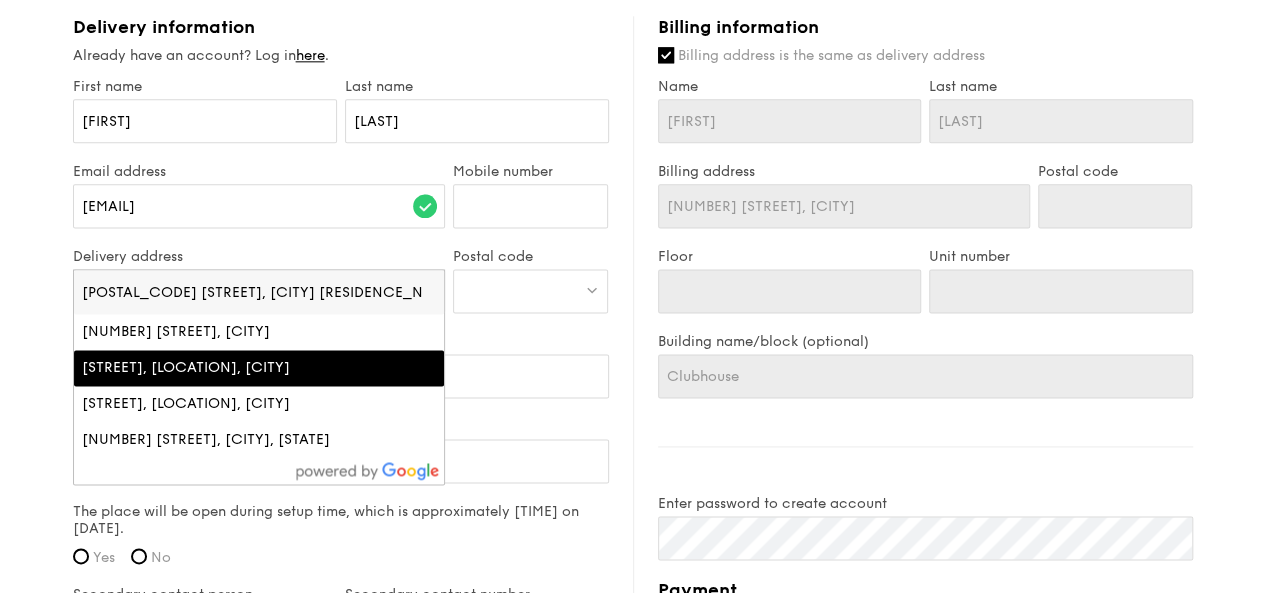 type on "[NUMBERS] [STREET]" 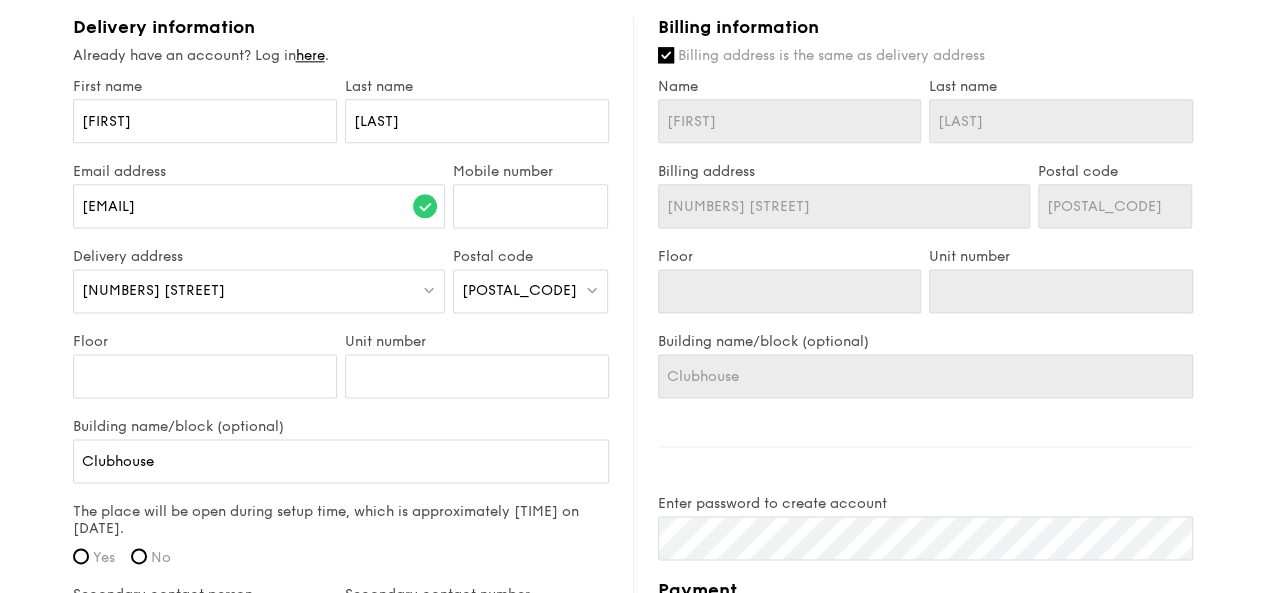 click on "[NUMBERS] [STREET]" at bounding box center (153, 290) 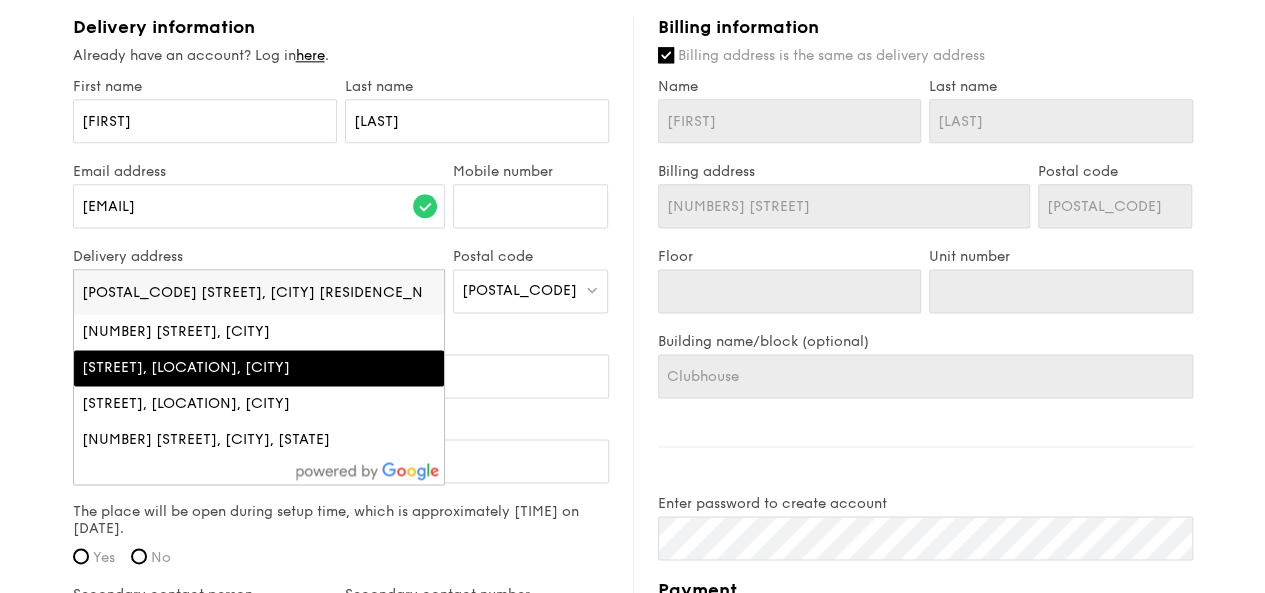 click on "[POSTAL_CODE] [STREET], [CITY] [RESIDENCE_NAME]" at bounding box center [259, 292] 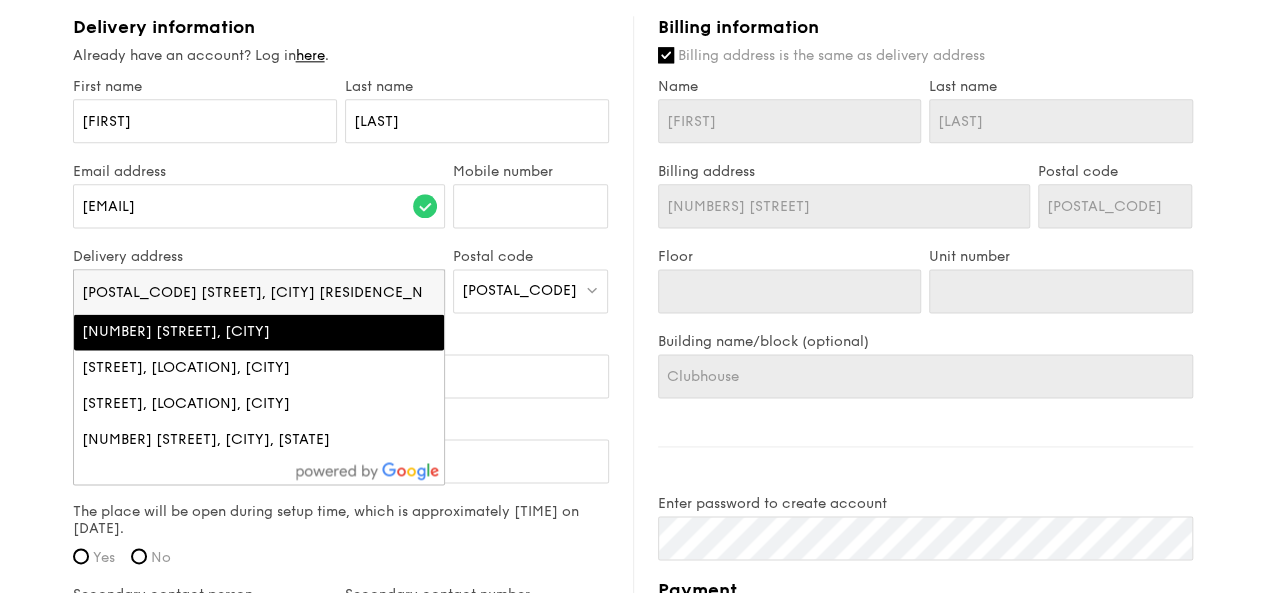 click on "[NUMBER] [STREET], [CITY]" at bounding box center [215, 332] 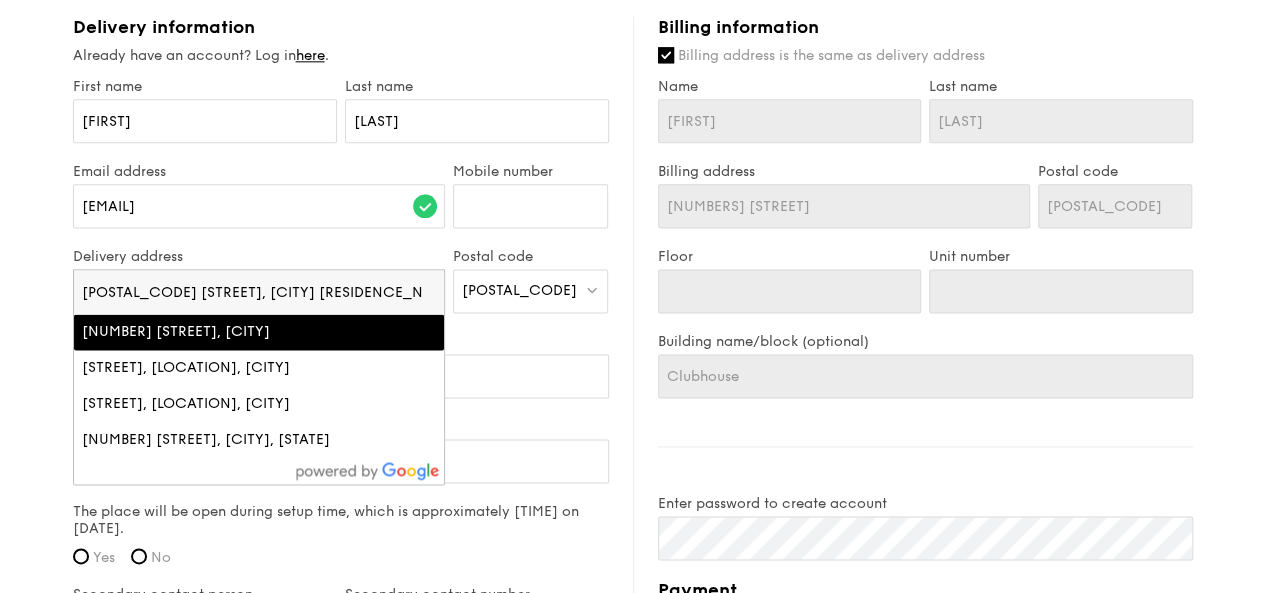 click on "Delivery address
[NUMBERS] [STREET]
[NUMBER] [STREET], [CITY]
[NUMBER] [STREET], [CITY]
[STREET], [CITY], [CITY]
[STREET], [CITY], [CITY]
[STREET], [CITY], [CITY]" at bounding box center [259, 290] 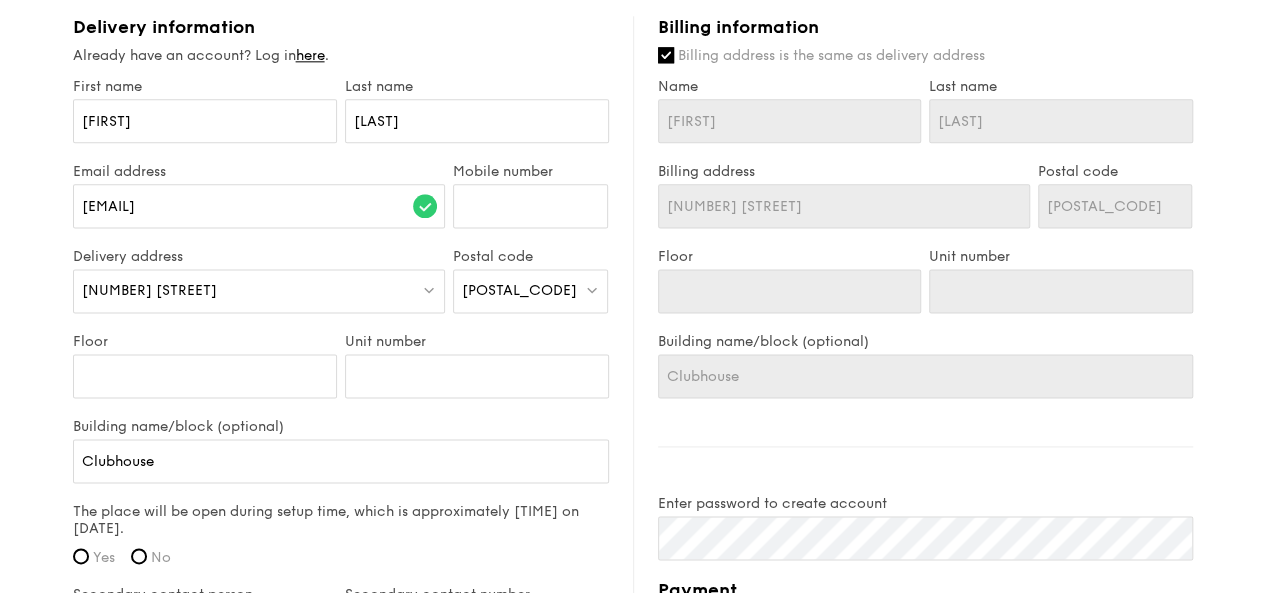 click on "[NUMBER] [STREET]" at bounding box center (259, 291) 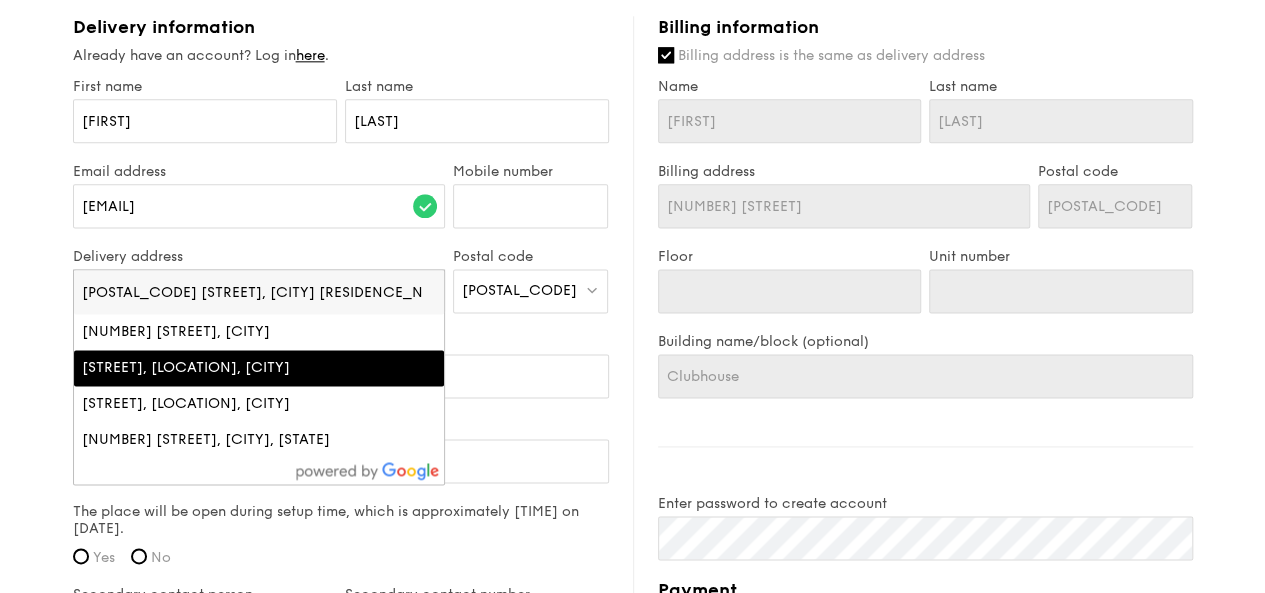 click on "[STREET], [LOCATION], [CITY]" at bounding box center [215, 368] 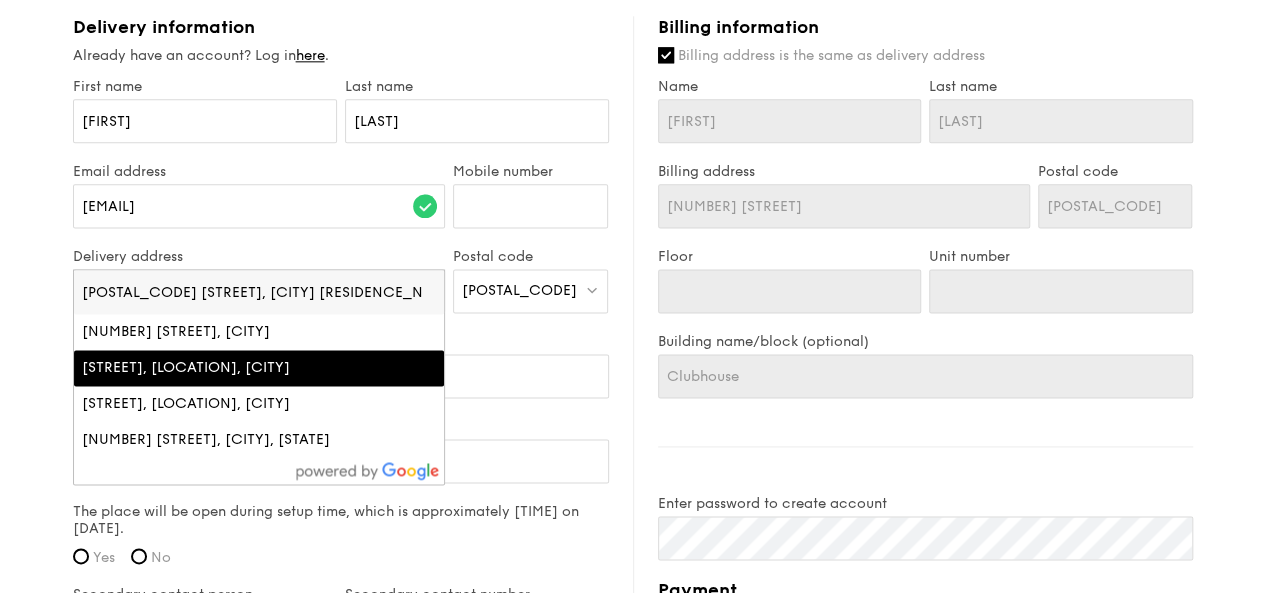 type on "[NUMBERS] [STREET]" 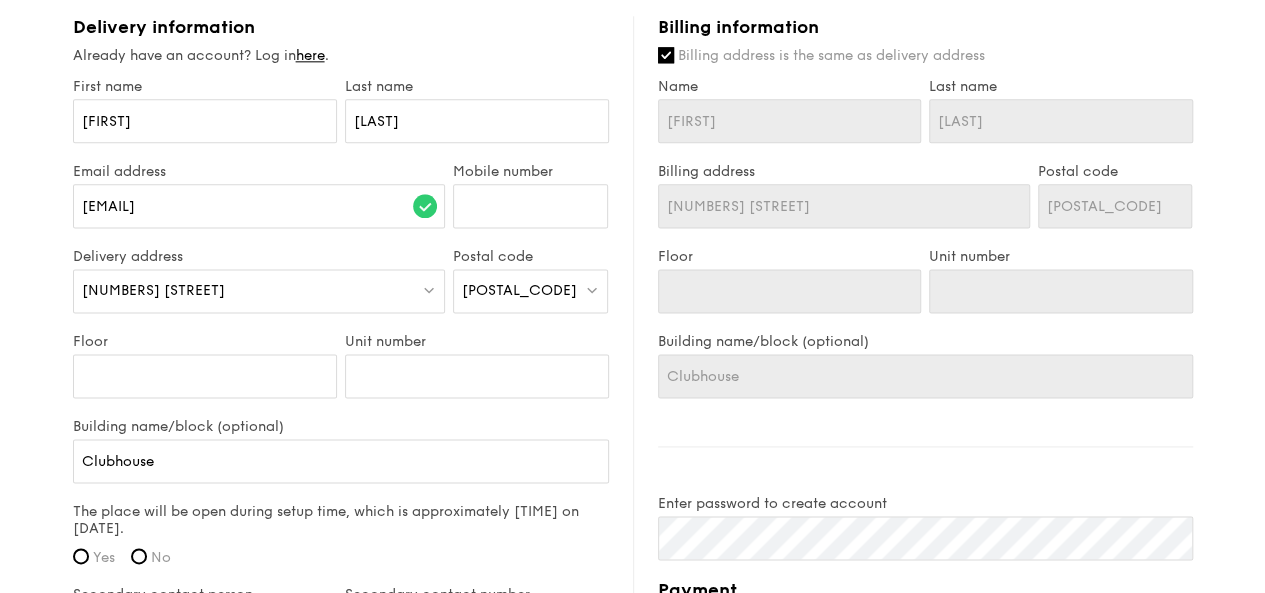 click on "1 - Select menu
2 - Select items
3 - Check out
Classic Buffet
[PRICE]
/guest
([PRICE] w/ GST)
45 guests
Serving time:
[DATE],
[TIME]
Teardown time:
[DATE],
[TIME]
Salad
Scandinavian Avocado Prawn Salad
+[PRICE]
- virgin mary dressing, dijon mustard, arugula, red onion
Mains
Garlic Confit Aglio Olio - super garlicfied oil, slow baked cherry tomatoes, garden fresh thyme
Meat
Honey Duo Mustard Chicken - house-blend mustard, maple soy baked potato, parsley
Fish
Marinara Dory Stew - onion and fennel-infused tomato sauce, black olive, green pesto
Vegetable
Roasted Rainbow Vegetables - cajun oil, roasted assorted vegetables at 250 degrees ." at bounding box center (632, -62) 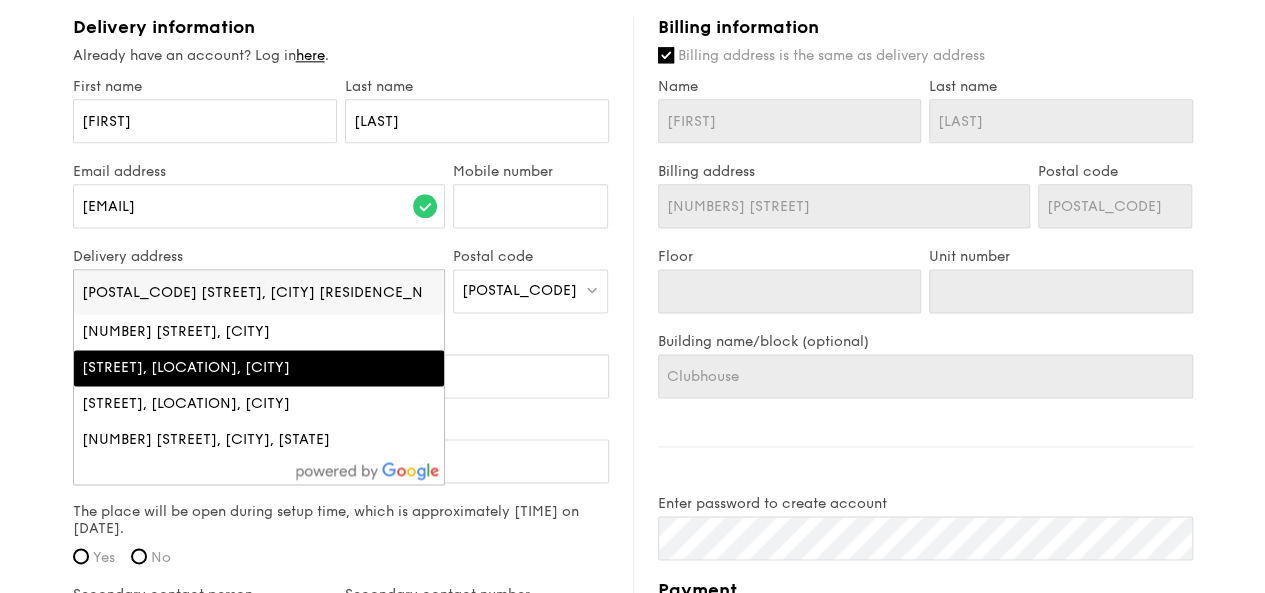 click on "1 - Select menu
2 - Select items
3 - Check out
Classic Buffet
[PRICE]
/guest
([PRICE] w/ GST)
45 guests
Serving time:
[DATE],
[TIME]
Teardown time:
[DATE],
[TIME]
Salad
Scandinavian Avocado Prawn Salad
+[PRICE]
- virgin mary dressing, dijon mustard, arugula, red onion
Mains
Garlic Confit Aglio Olio - super garlicfied oil, slow baked cherry tomatoes, garden fresh thyme
Meat
Honey Duo Mustard Chicken - house-blend mustard, maple soy baked potato, parsley
Fish
Marinara Dory Stew - onion and fennel-infused tomato sauce, black olive, green pesto
Vegetable
Roasted Rainbow Vegetables - cajun oil, roasted assorted vegetables at 250 degrees ." at bounding box center [632, -62] 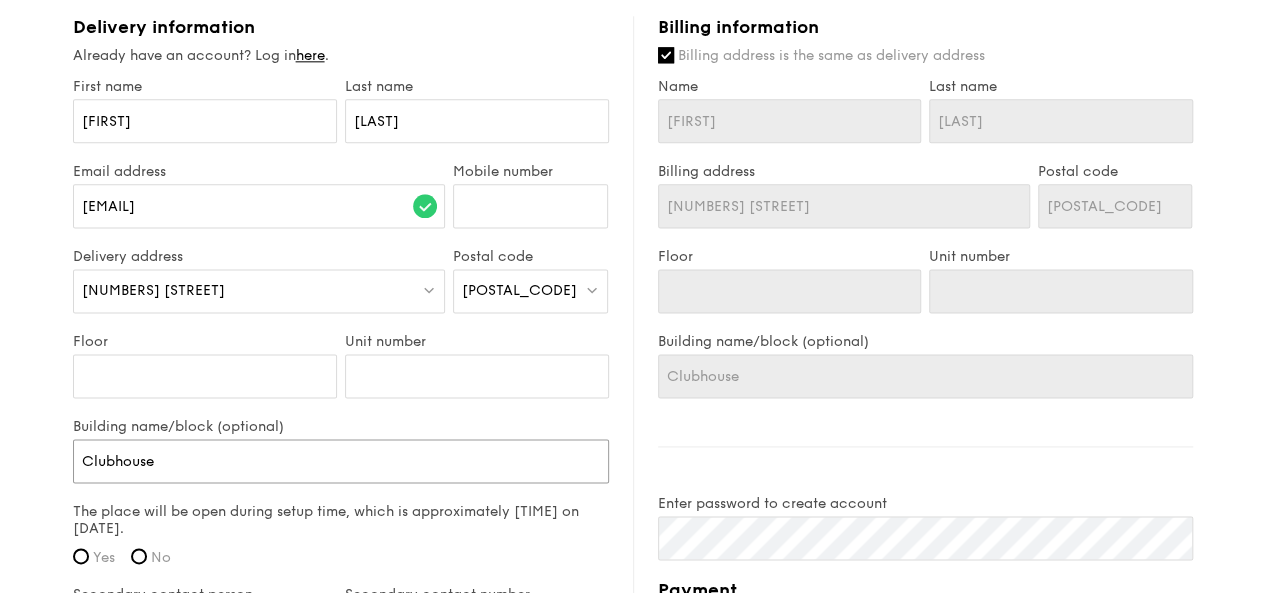 click on "Clubhouse" at bounding box center (341, 461) 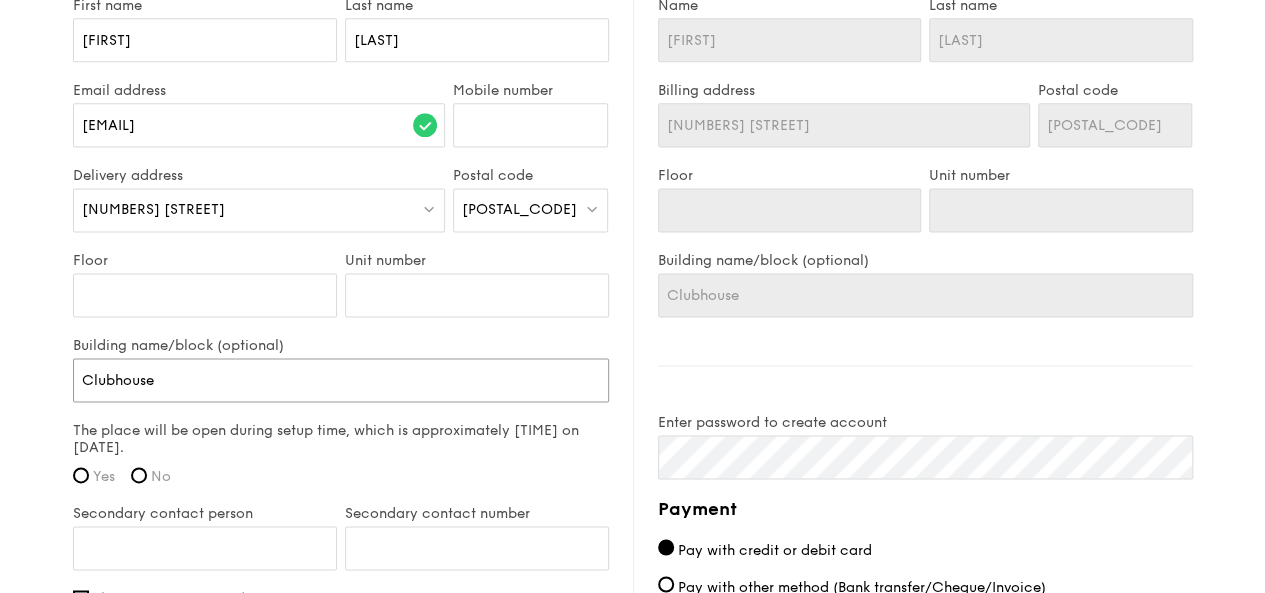 scroll, scrollTop: 1300, scrollLeft: 0, axis: vertical 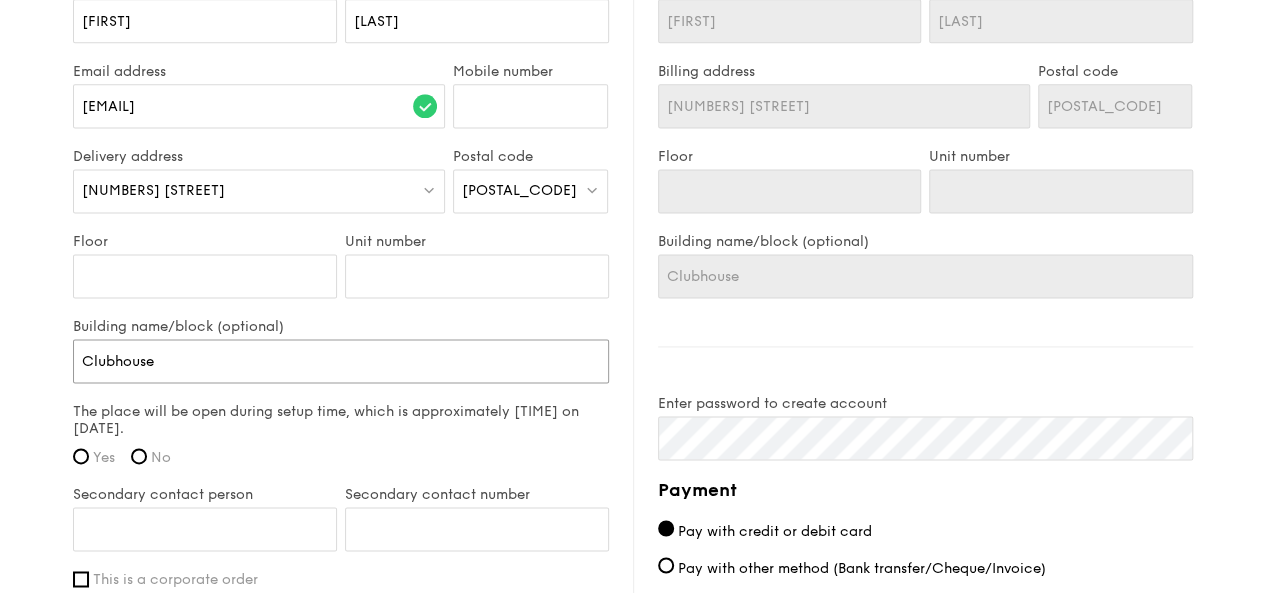 type on "ClubhouseF" 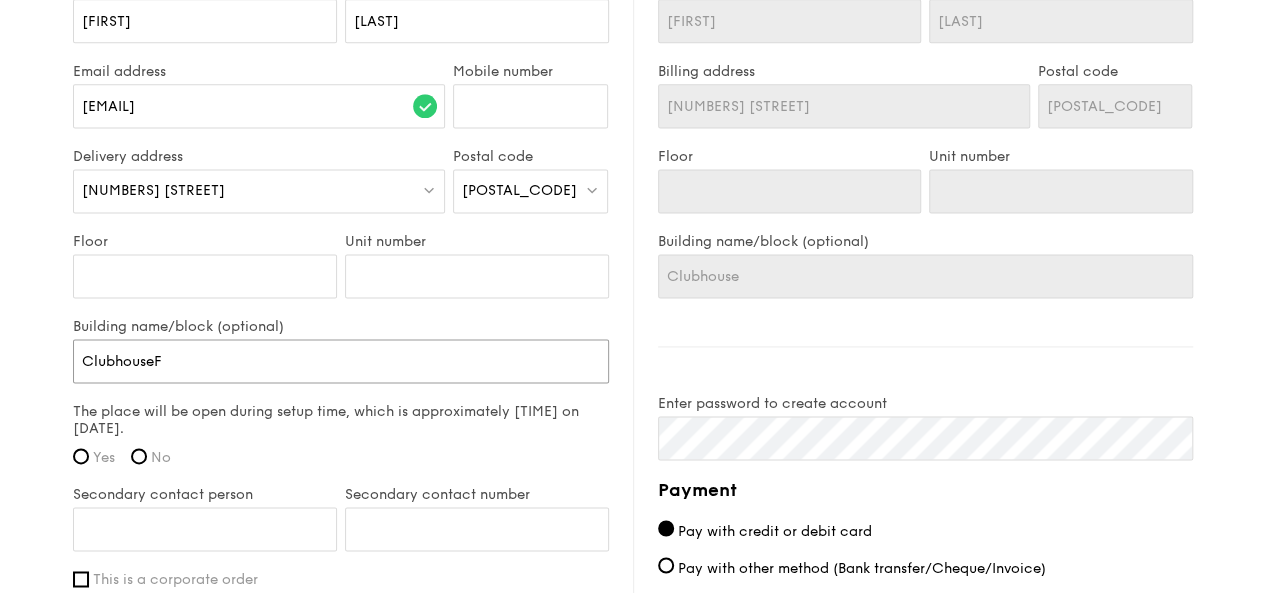 type on "ClubhouseF" 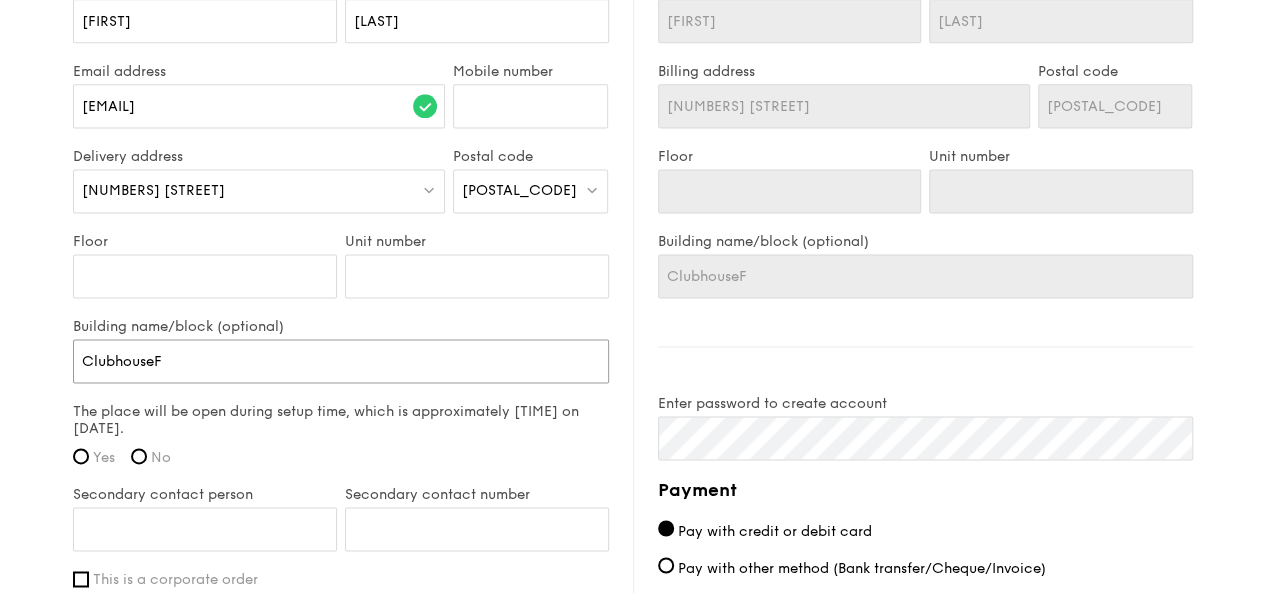 type on "ClubhouseFu" 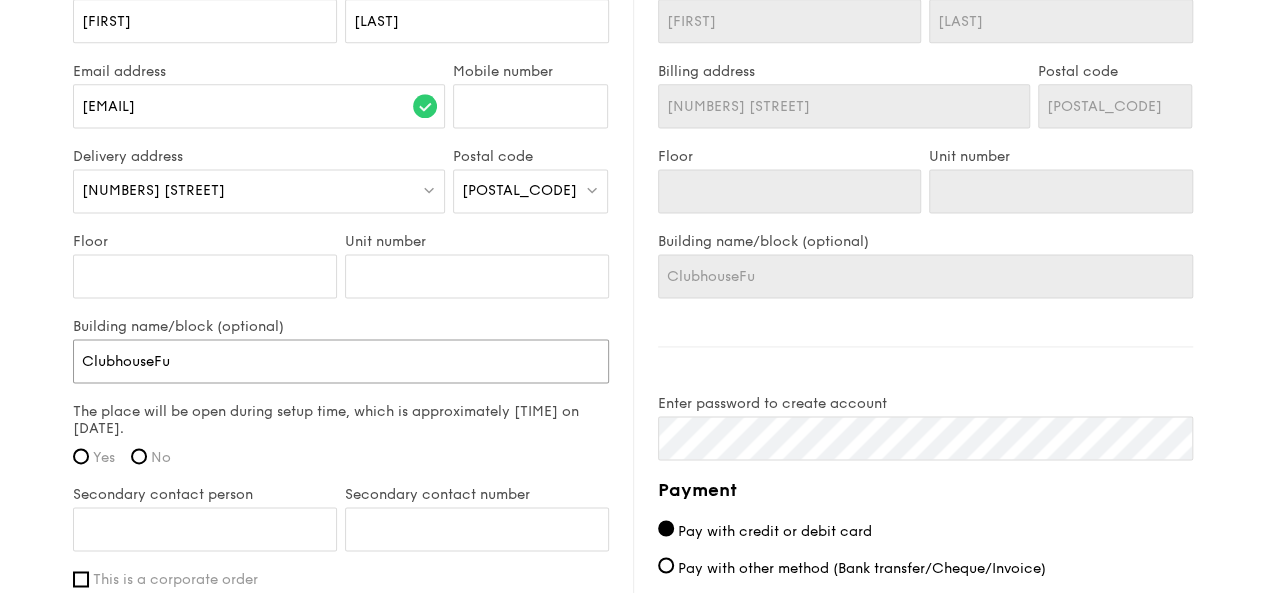 type on "ClubhouseF" 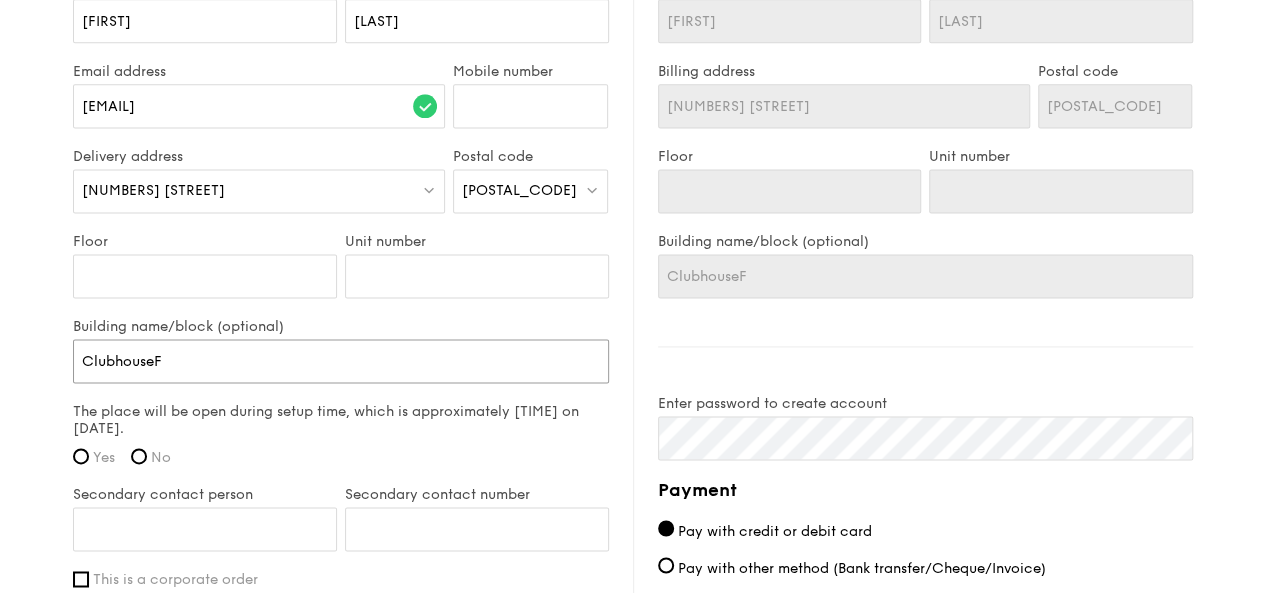type on "Clubhouse" 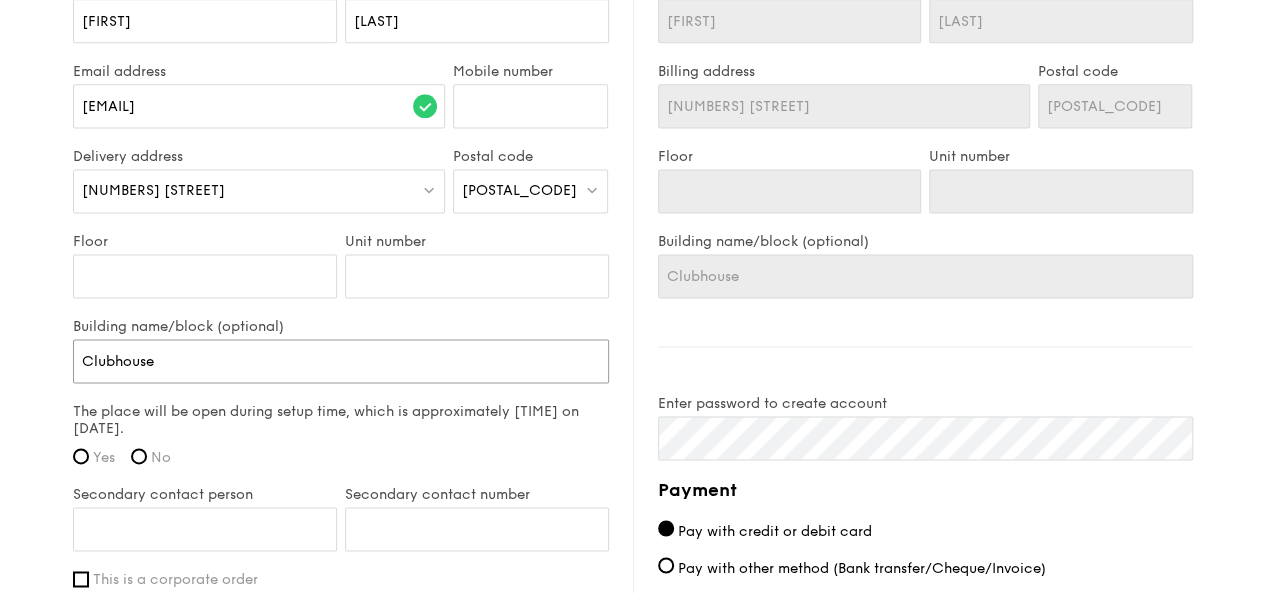 type on "Clubhouse" 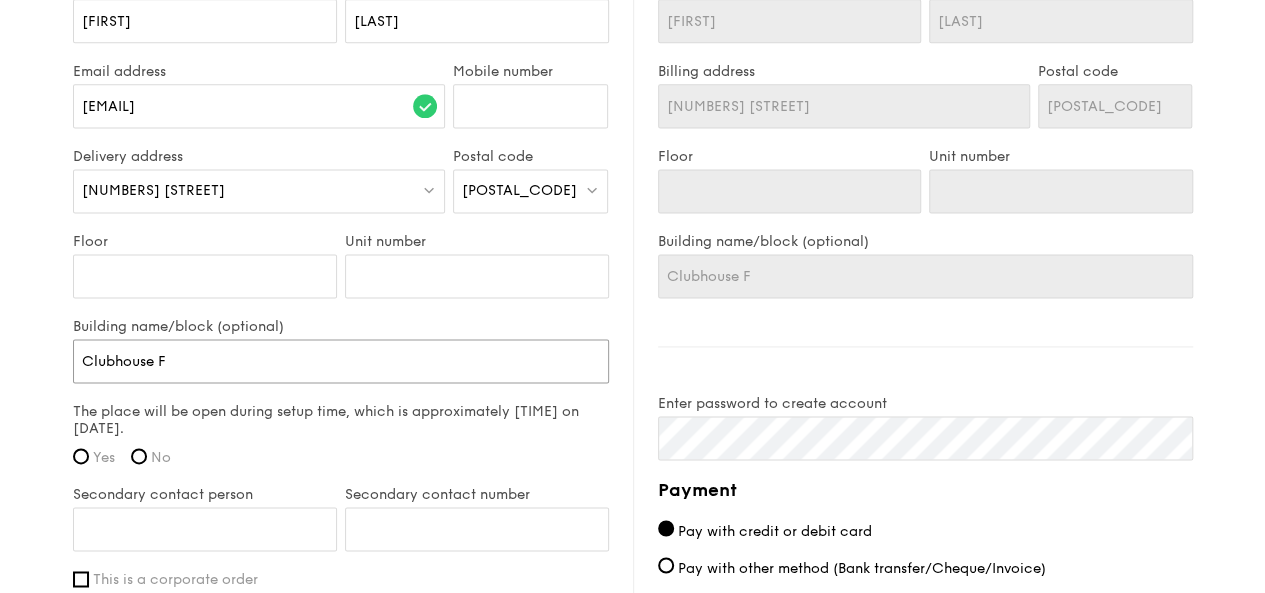 type on "Clubhouse Fu" 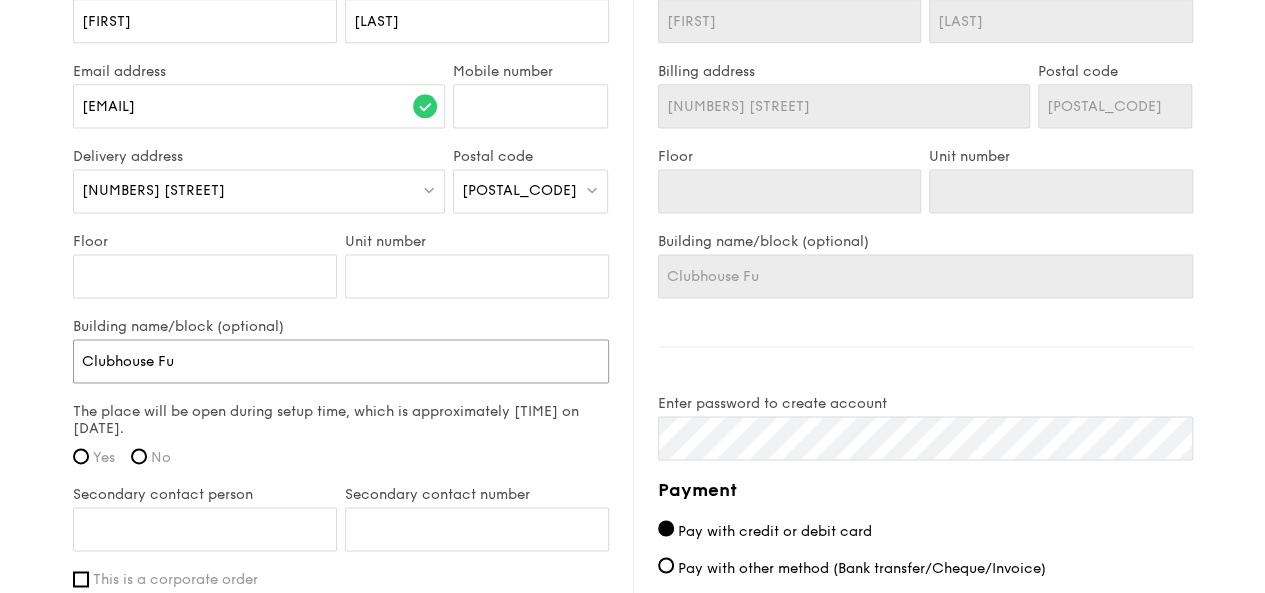 type on "Clubhouse Fun" 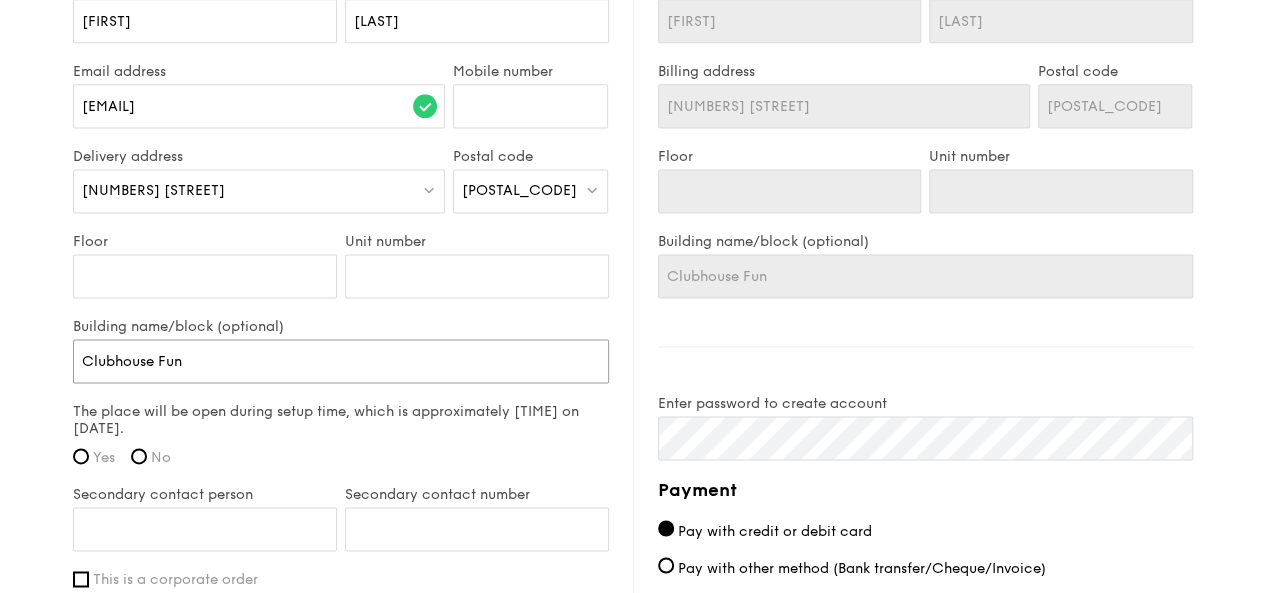type on "Clubhouse Func" 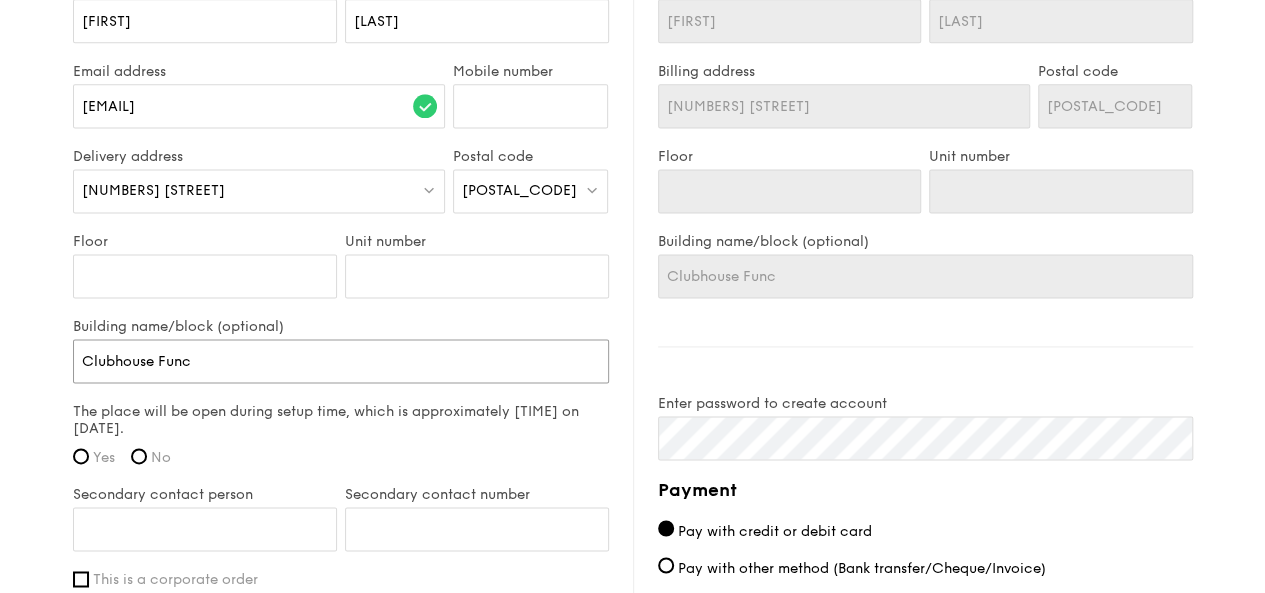 type on "Clubhouse Funct" 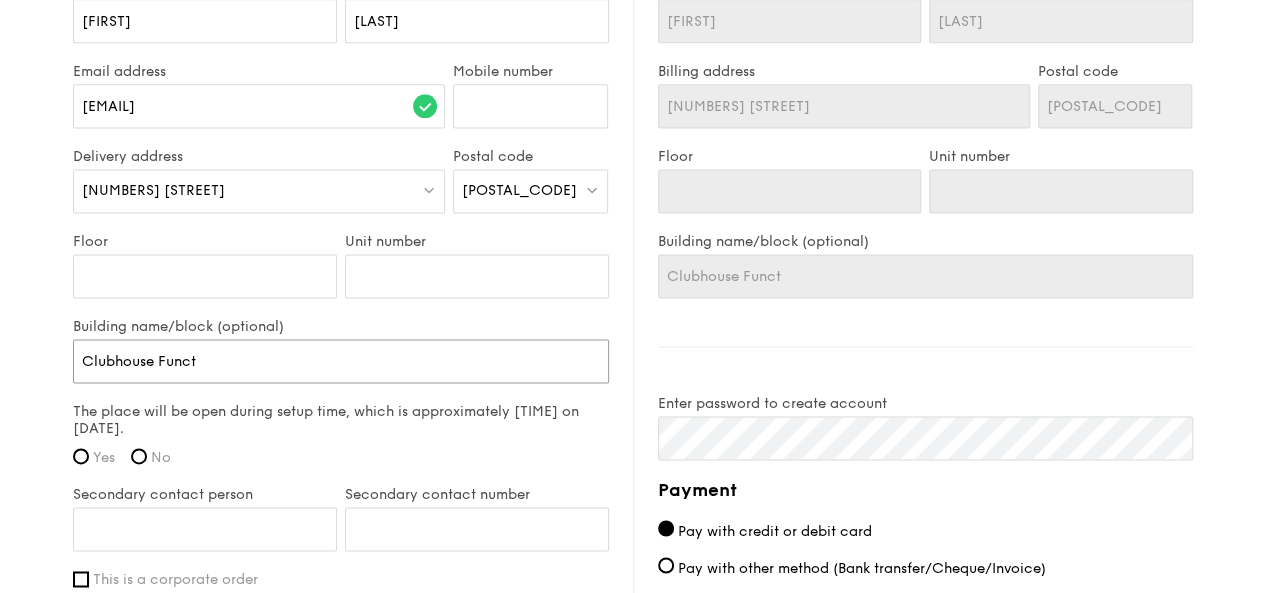 type on "Clubhouse Functi" 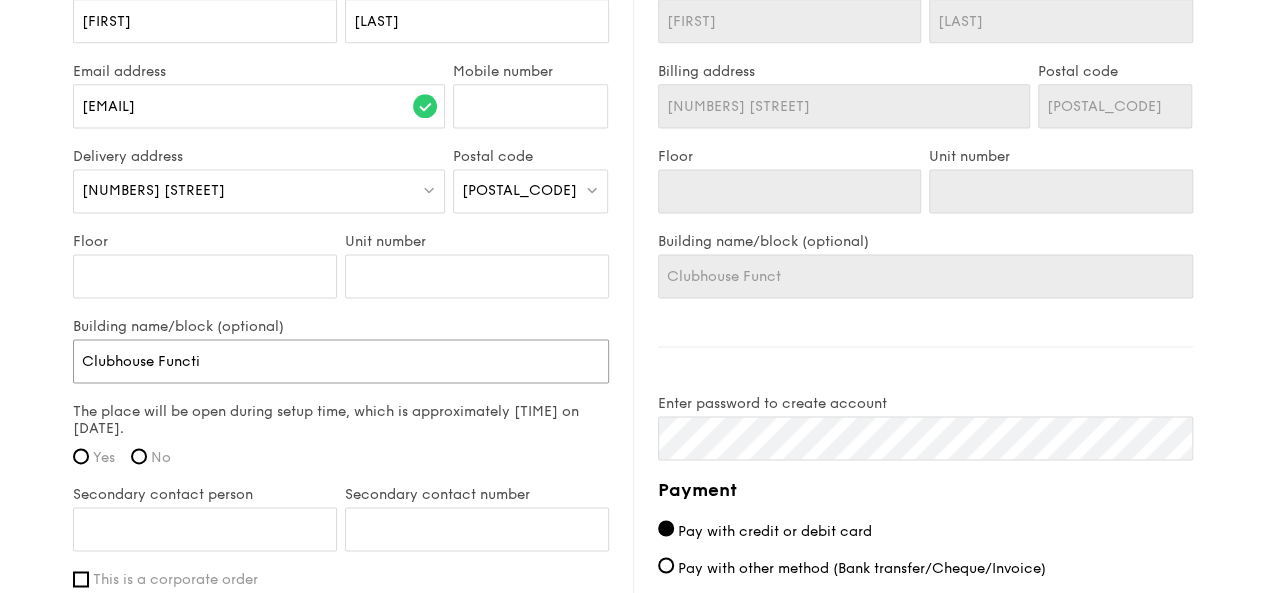 type on "Clubhouse Functi" 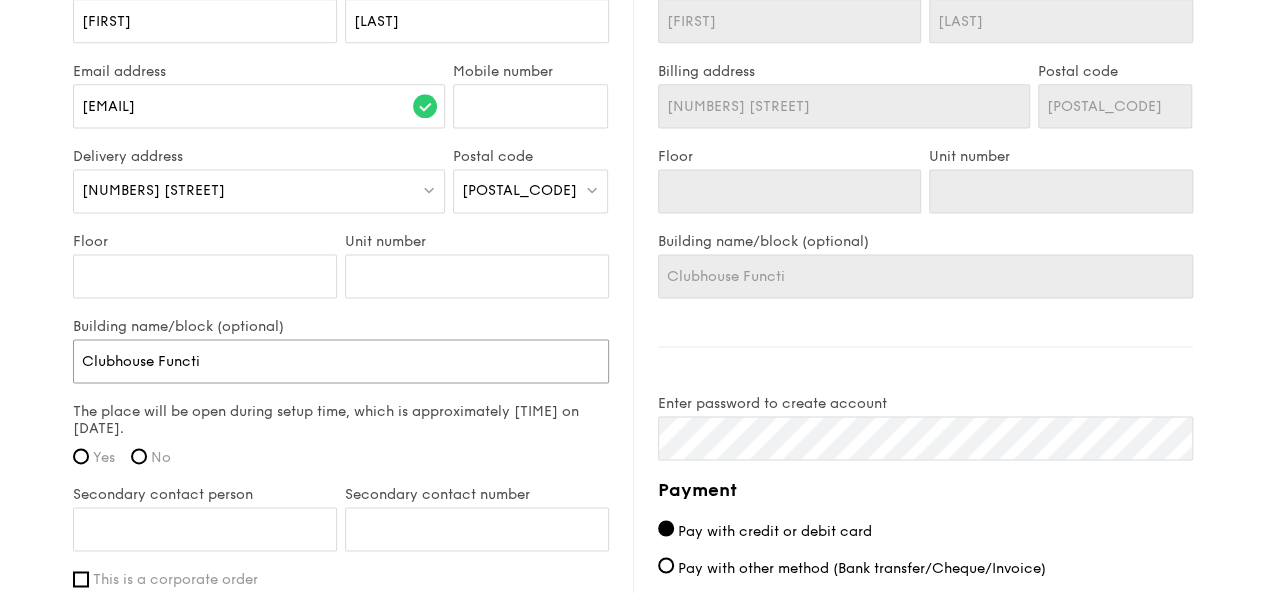 type on "Clubhouse Functio" 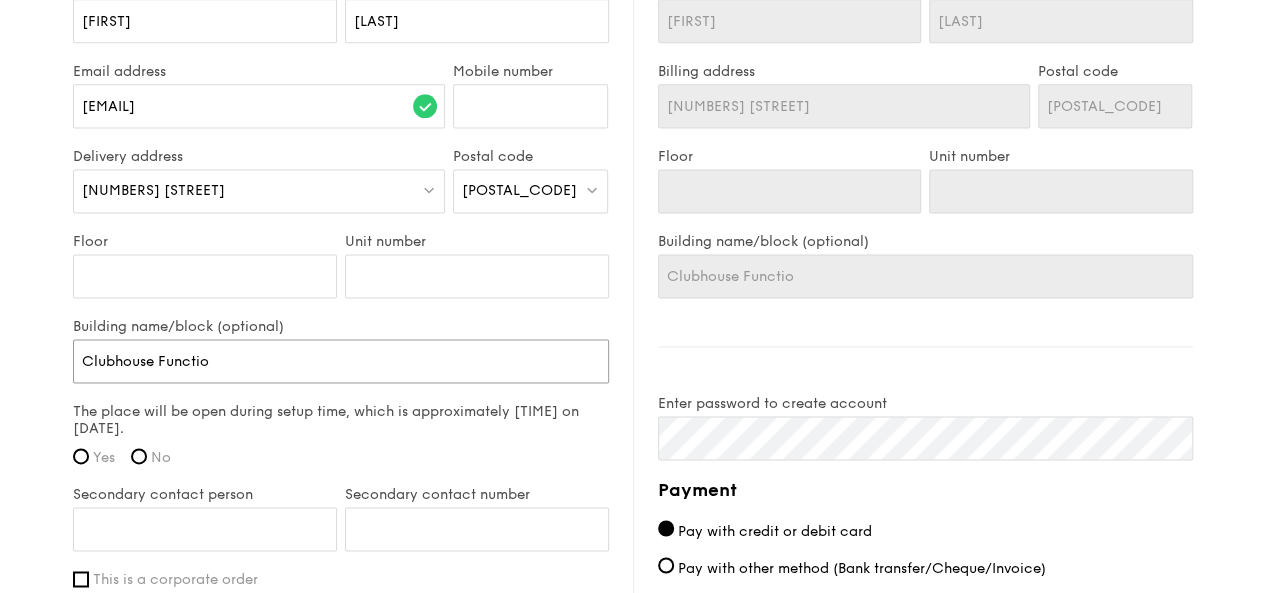 type on "Clubhouse Function" 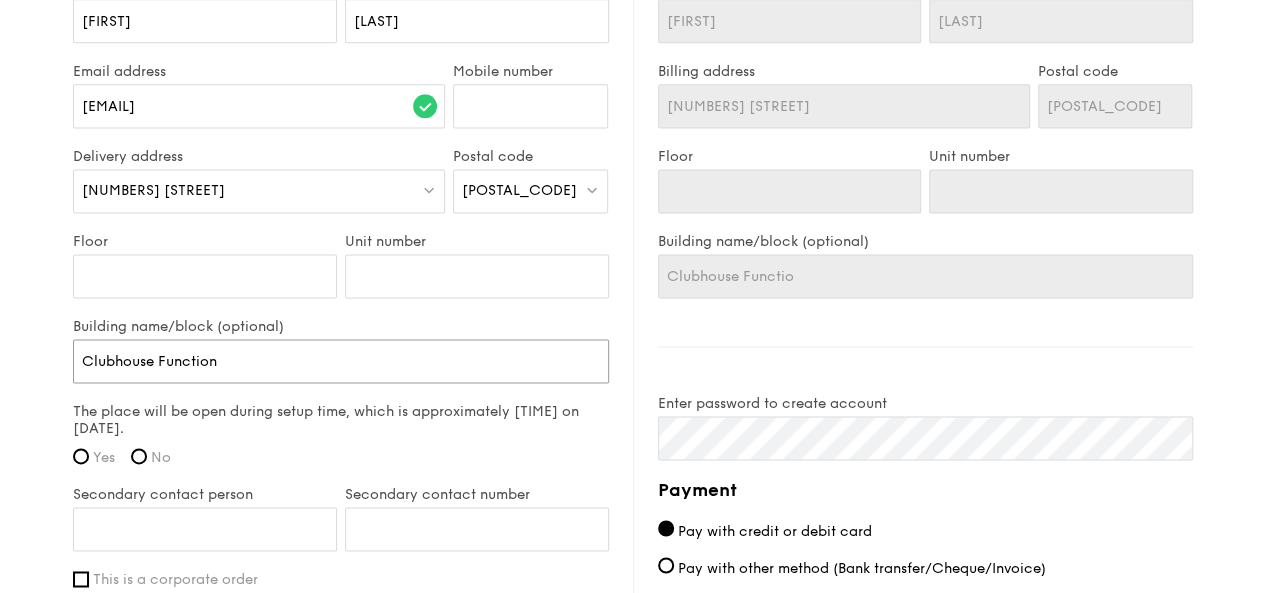 type on "Clubhouse Function" 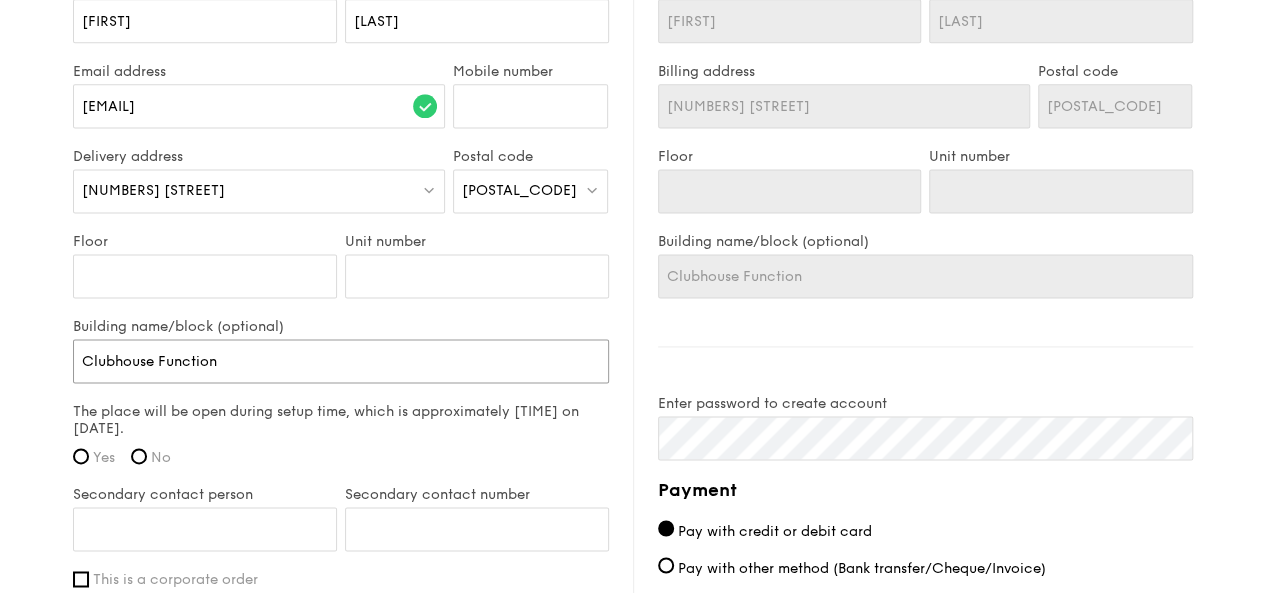 type on "Clubhouse Function" 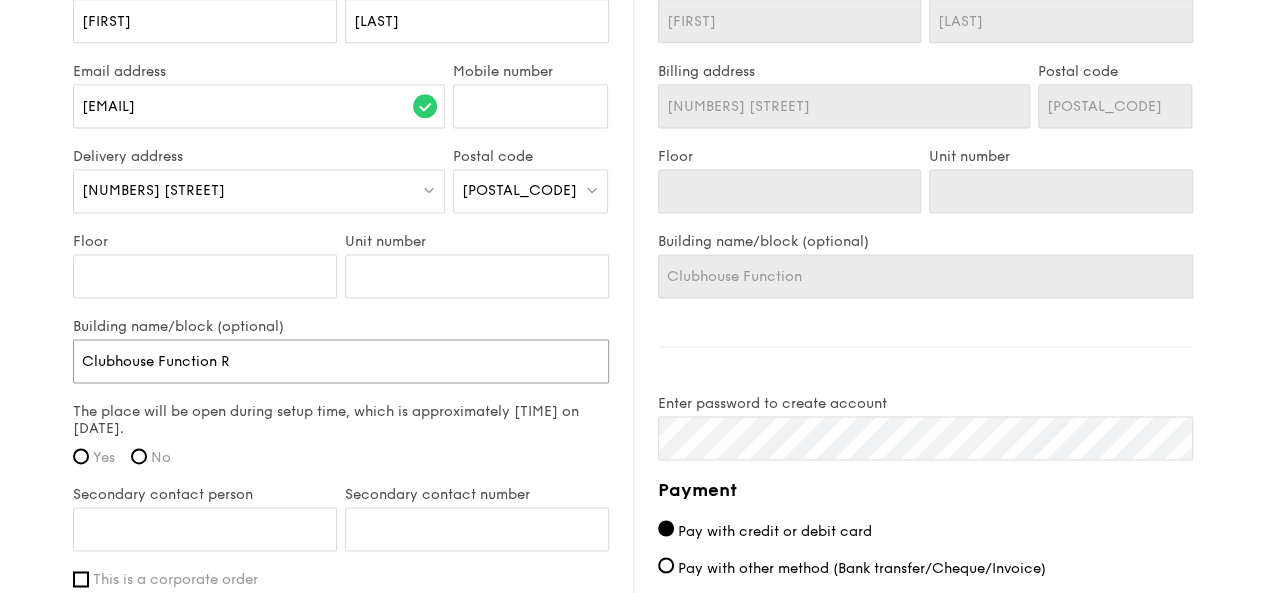 type on "Clubhouse Function R" 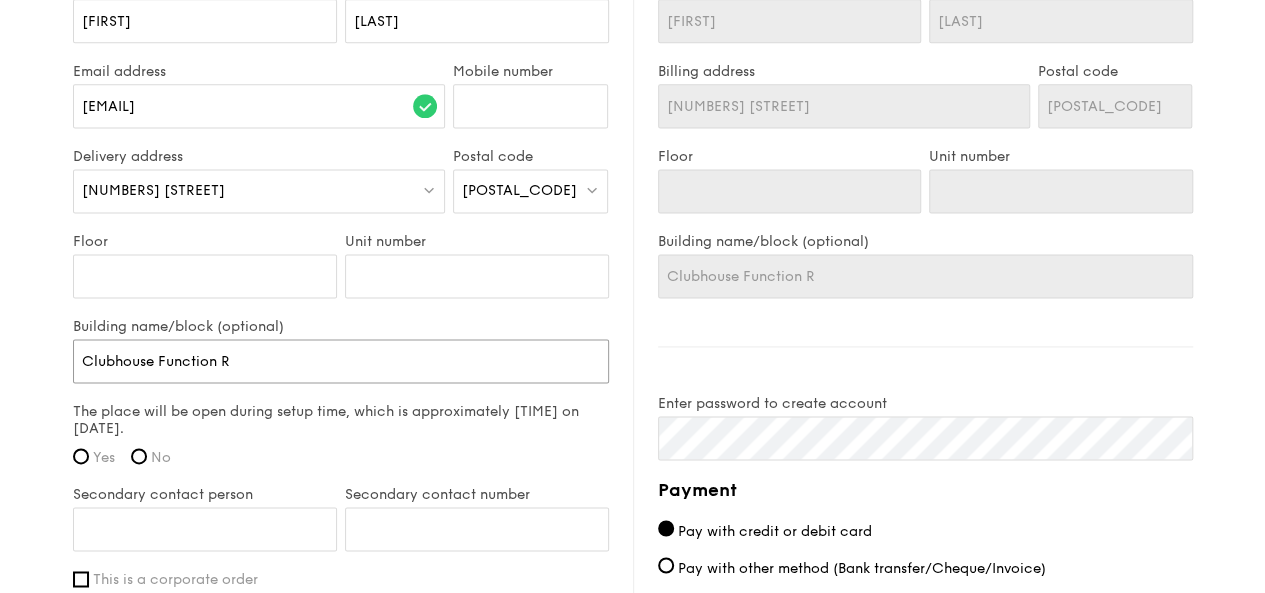 type on "Clubhouse Function Ro" 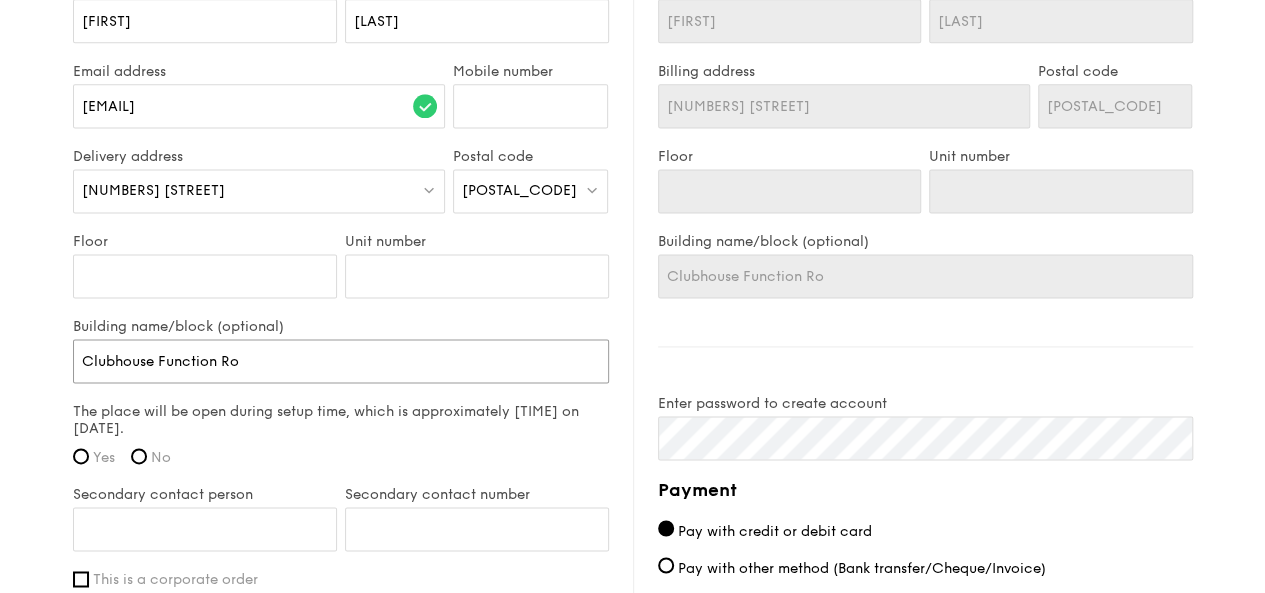 type on "Clubhouse Function Roo" 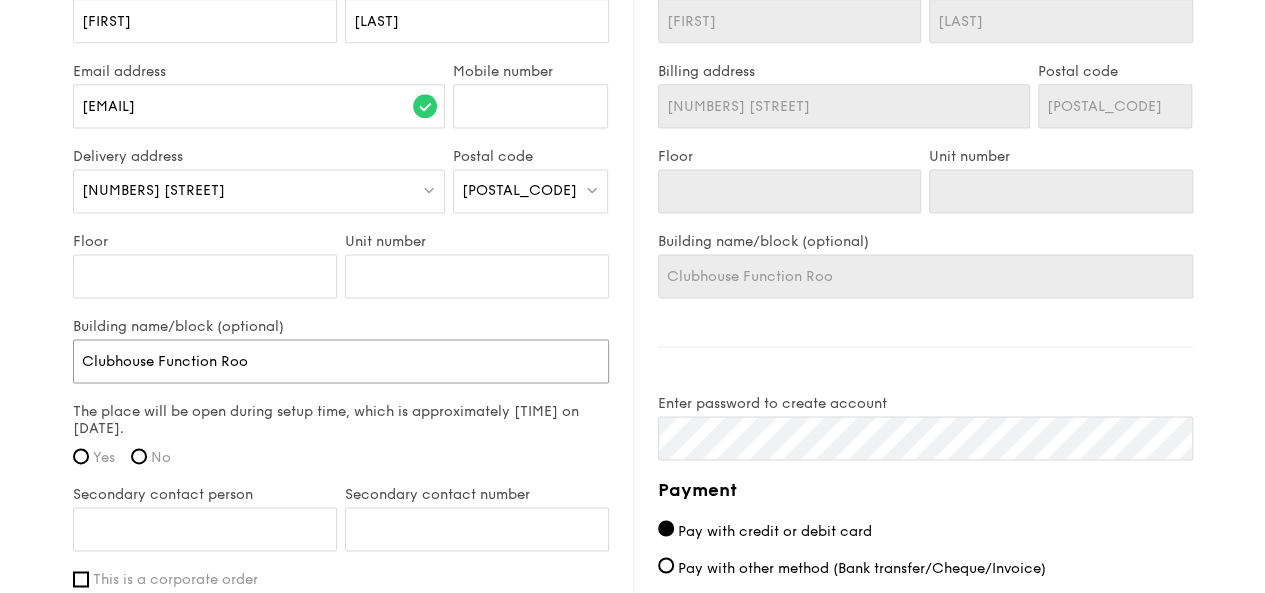 type on "Clubhouse Function Room" 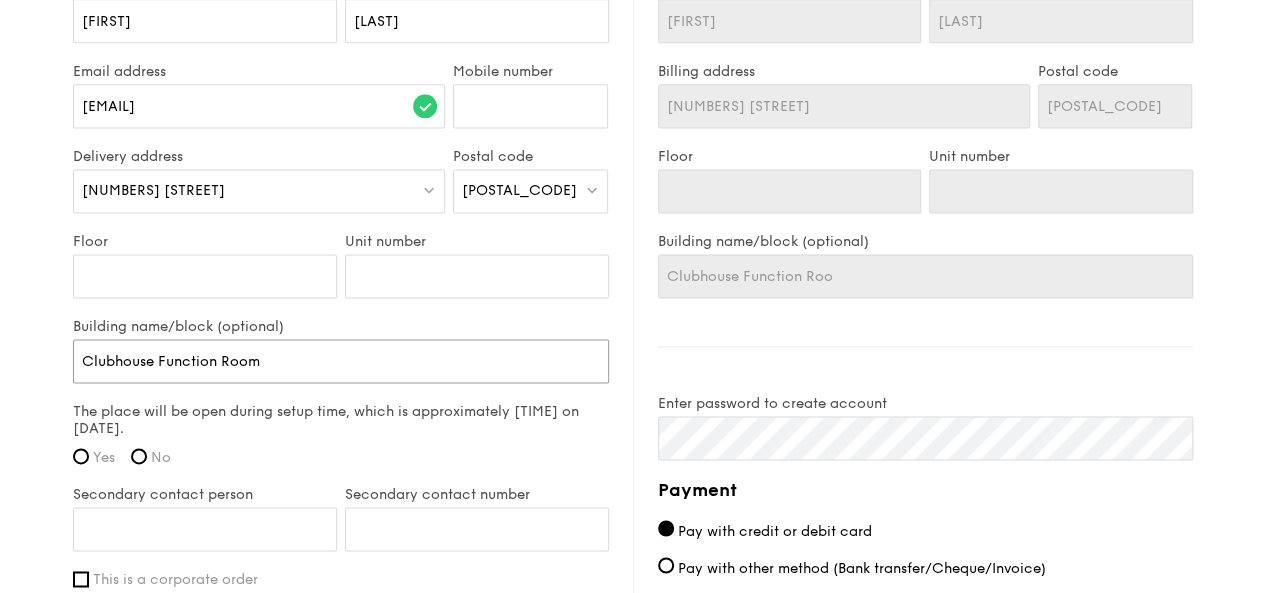 type on "Clubhouse Function Room" 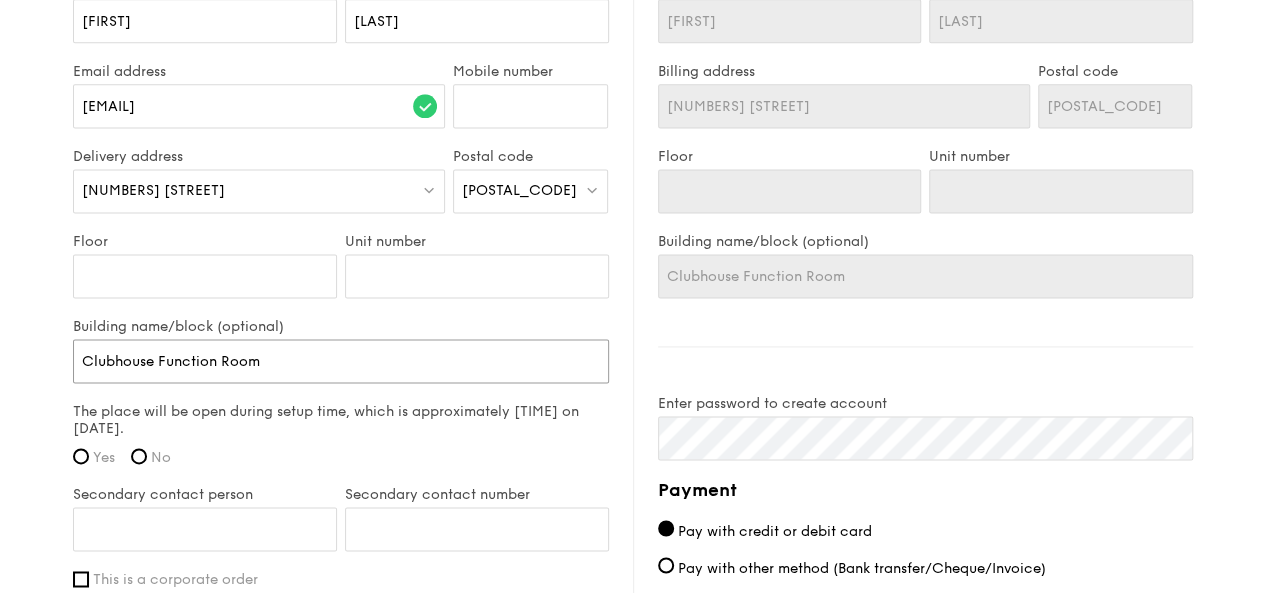 type on "Clubhouse Function Room" 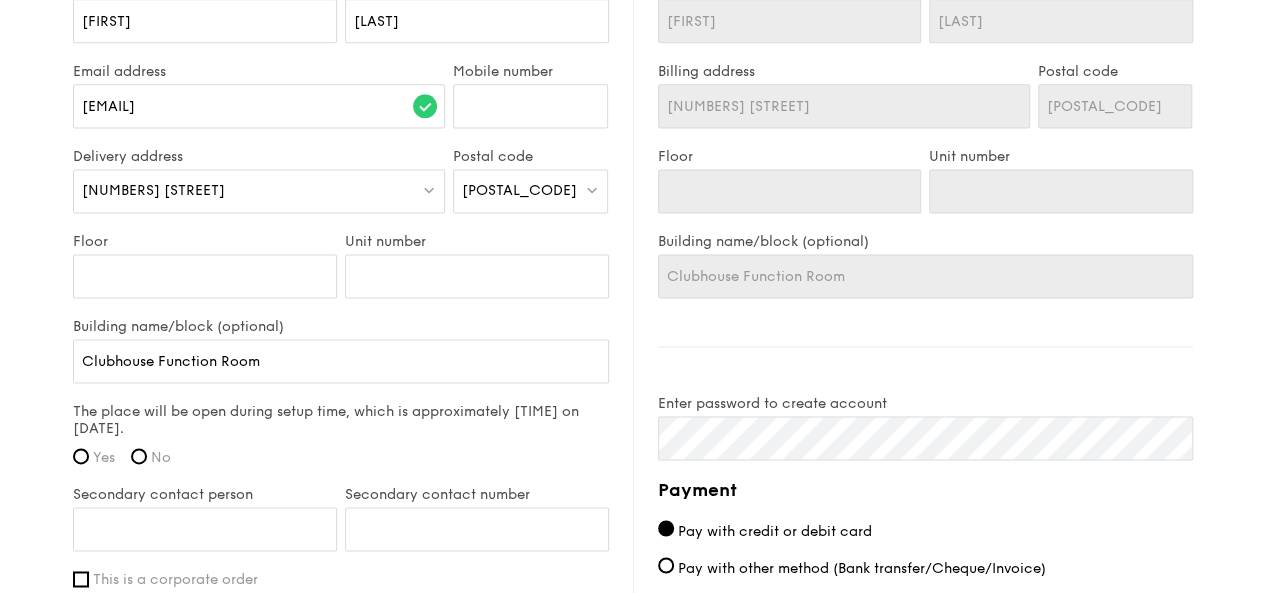 click on "1 - Select menu
2 - Select items
3 - Check out
Classic Buffet
[PRICE]
/guest
([PRICE] w/ GST)
45 guests
Serving time:
[DATE],
[TIME]
Teardown time:
[DATE],
[TIME]
Salad
Scandinavian Avocado Prawn Salad
+[PRICE]
- virgin mary dressing, dijon mustard, arugula, red onion
Mains
Garlic Confit Aglio Olio - super garlicfied oil, slow baked cherry tomatoes, garden fresh thyme
Meat
Honey Duo Mustard Chicken - house-blend mustard, maple soy baked potato, parsley
Fish
Marinara Dory Stew - onion and fennel-infused tomato sauce, black olive, green pesto
Vegetable
Roasted Rainbow Vegetables - cajun oil, roasted assorted vegetables at 250 degrees ." at bounding box center (632, -162) 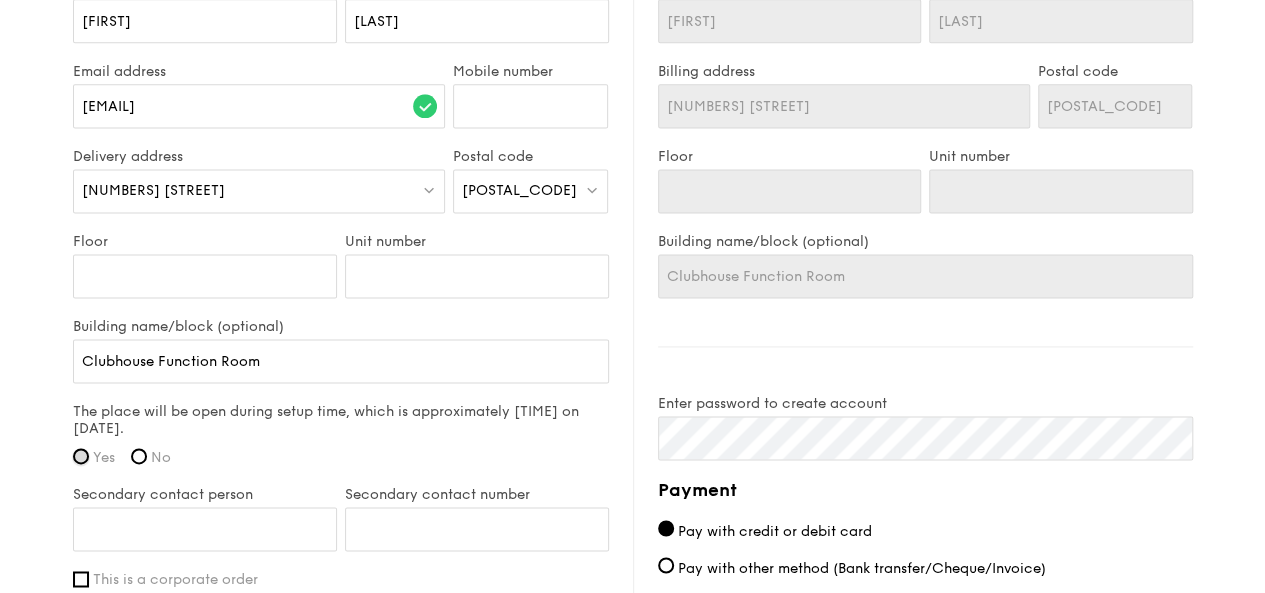 click on "Yes" at bounding box center [81, 456] 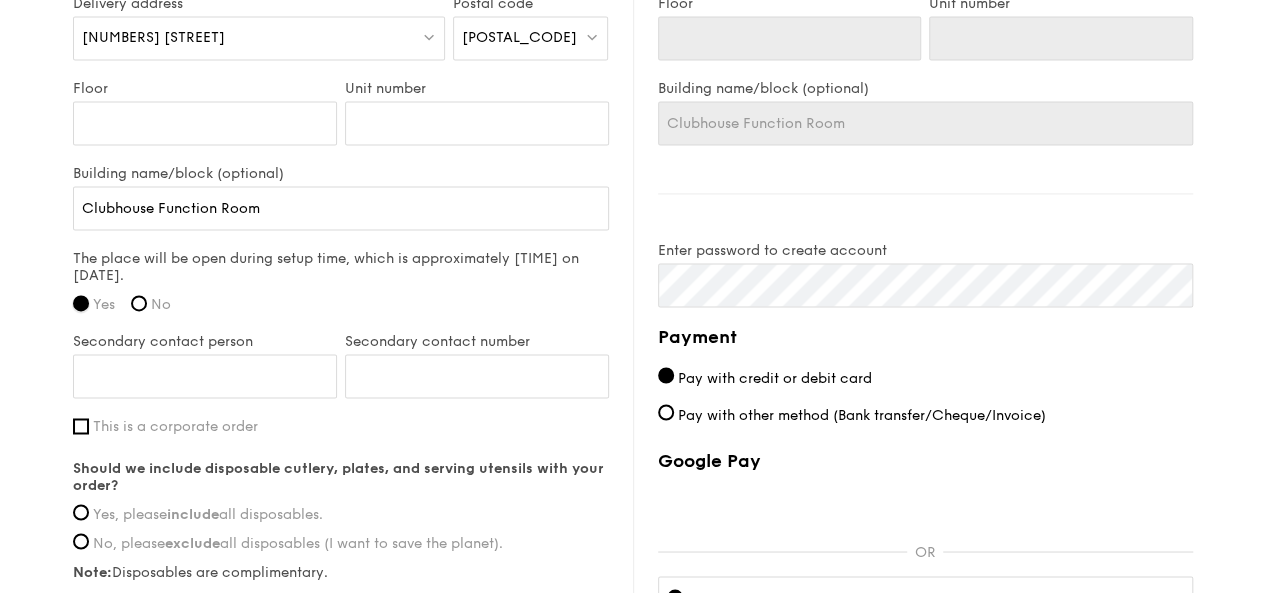 scroll, scrollTop: 1500, scrollLeft: 0, axis: vertical 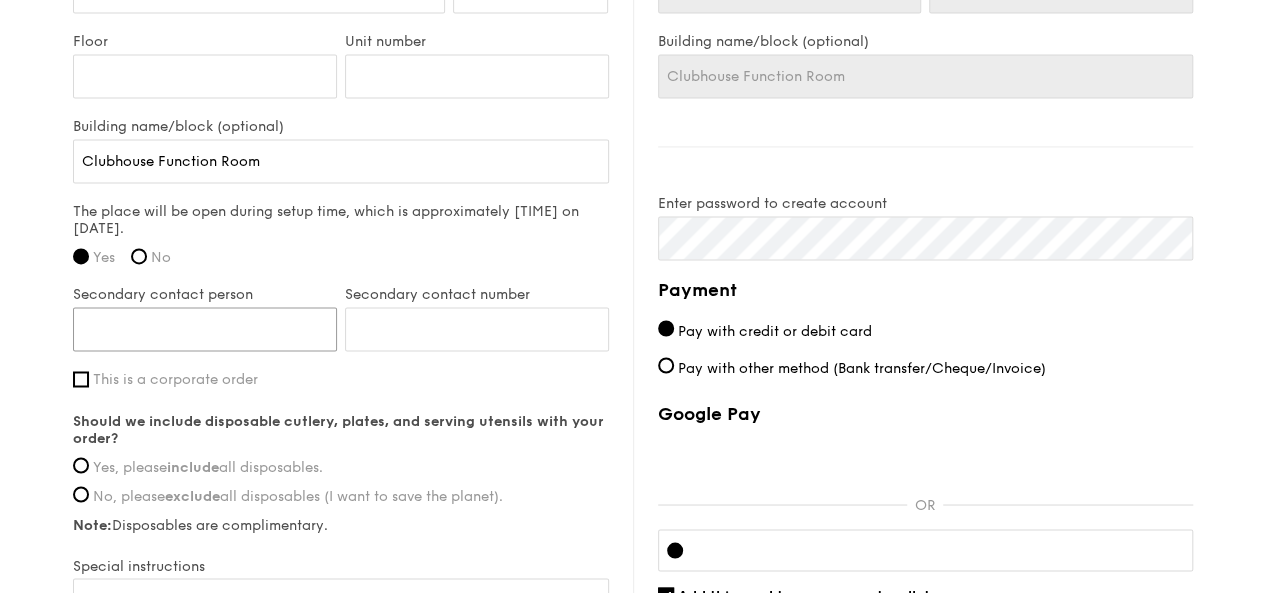 click on "Secondary contact person" at bounding box center [205, 329] 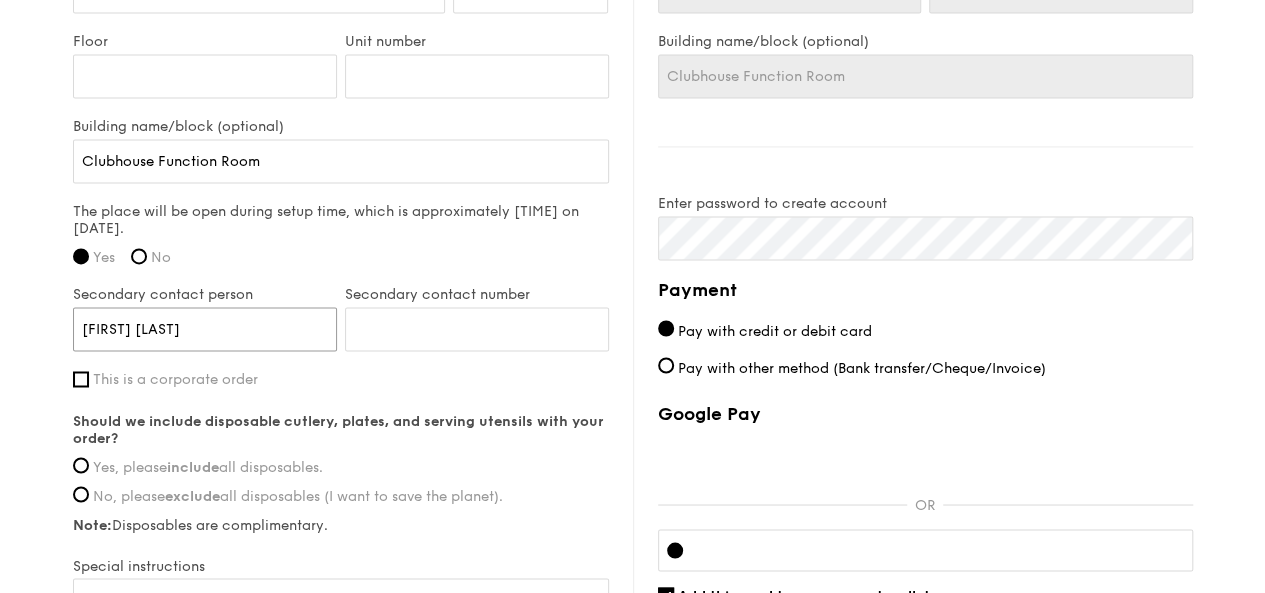 type on "[FIRST] [LAST]" 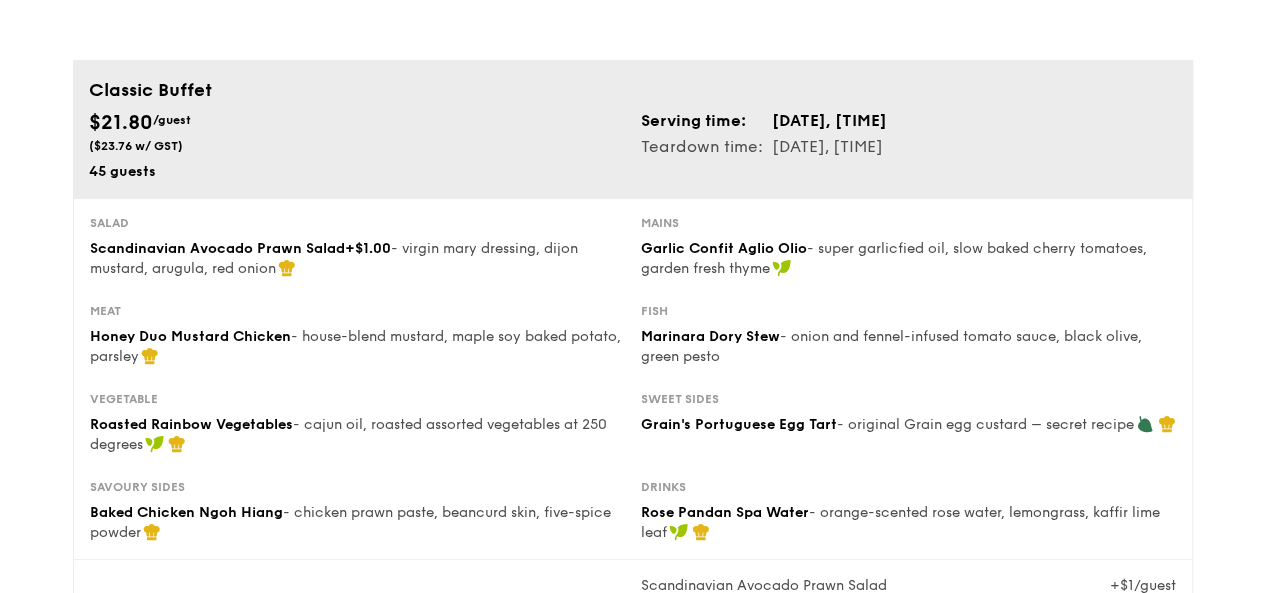 scroll, scrollTop: 0, scrollLeft: 0, axis: both 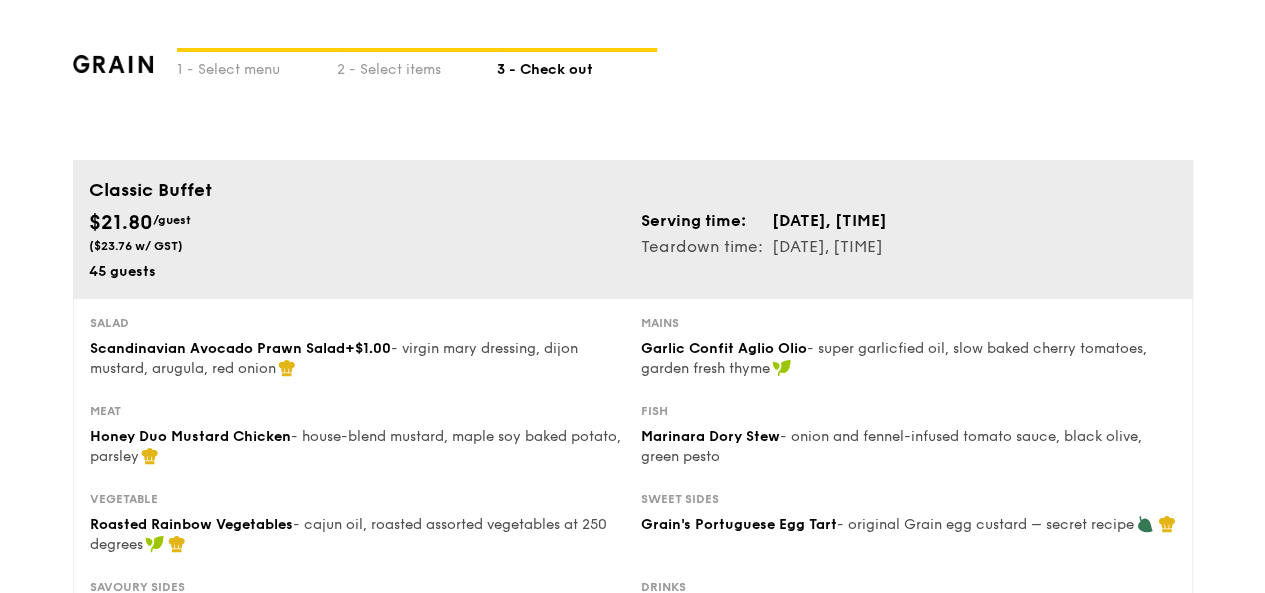 type on "[PHONE]" 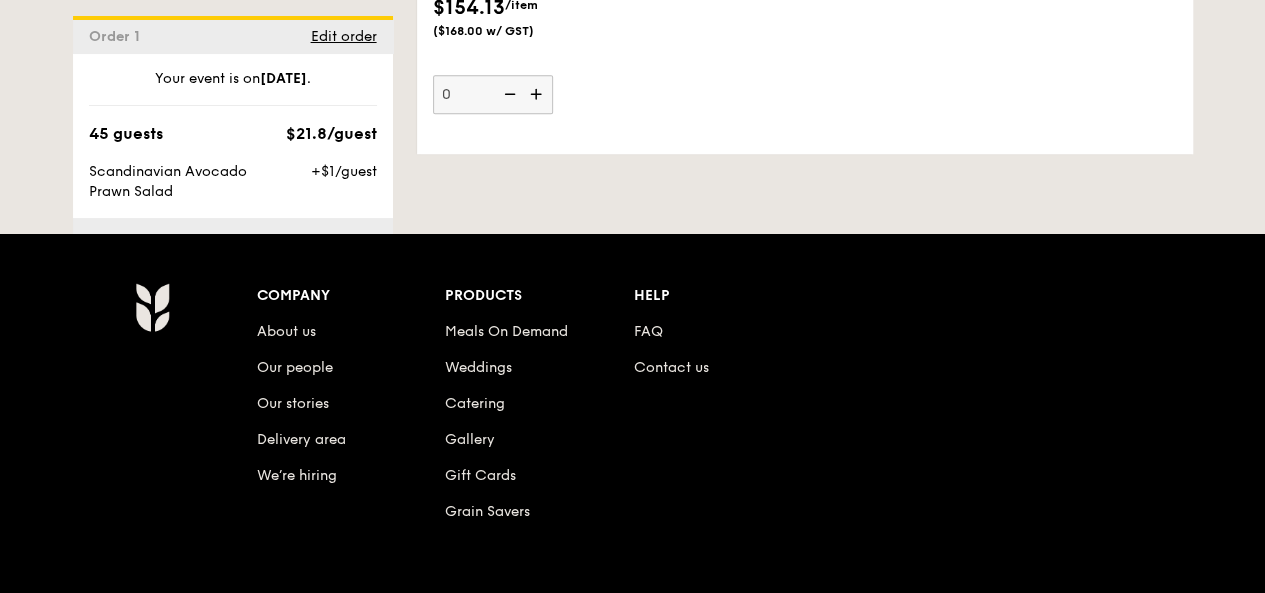 scroll, scrollTop: 4362, scrollLeft: 0, axis: vertical 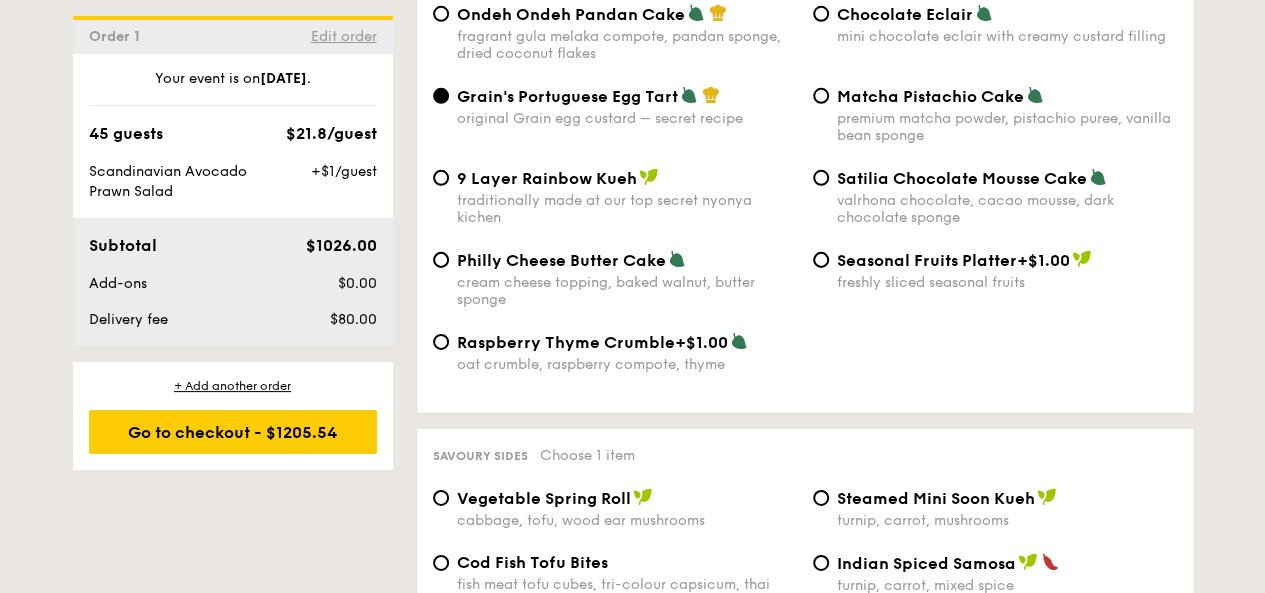 click on "Edit order" at bounding box center [344, 36] 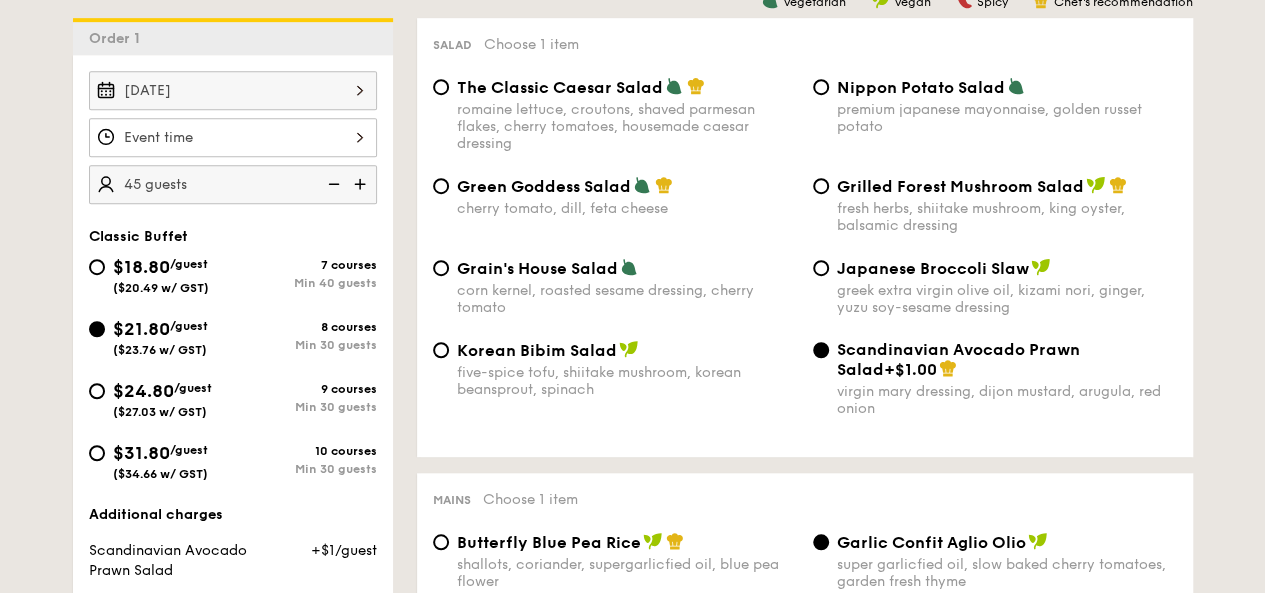 scroll, scrollTop: 534, scrollLeft: 0, axis: vertical 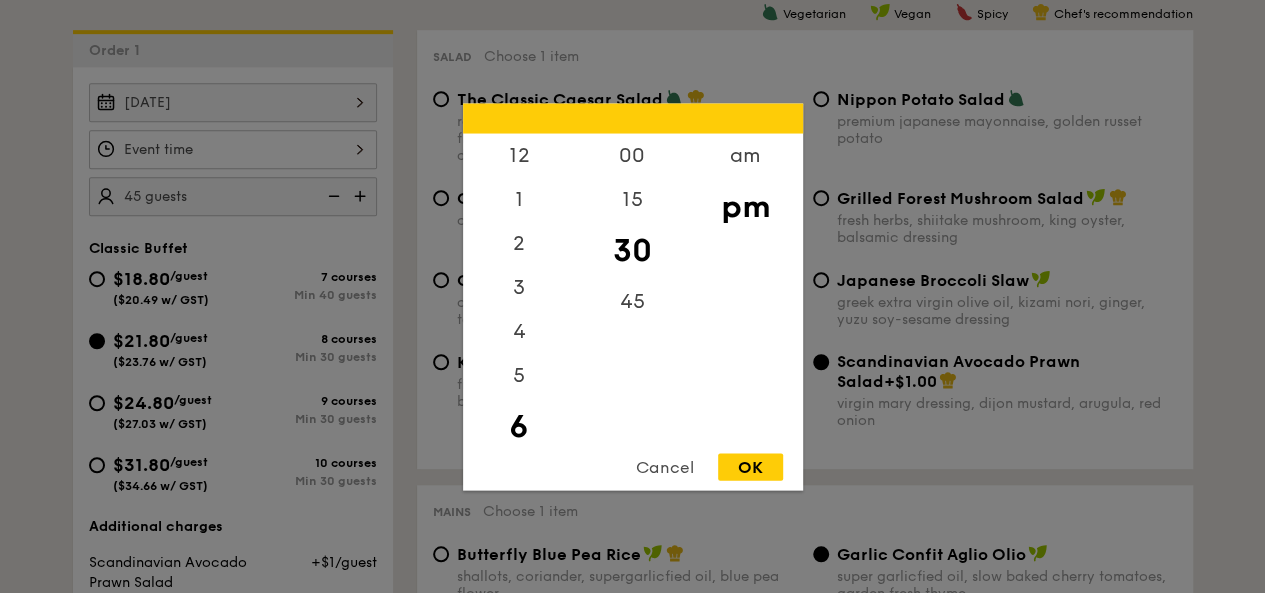 click on "12 1 2 3 4 5 6 7 8 9 10 11   00 15 30 45   am   pm   Cancel   OK" at bounding box center [233, 149] 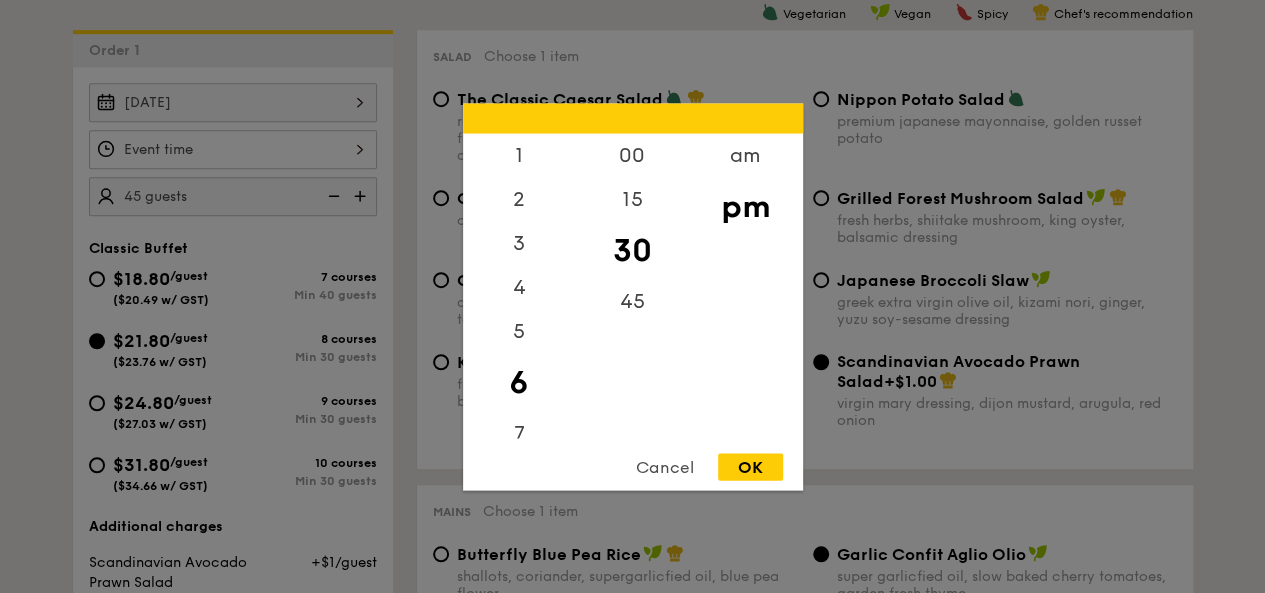 scroll, scrollTop: 144, scrollLeft: 0, axis: vertical 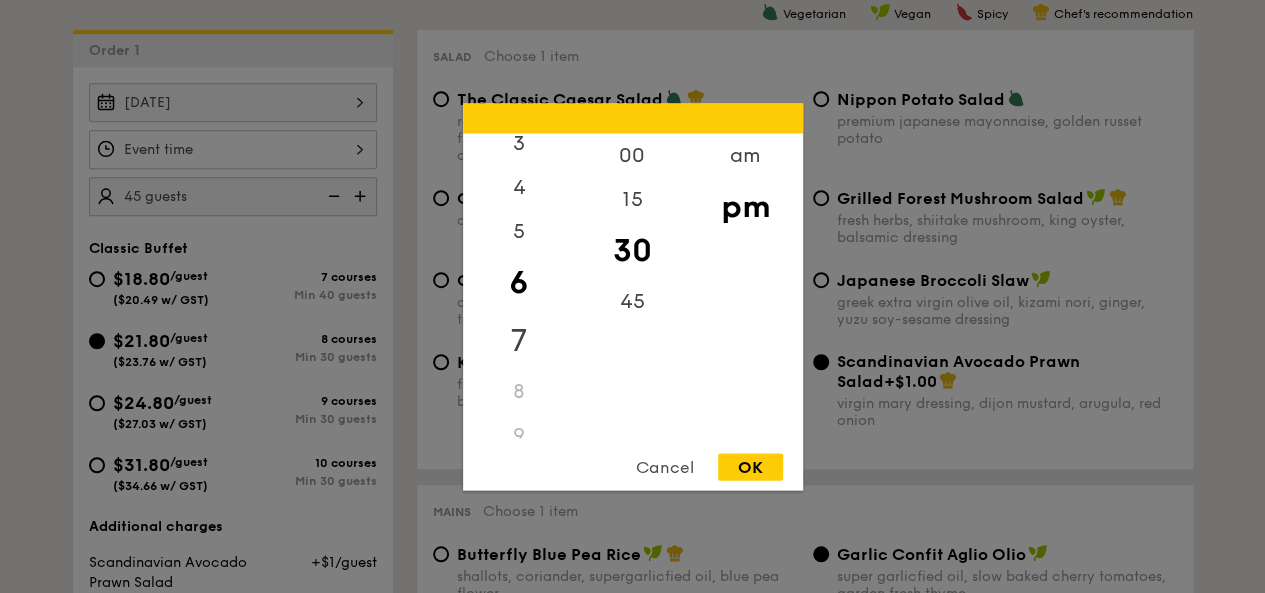 click on "7" at bounding box center [519, 340] 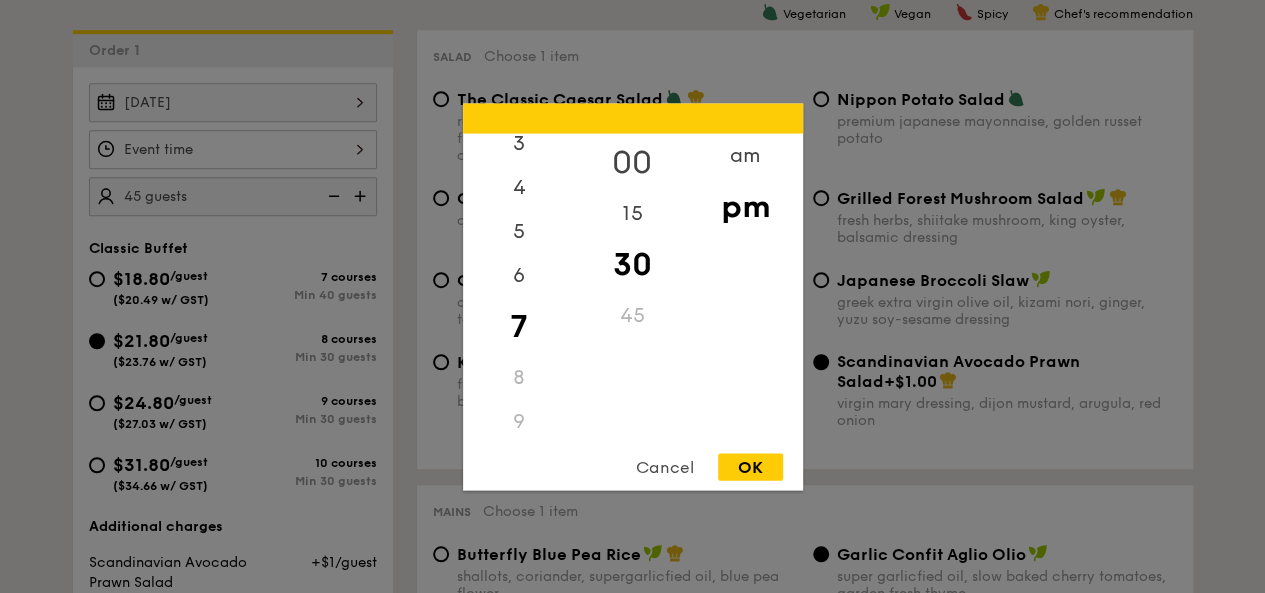 click on "00" at bounding box center (632, 162) 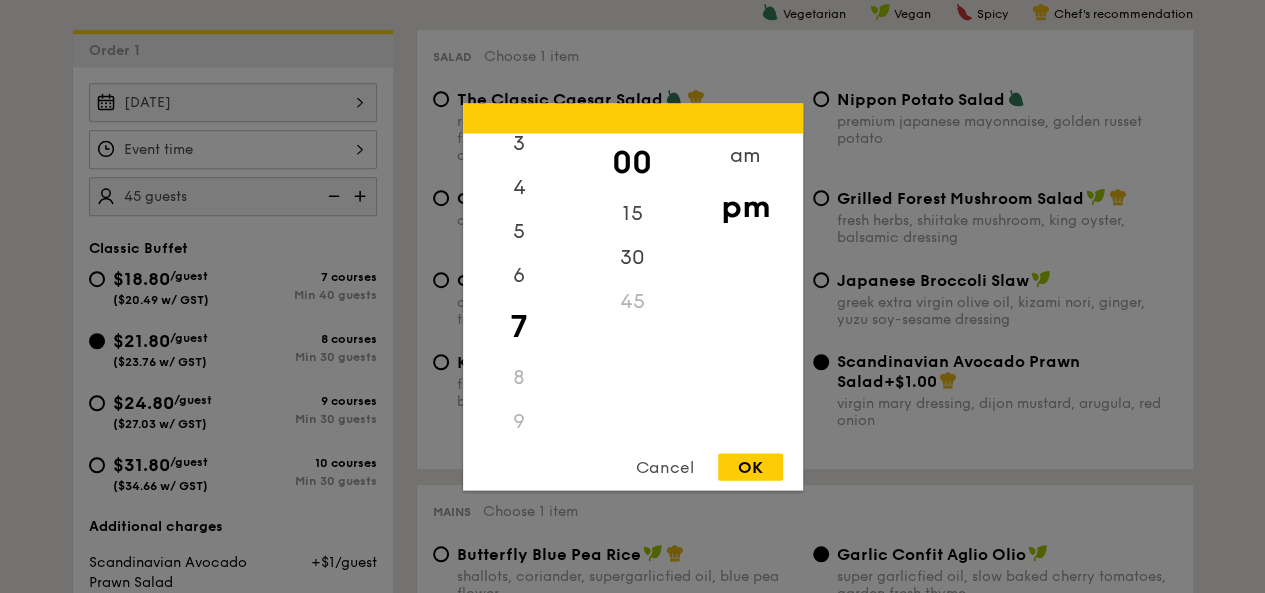 click on "OK" at bounding box center [750, 466] 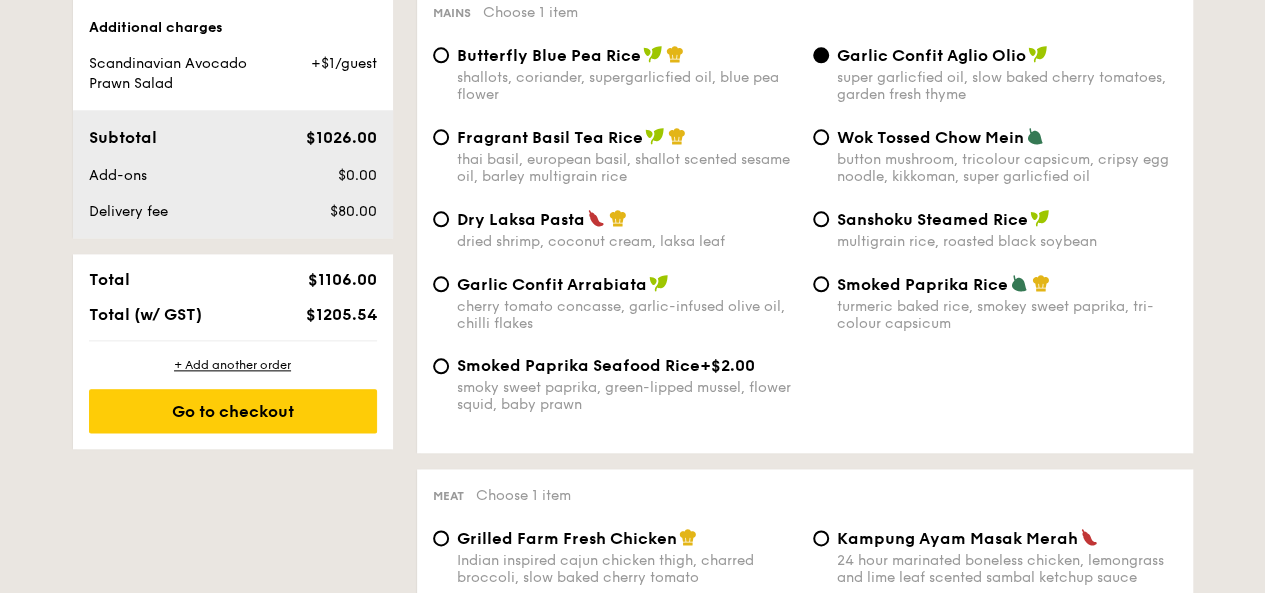 scroll, scrollTop: 1034, scrollLeft: 0, axis: vertical 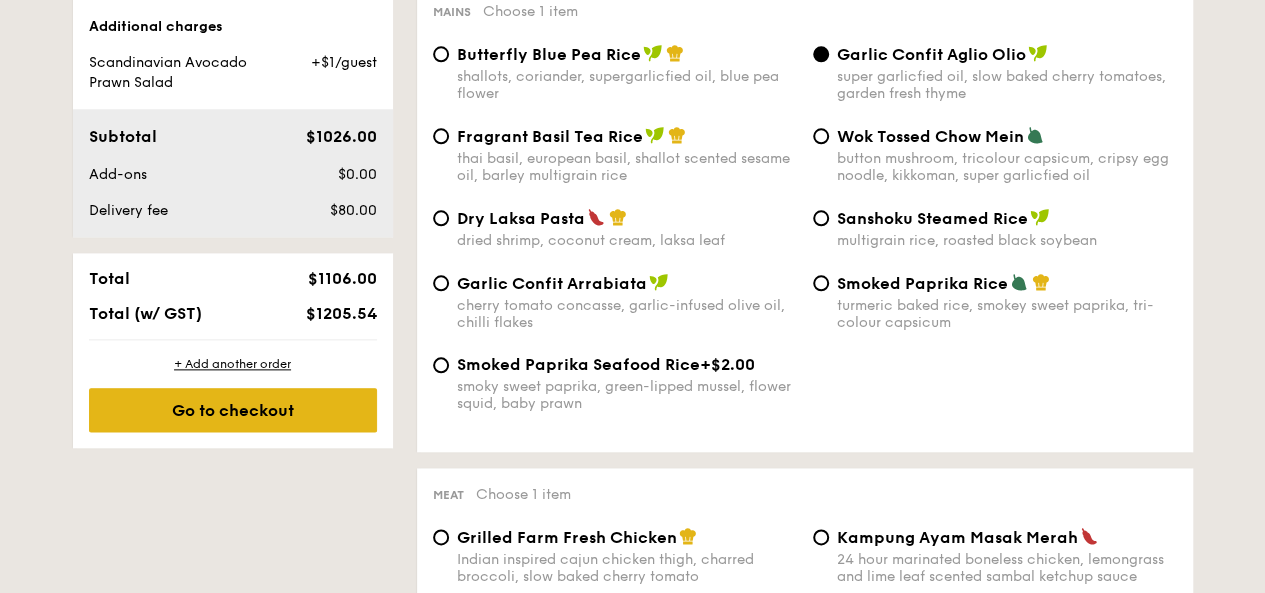 click on "Go to checkout" at bounding box center [233, 410] 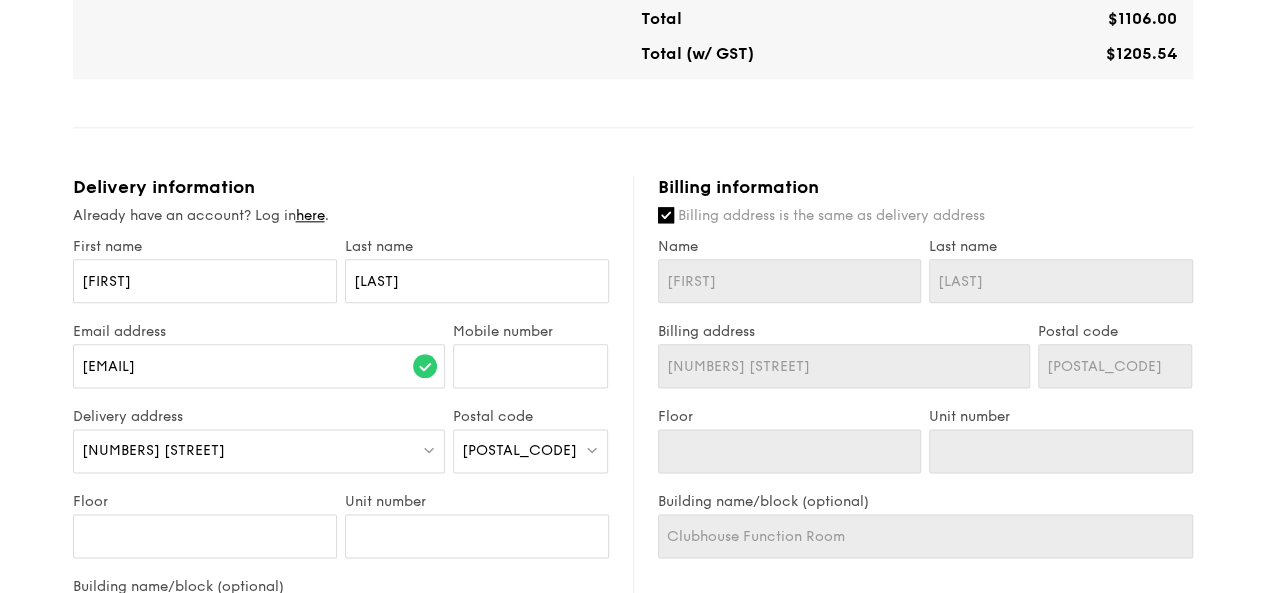 scroll, scrollTop: 1100, scrollLeft: 0, axis: vertical 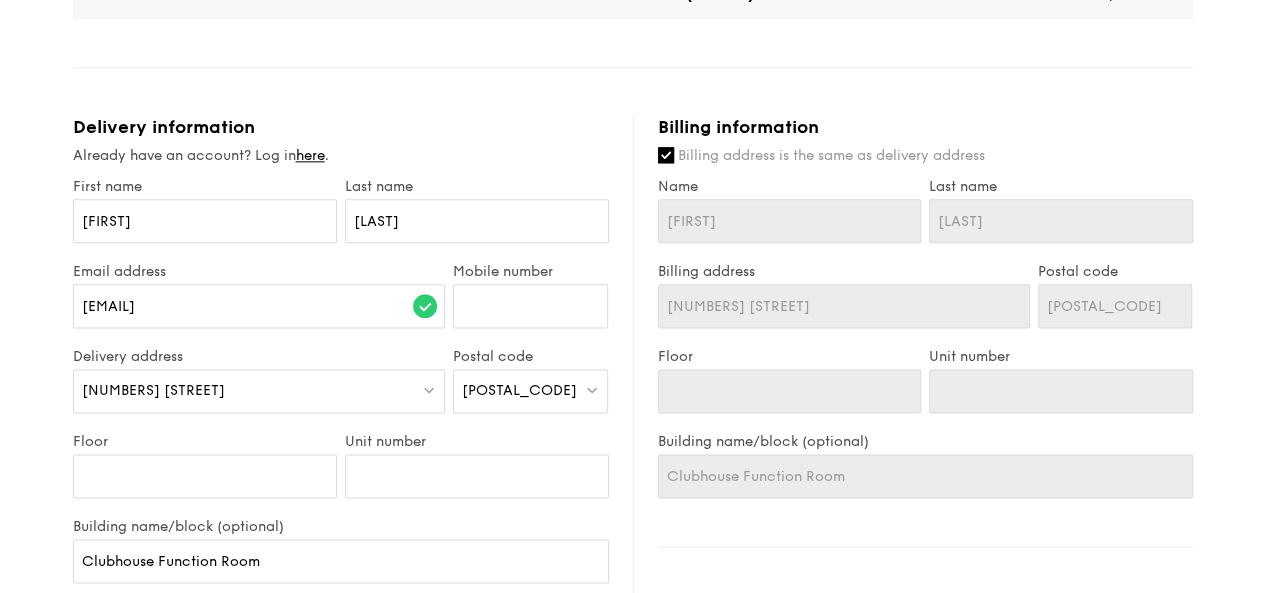 click on "[POSTAL_CODE]" at bounding box center (530, 391) 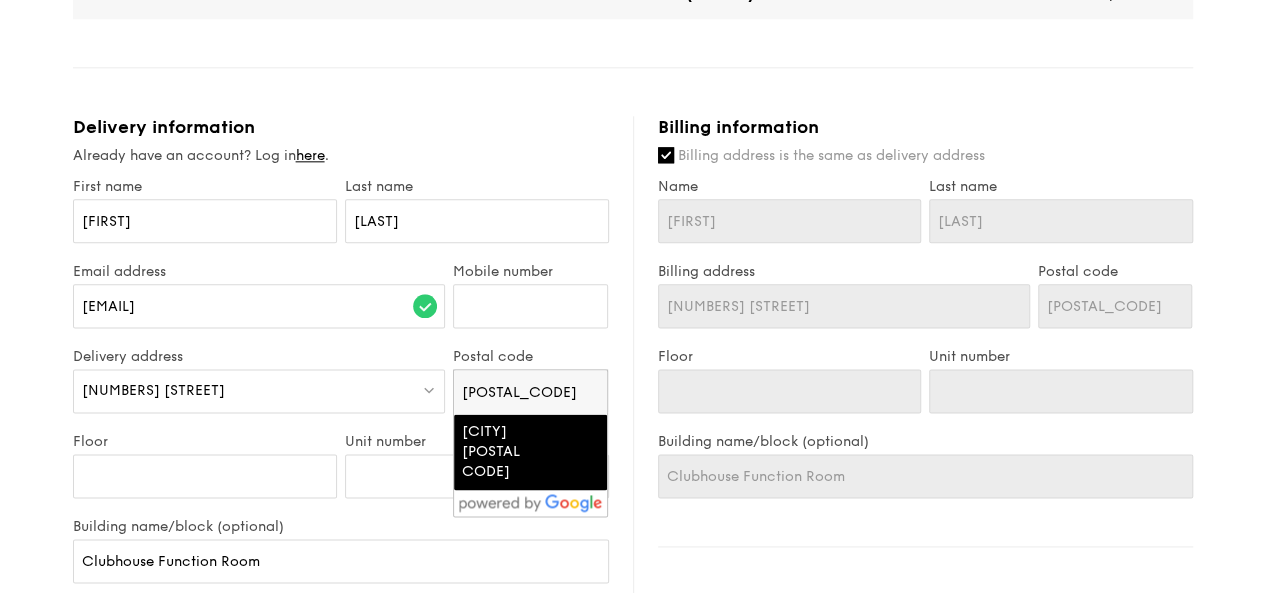 type on "[POSTAL_CODE]" 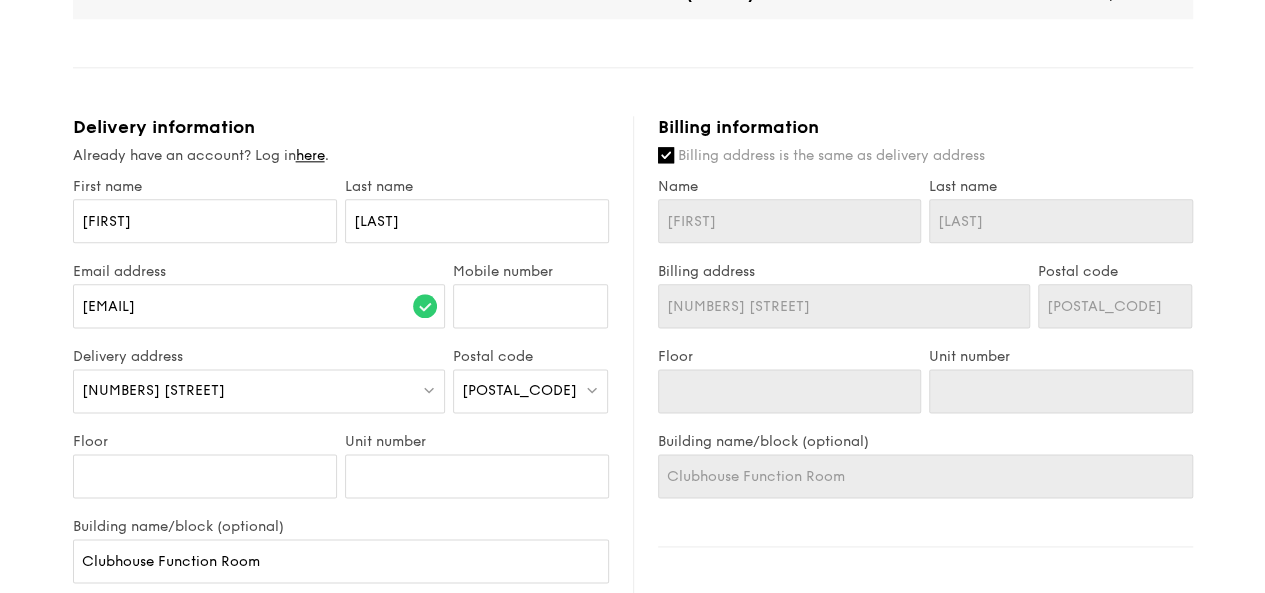 click on "[POSTAL_CODE]" at bounding box center [530, 391] 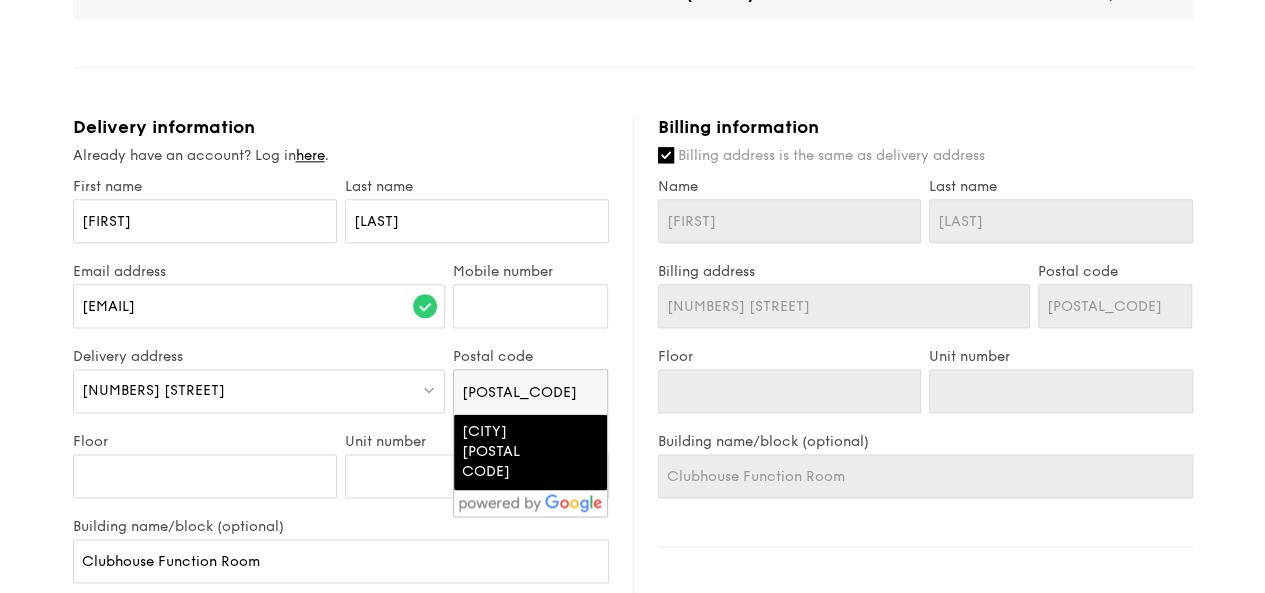 click on "[CITY] [POSTAL CODE]" at bounding box center [513, 452] 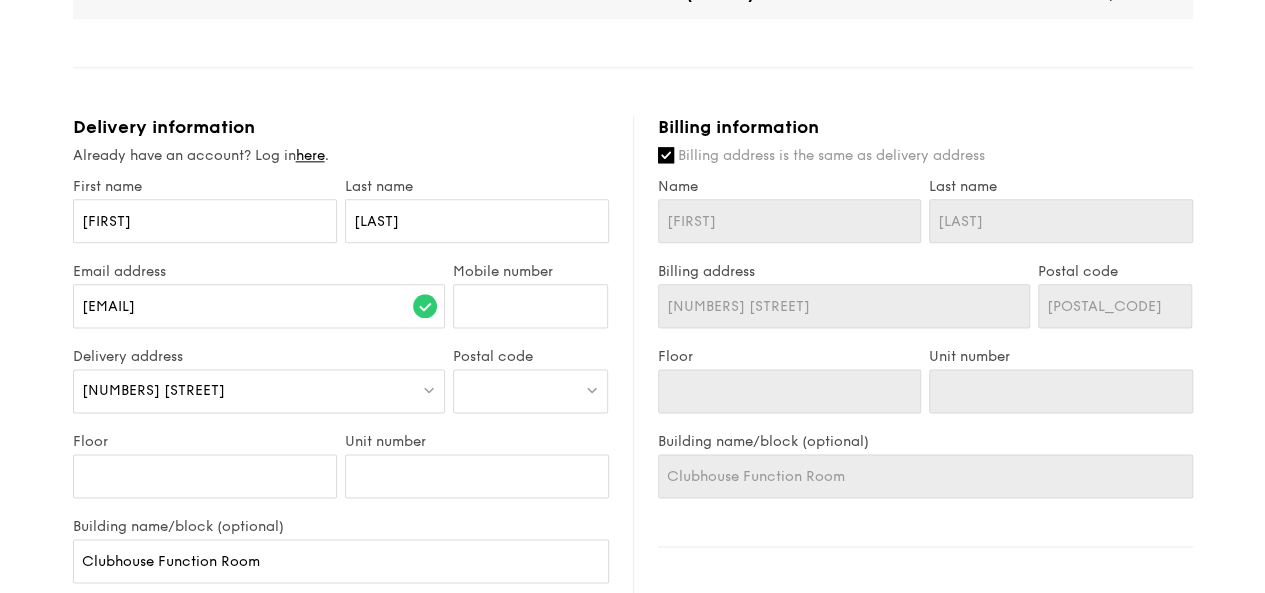 click on "Unit number" at bounding box center [477, 441] 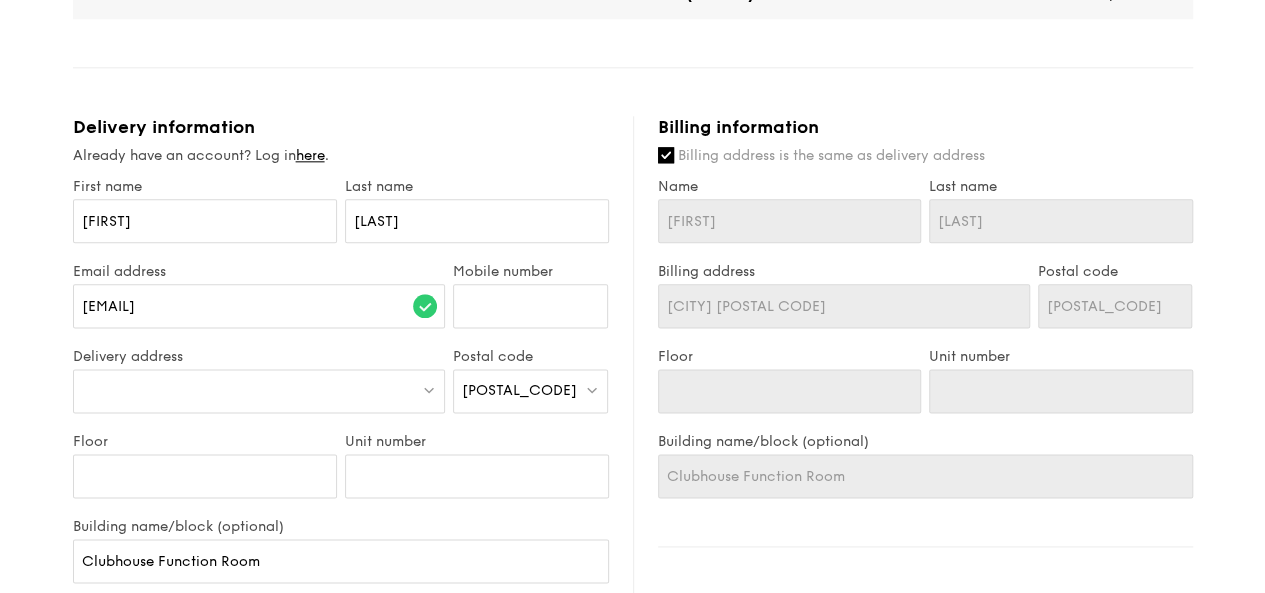 click at bounding box center (259, 391) 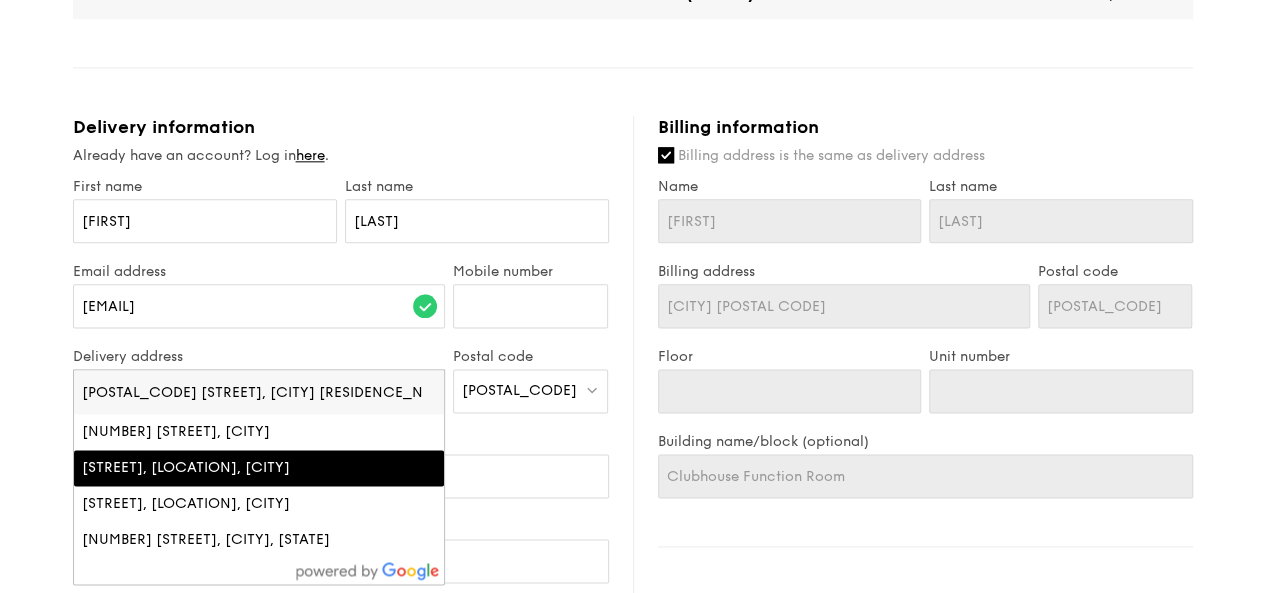 type on "[POSTAL_CODE] [STREET], [CITY] [RESIDENCE_NAME]" 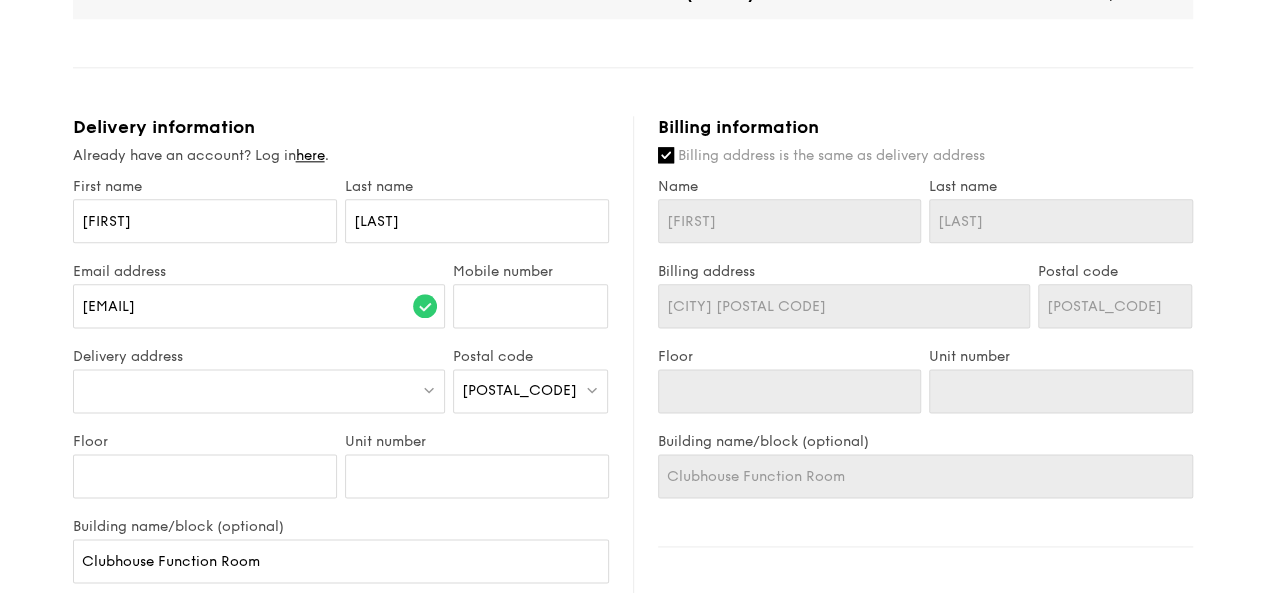 click at bounding box center (259, 391) 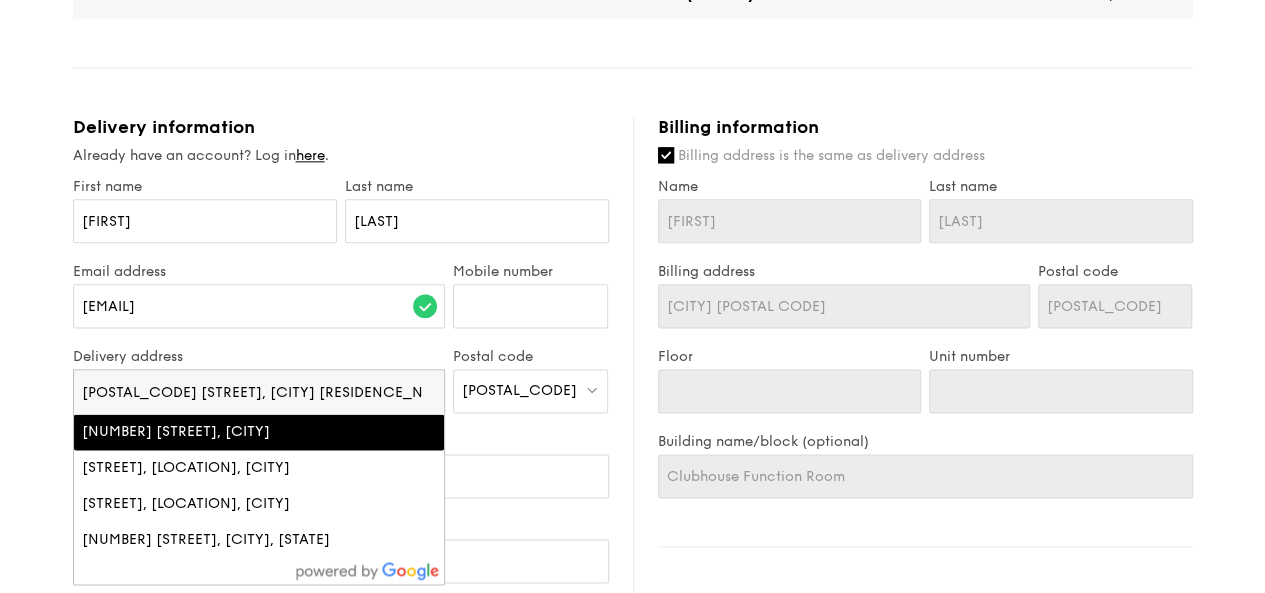 click on "[NUMBER] [STREET], [CITY]" at bounding box center (215, 432) 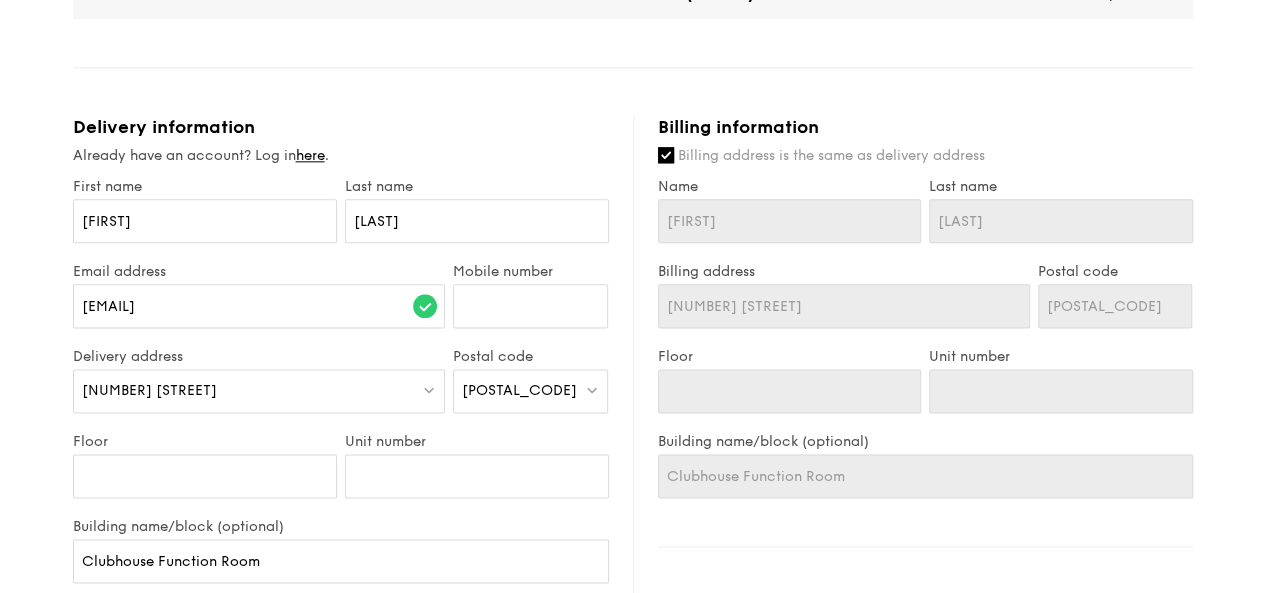 click on "1 - Select menu
2 - Select items
3 - Check out
Classic Buffet
$21.80
/guest
($23.76 w/ GST)
45 guests
Serving time:
[DATE],
[TIME]
Teardown time:
[DATE],
[TIME]
Salad
Scandinavian Avocado Prawn Salad
+$1.00
- virgin mary dressing, dijon mustard, arugula, red onion
Mains
Garlic Confit Aglio Olio - super garlicfied oil, slow baked cherry tomatoes, garden fresh thyme
Meat
Honey Duo Mustard Chicken - house-blend mustard, maple soy baked potato, parsley
Fish
Marinara Dory Stew - onion and fennel-infused tomato sauce, black olive, green pesto
Vegetable
Roasted Rainbow Vegetables - cajun oil, roasted assorted vegetables at 250 degrees ." at bounding box center (632, 38) 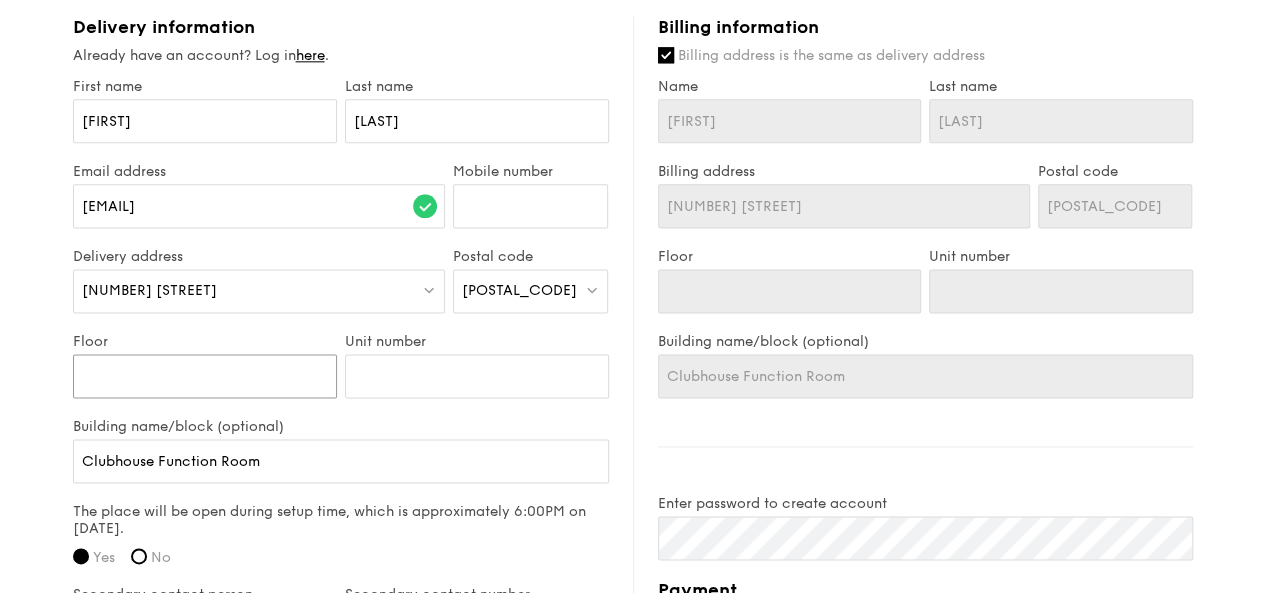 click on "Floor" at bounding box center (205, 376) 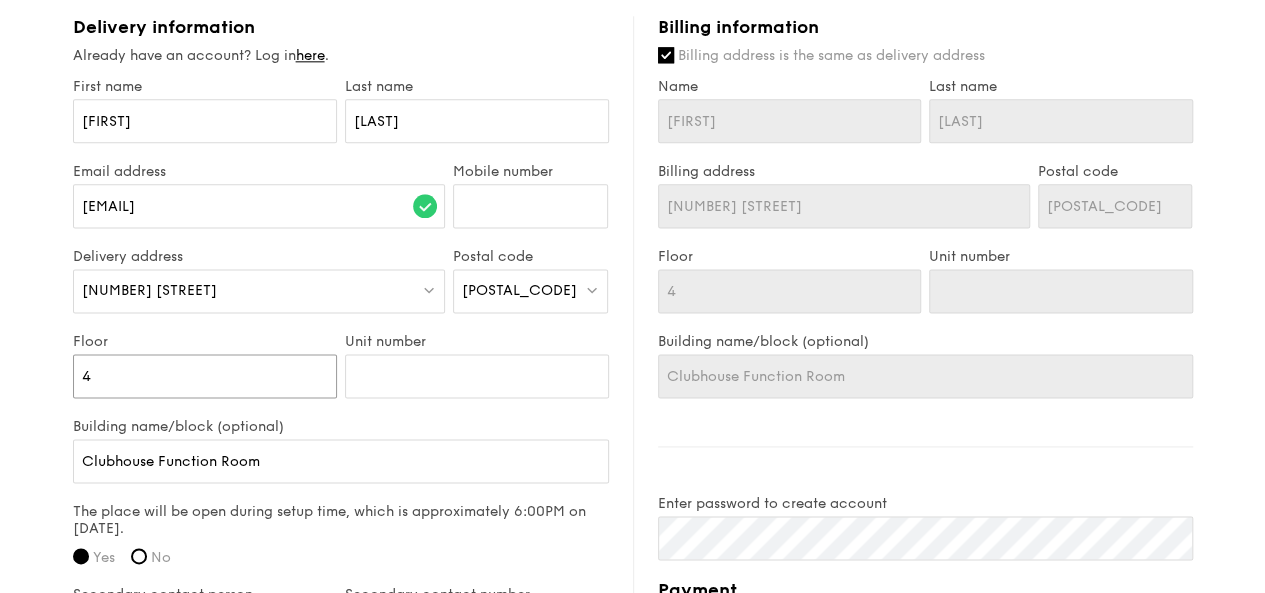 type 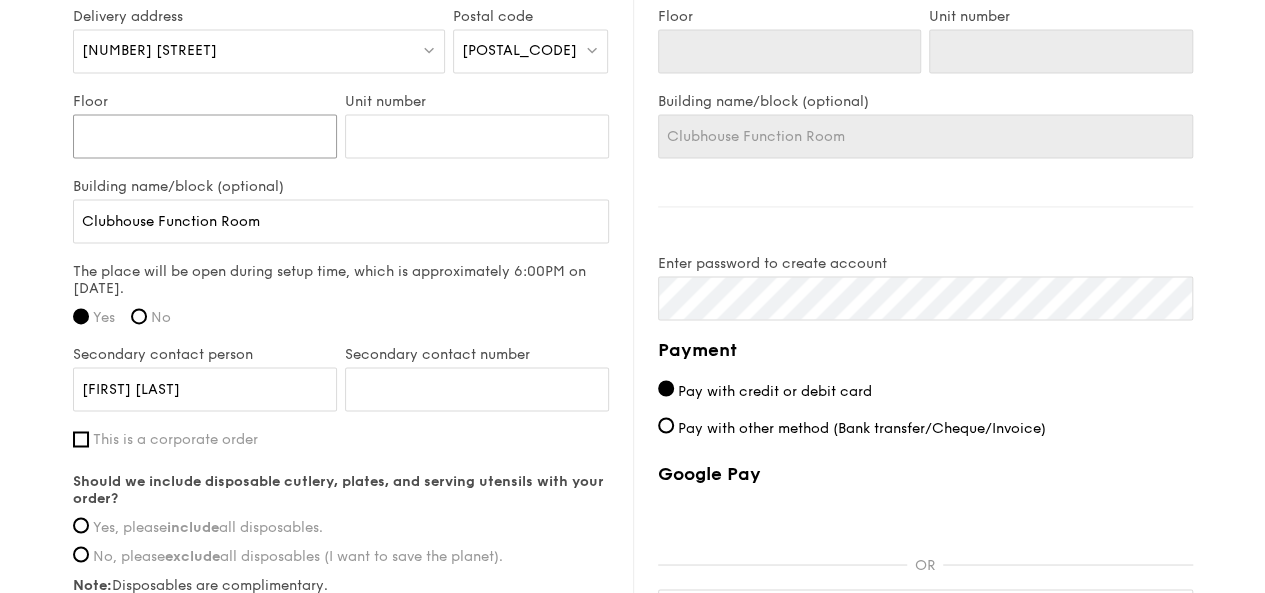 scroll, scrollTop: 1400, scrollLeft: 0, axis: vertical 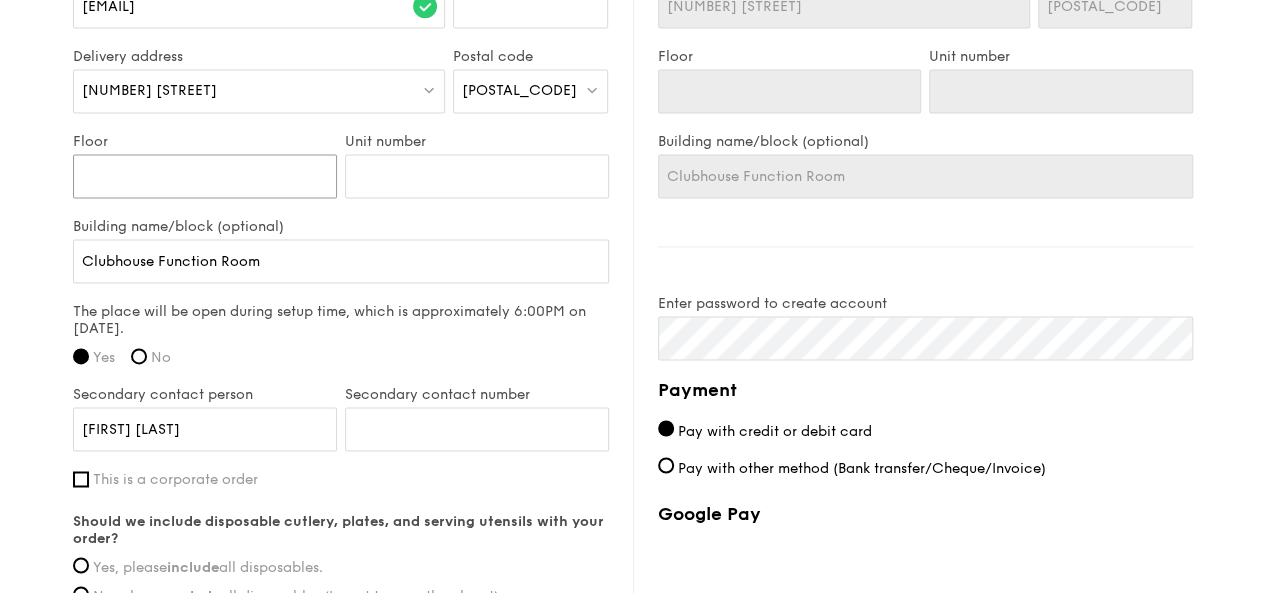 type on "4" 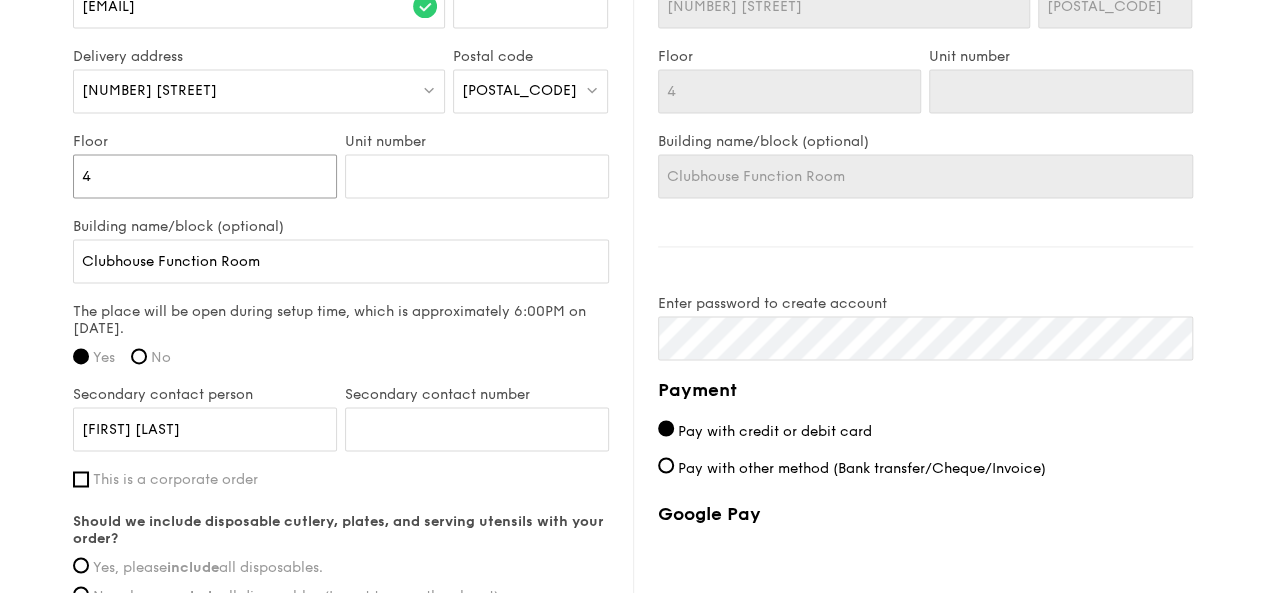 type on "4" 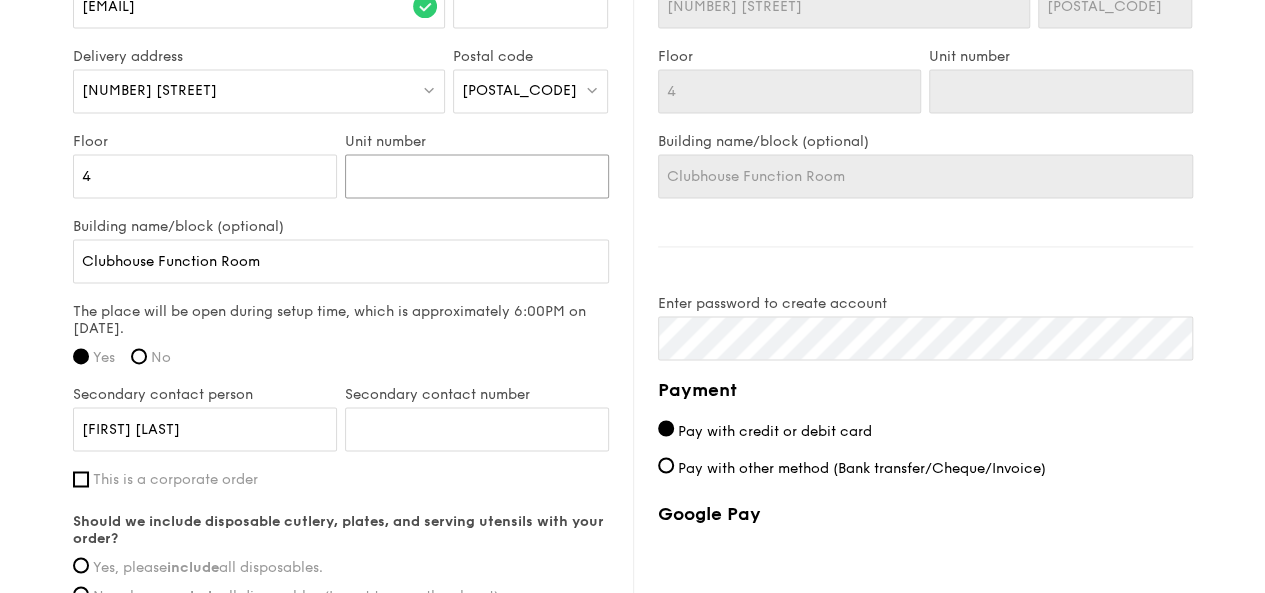 type on "2" 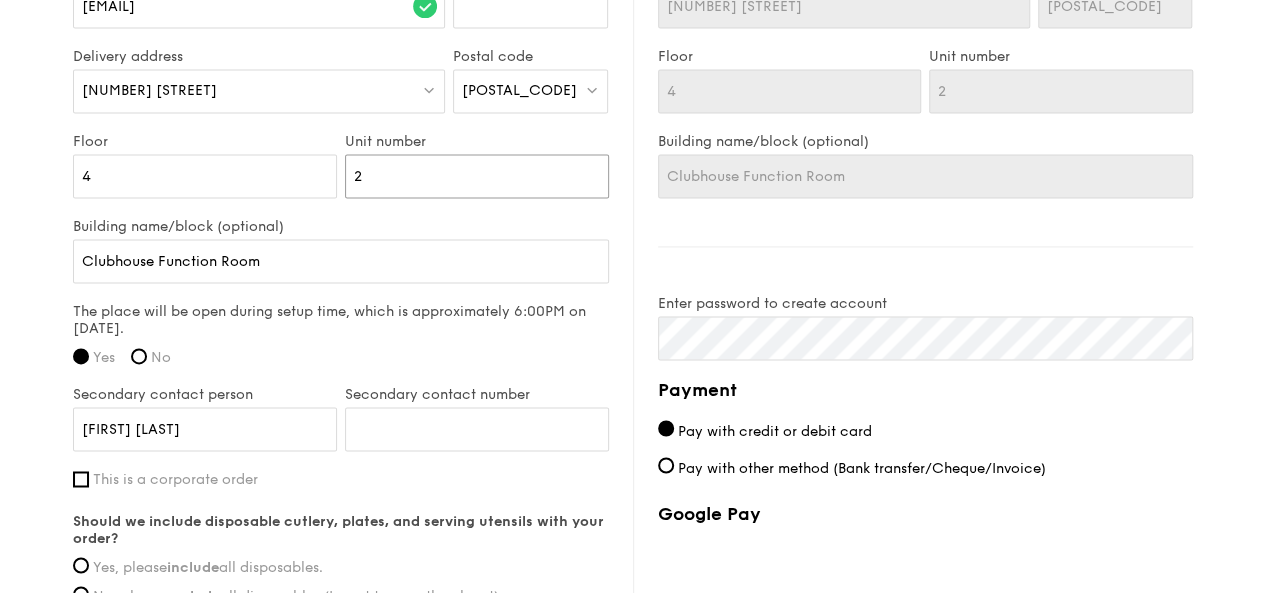 type on "29" 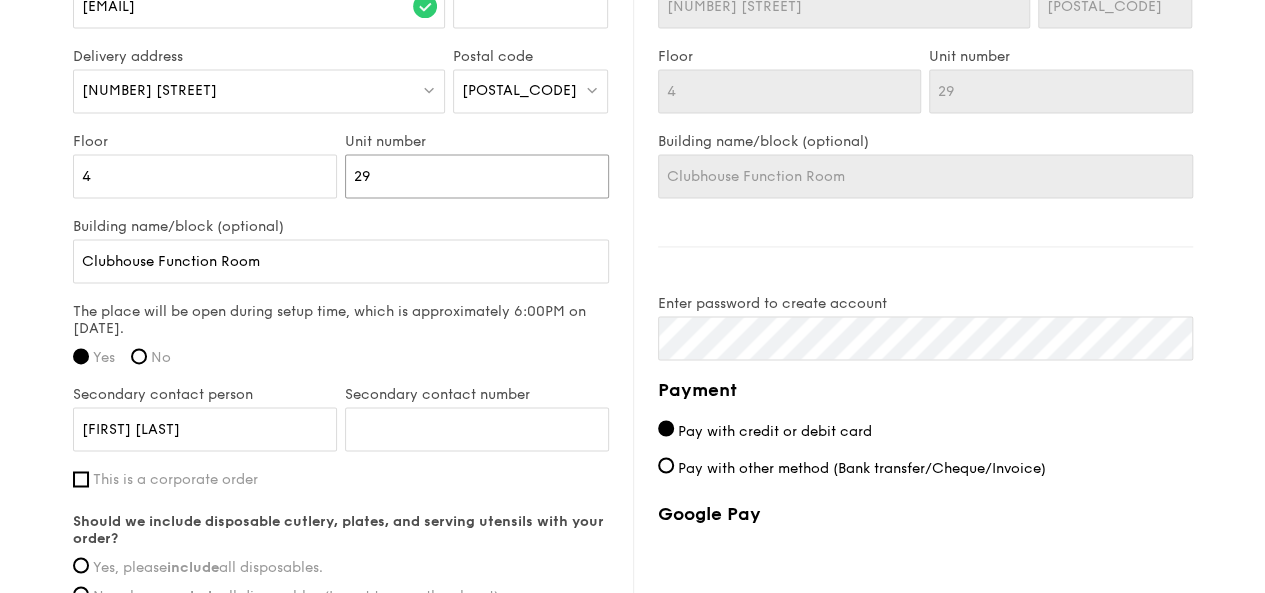 type on "29" 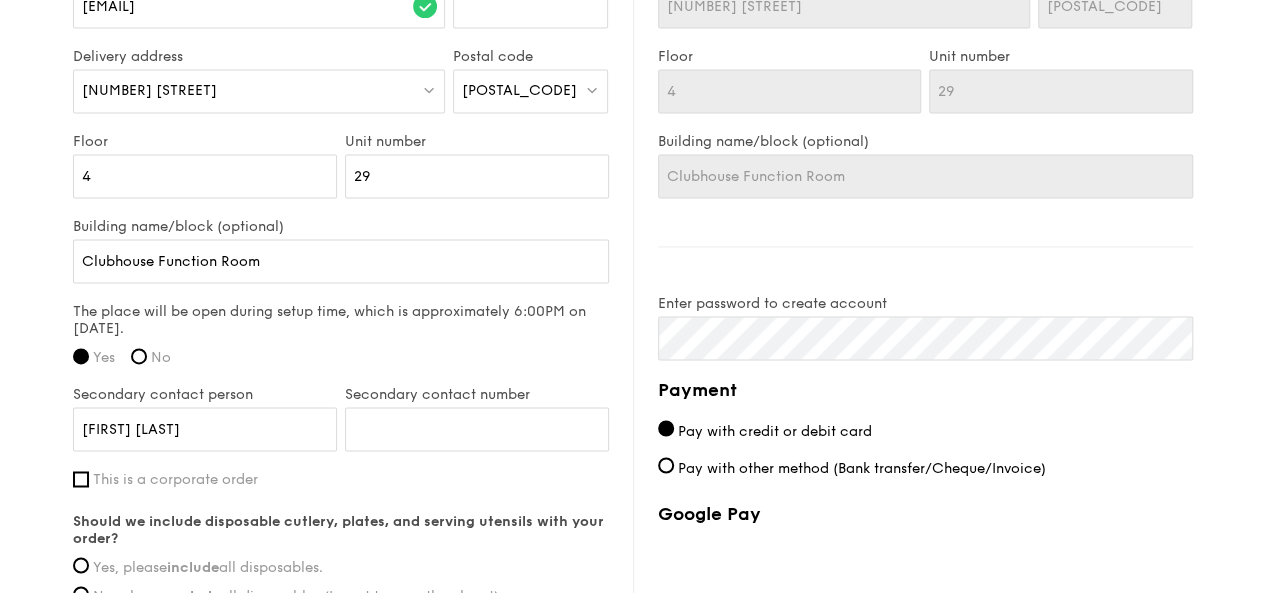 click on "1 - Select menu
2 - Select items
3 - Check out
Classic Buffet
$21.80
/guest
($23.76 w/ GST)
45 guests
Serving time:
[DATE],
[TIME]
Teardown time:
[DATE],
[TIME]
Salad
Scandinavian Avocado Prawn Salad
+$1.00
- virgin mary dressing, dijon mustard, arugula, red onion
Mains
Garlic Confit Aglio Olio - super garlicfied oil, slow baked cherry tomatoes, garden fresh thyme
Meat
Honey Duo Mustard Chicken - house-blend mustard, maple soy baked potato, parsley
Fish
Marinara Dory Stew - onion and fennel-infused tomato sauce, black olive, green pesto
Vegetable
Roasted Rainbow Vegetables - cajun oil, roasted assorted vegetables at 250 degrees ." at bounding box center [632, -262] 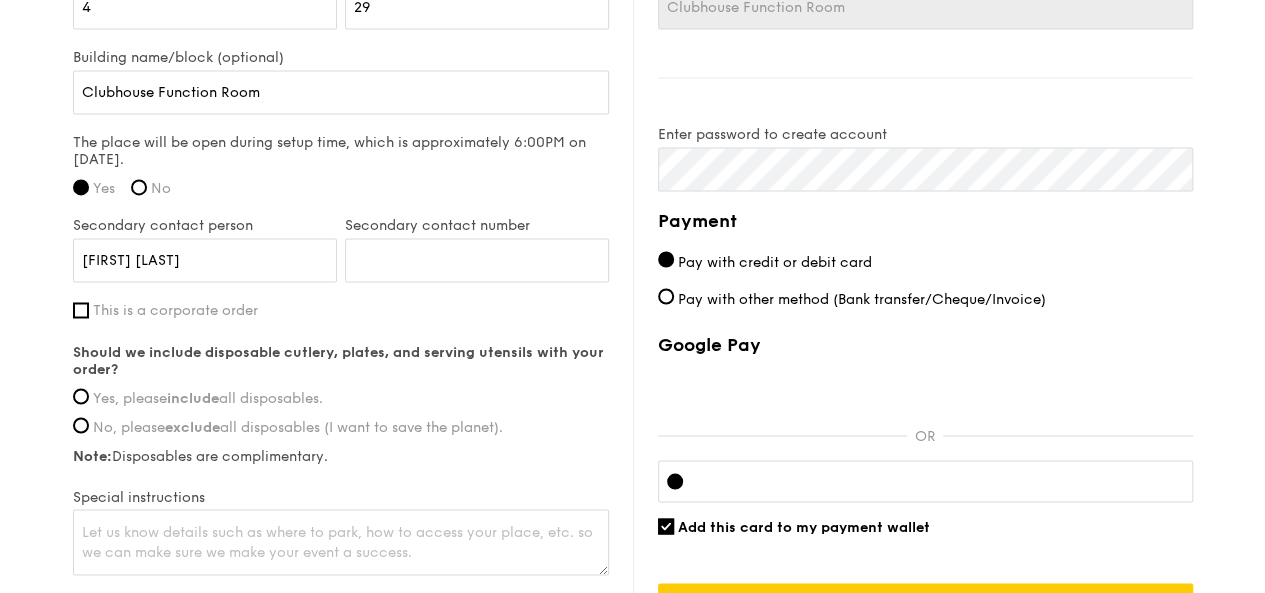 scroll, scrollTop: 1600, scrollLeft: 0, axis: vertical 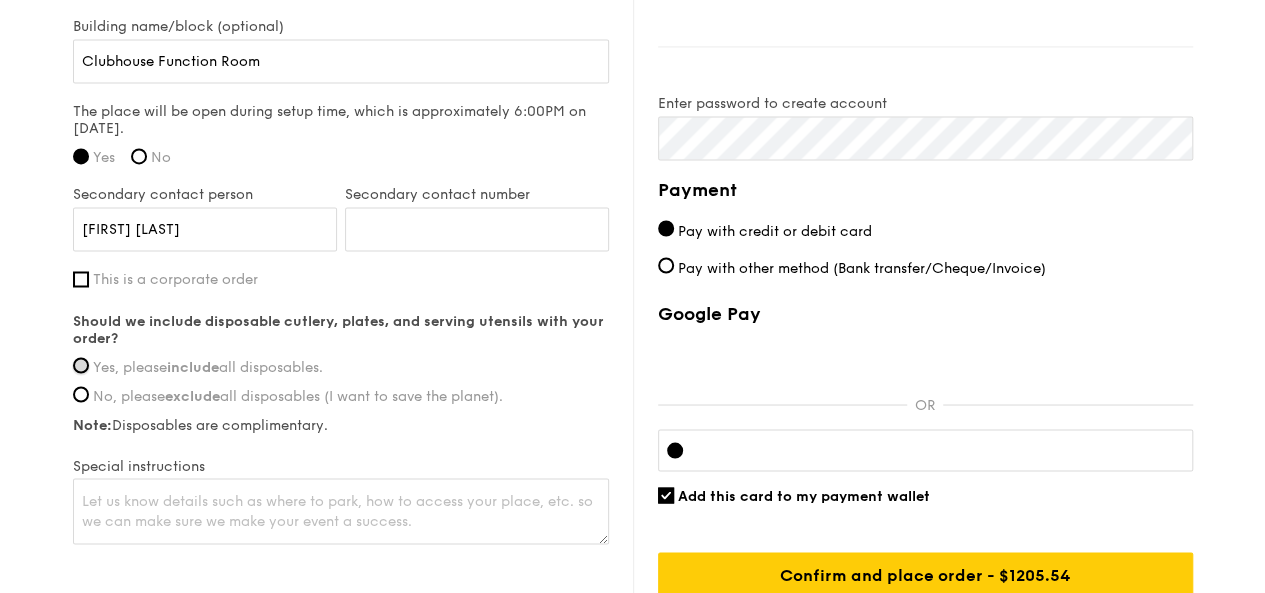 click on "Yes, please  include  all disposables." at bounding box center [81, 365] 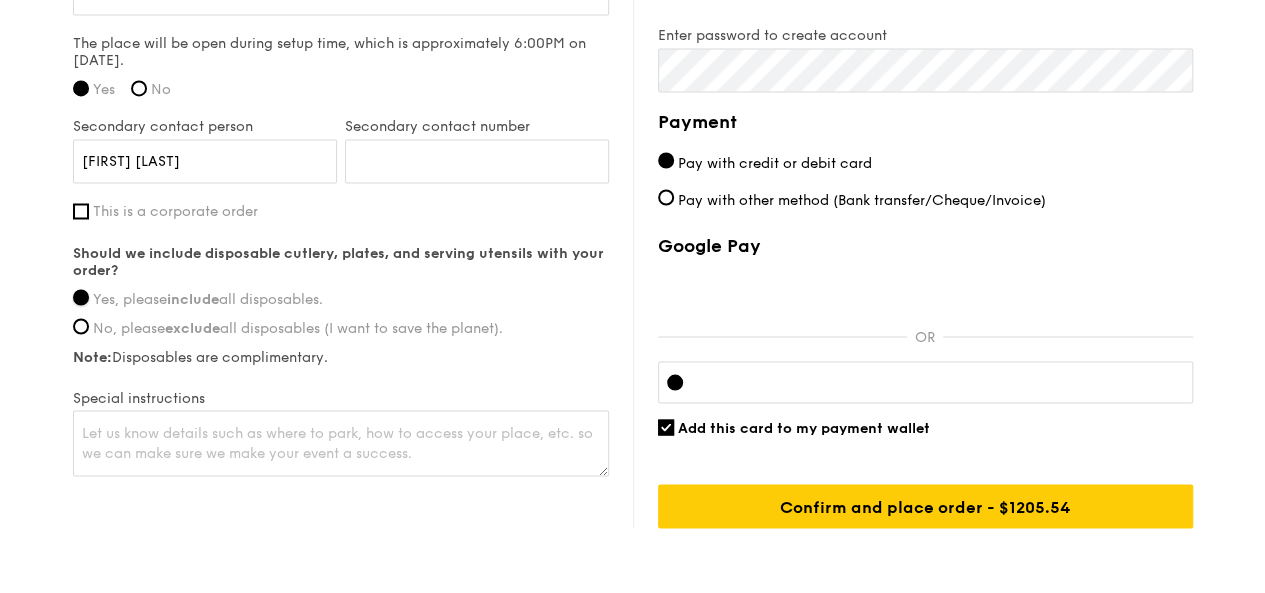 scroll, scrollTop: 1700, scrollLeft: 0, axis: vertical 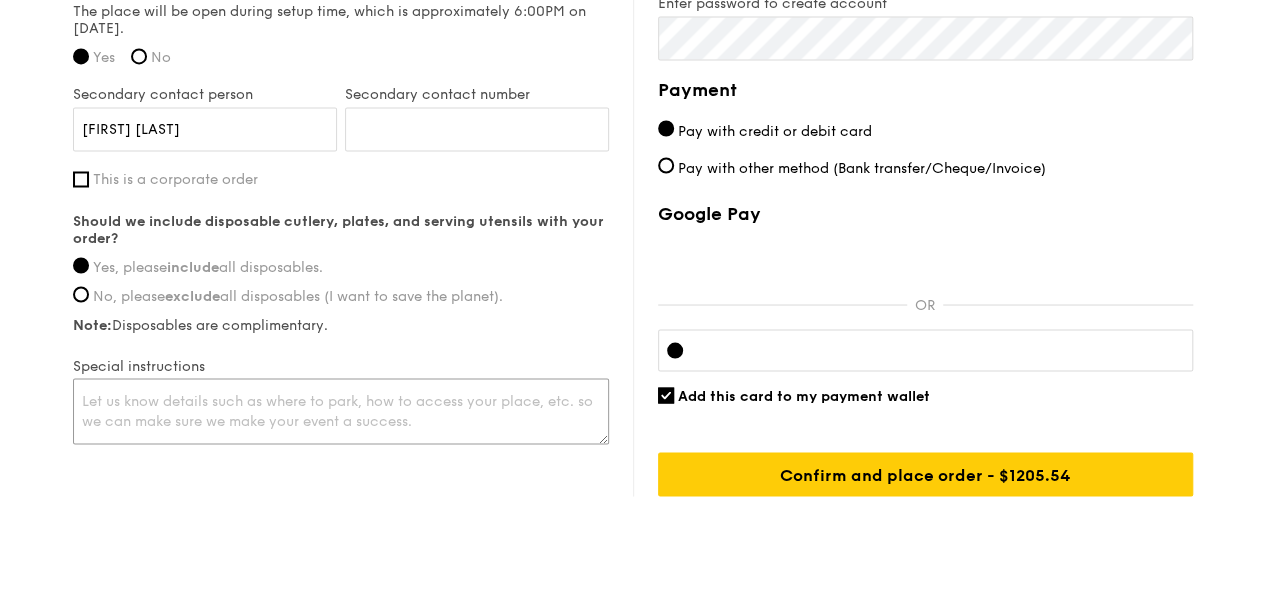 click at bounding box center (341, 411) 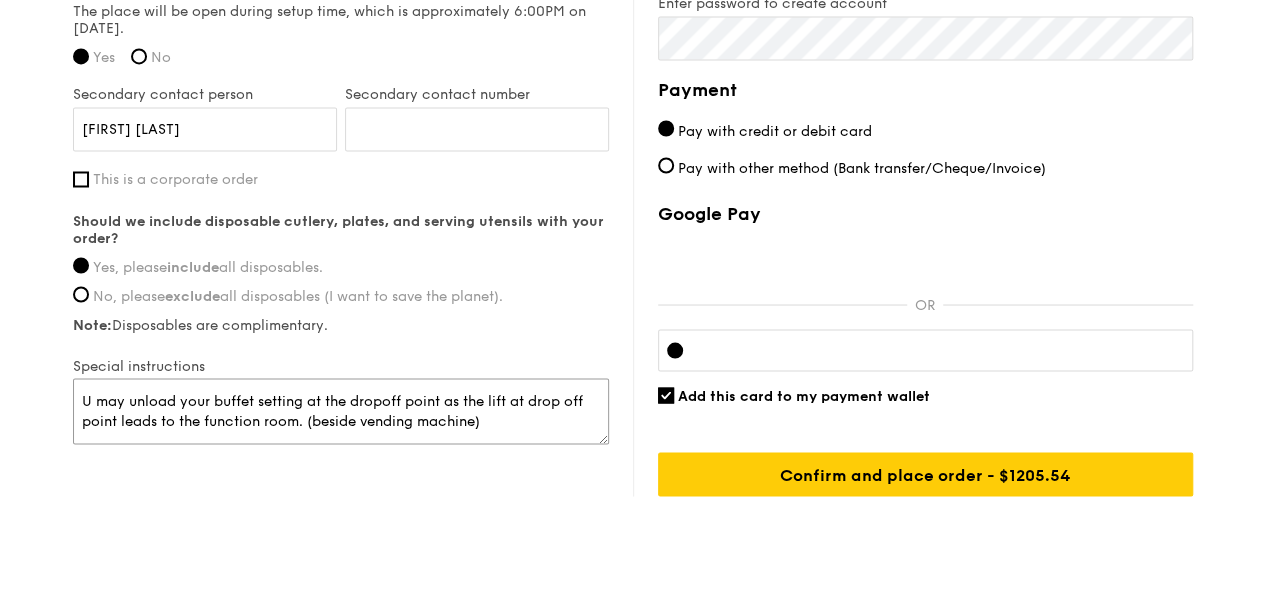 click on "U may unload your buffet setting at the dropoff point as the lift at drop off point leads to the function room. (beside vending machine)" at bounding box center (341, 411) 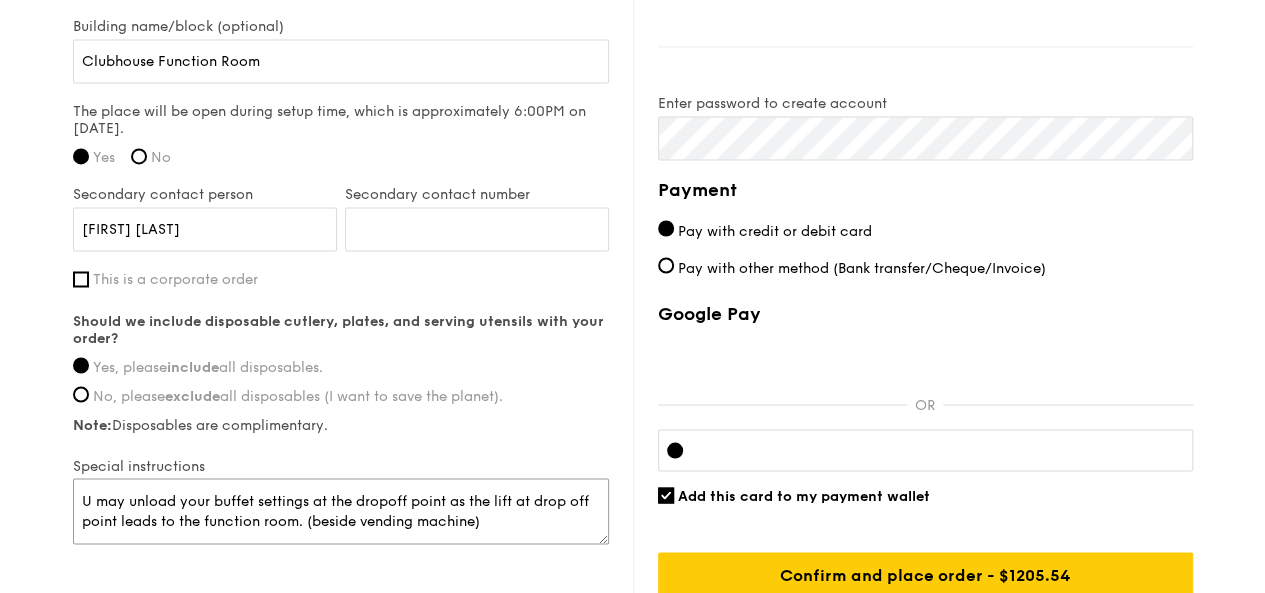 scroll, scrollTop: 1700, scrollLeft: 0, axis: vertical 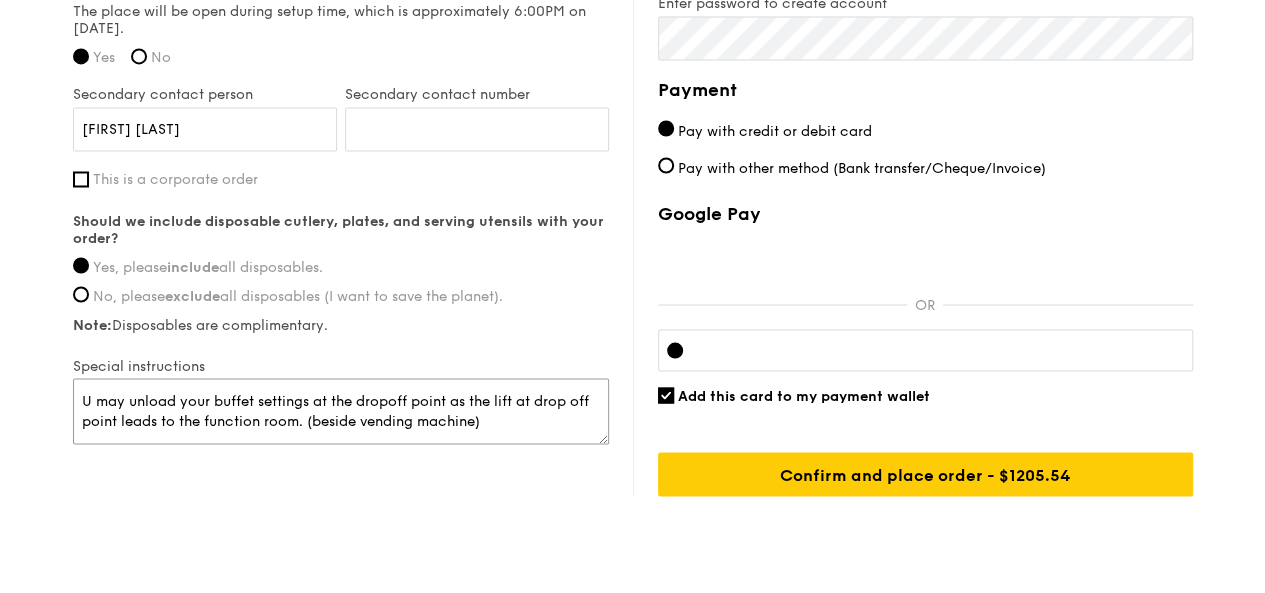type on "U may unload your buffet settings at the dropoff point as the lift at drop off point leads to the function room. (beside vending machine)" 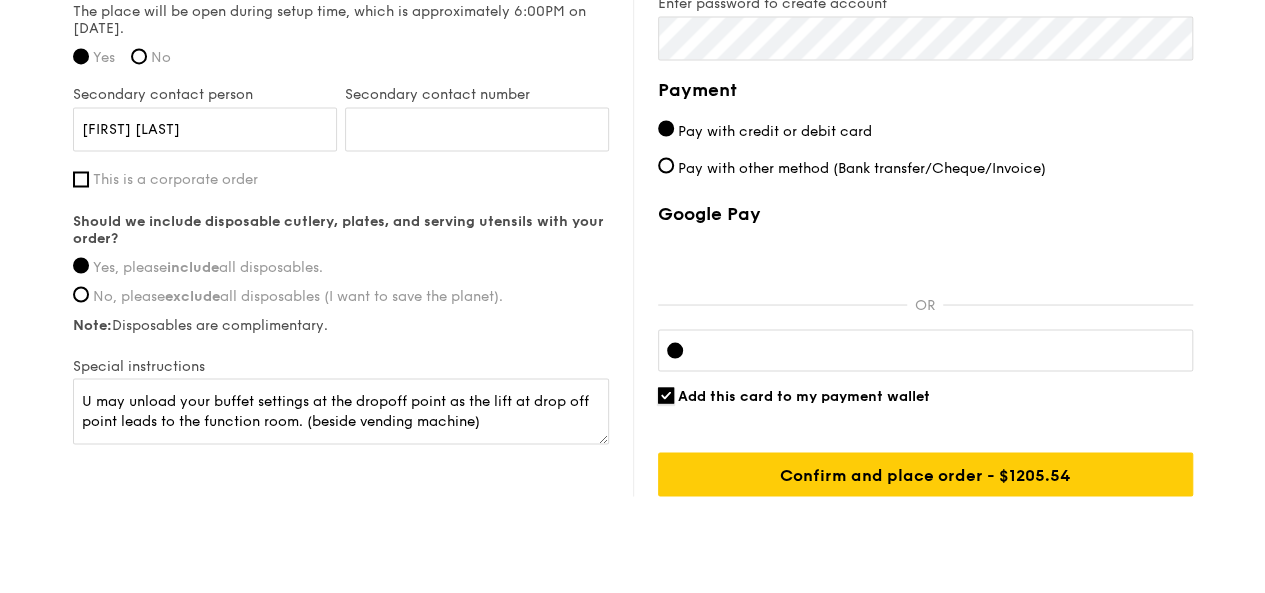click on "Add this card to my payment wallet" at bounding box center (666, 395) 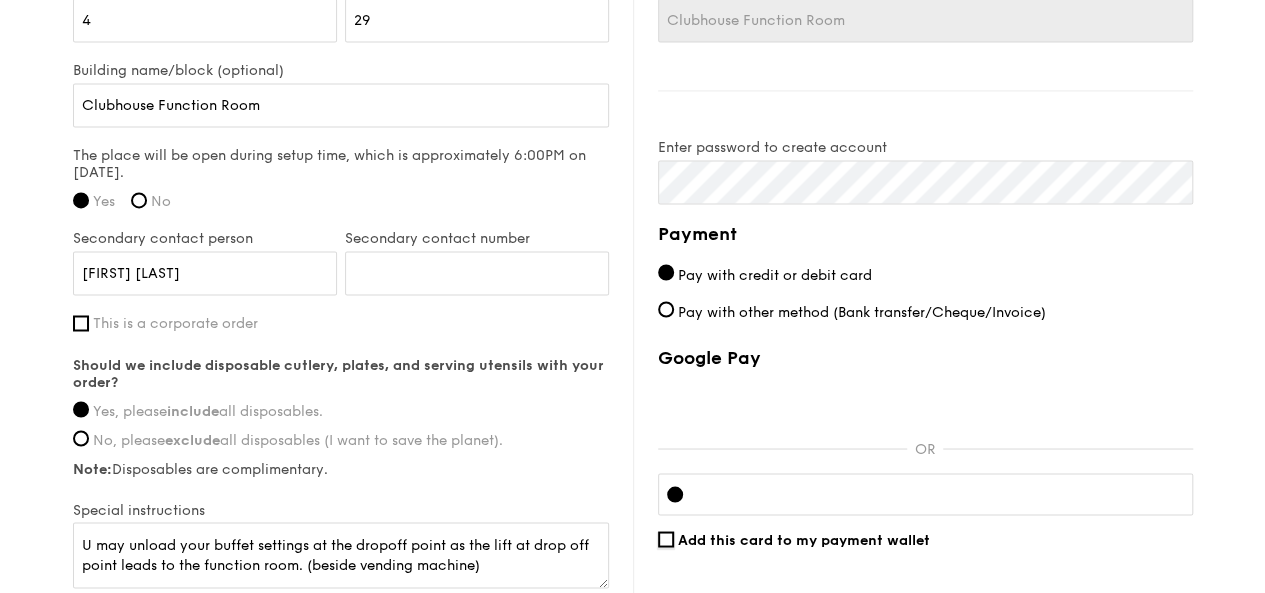 scroll, scrollTop: 1600, scrollLeft: 0, axis: vertical 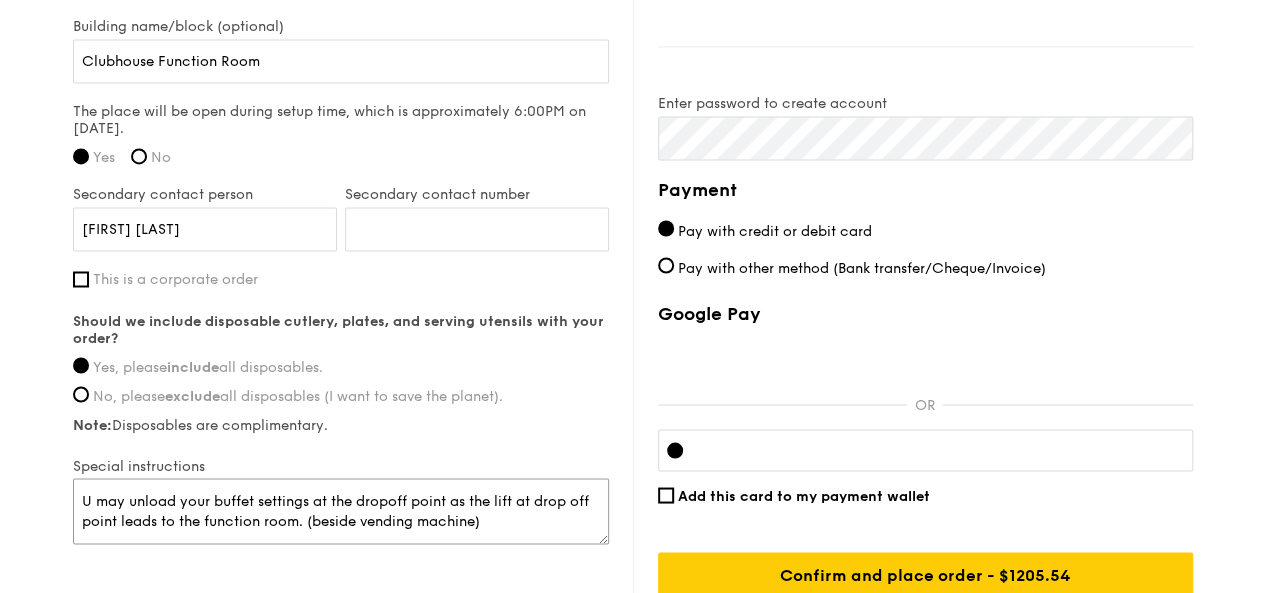 click on "U may unload your buffet settings at the dropoff point as the lift at drop off point leads to the function room. (beside vending machine)" at bounding box center [341, 511] 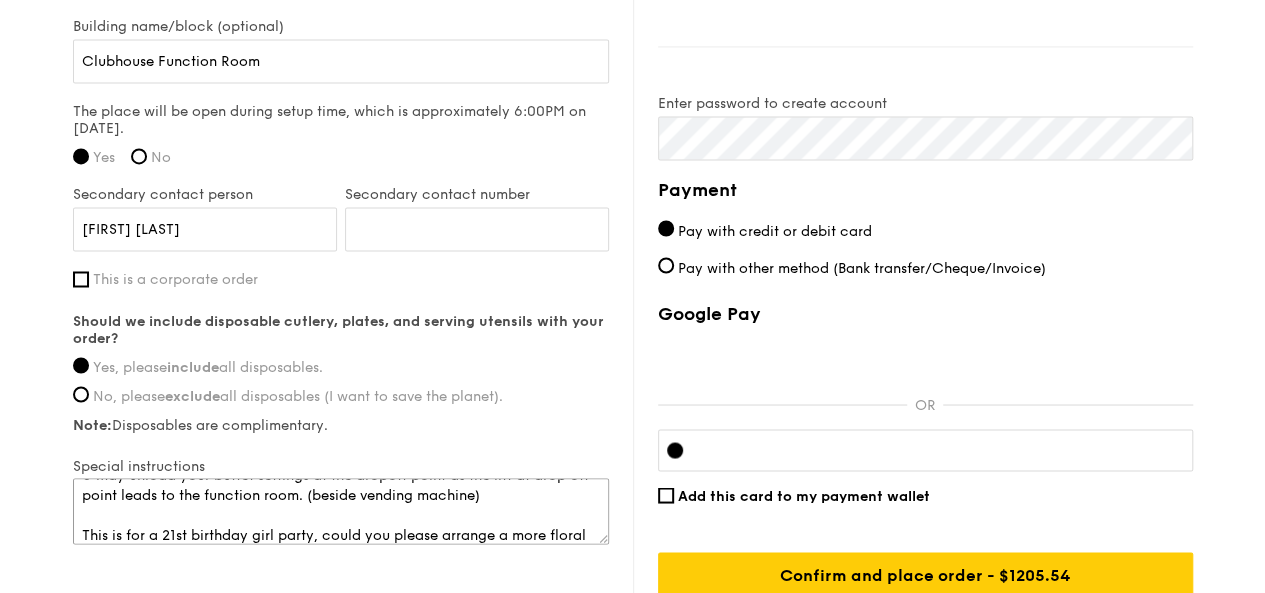 scroll, scrollTop: 46, scrollLeft: 0, axis: vertical 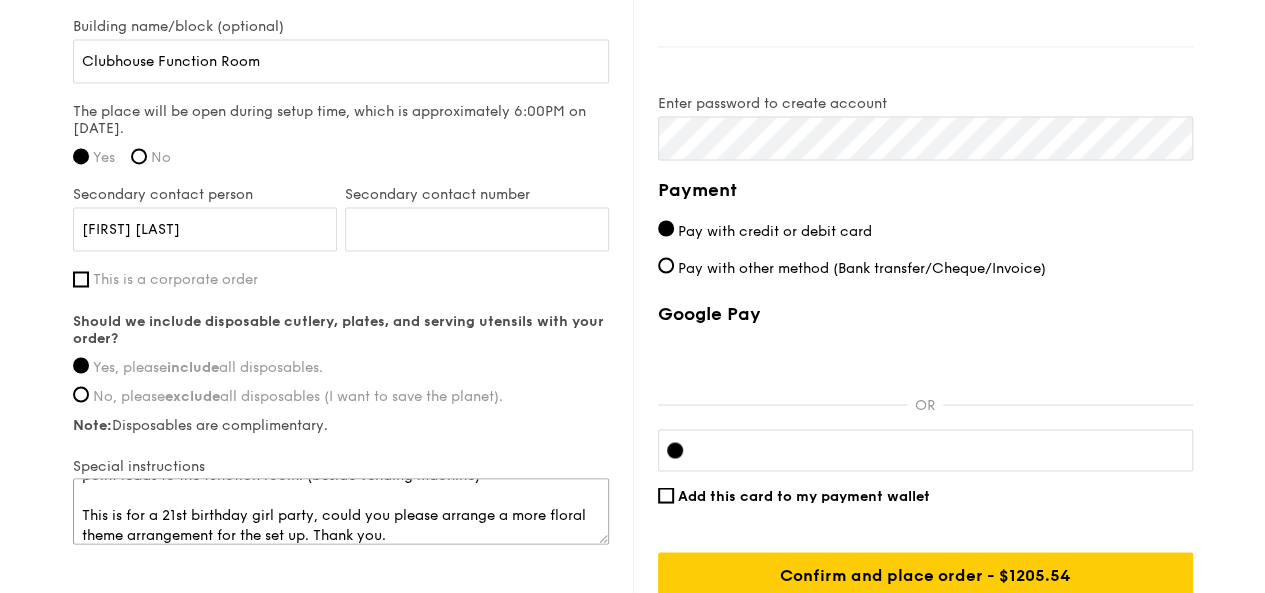click on "U may unload your buffet settings at the dropoff point as the lift at drop off point leads to the function room. (beside vending machine)
This is for a 21st birthday girl party, could you please arrange a more floral theme arrangement for the set up. Thank you." at bounding box center [341, 511] 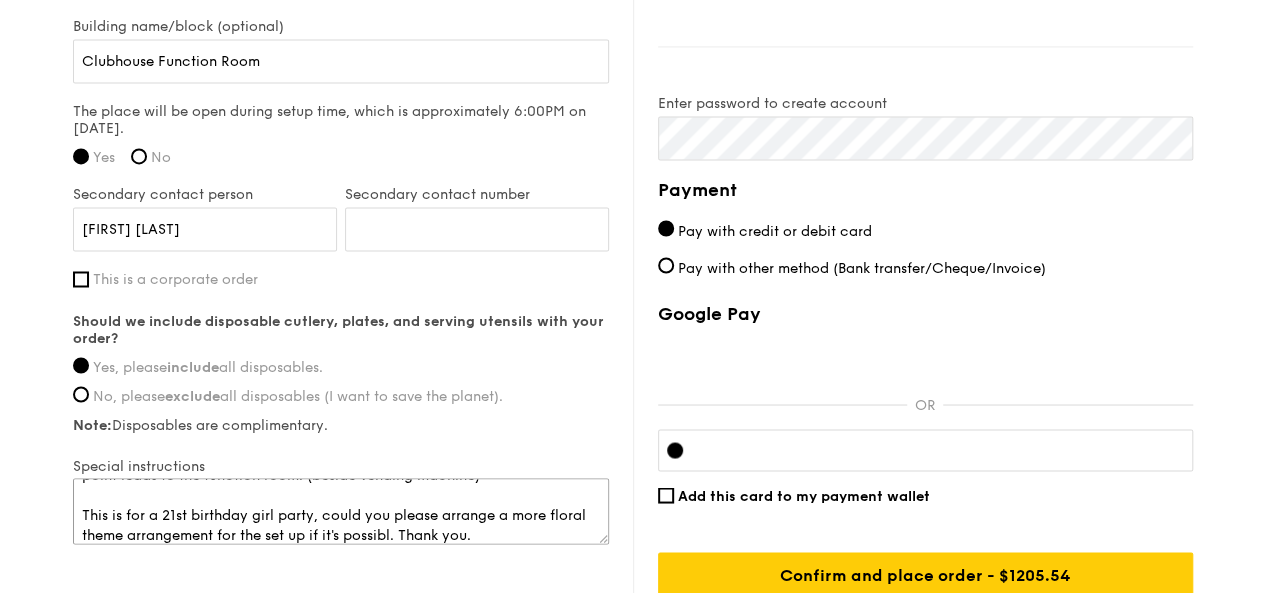 scroll, scrollTop: 6, scrollLeft: 0, axis: vertical 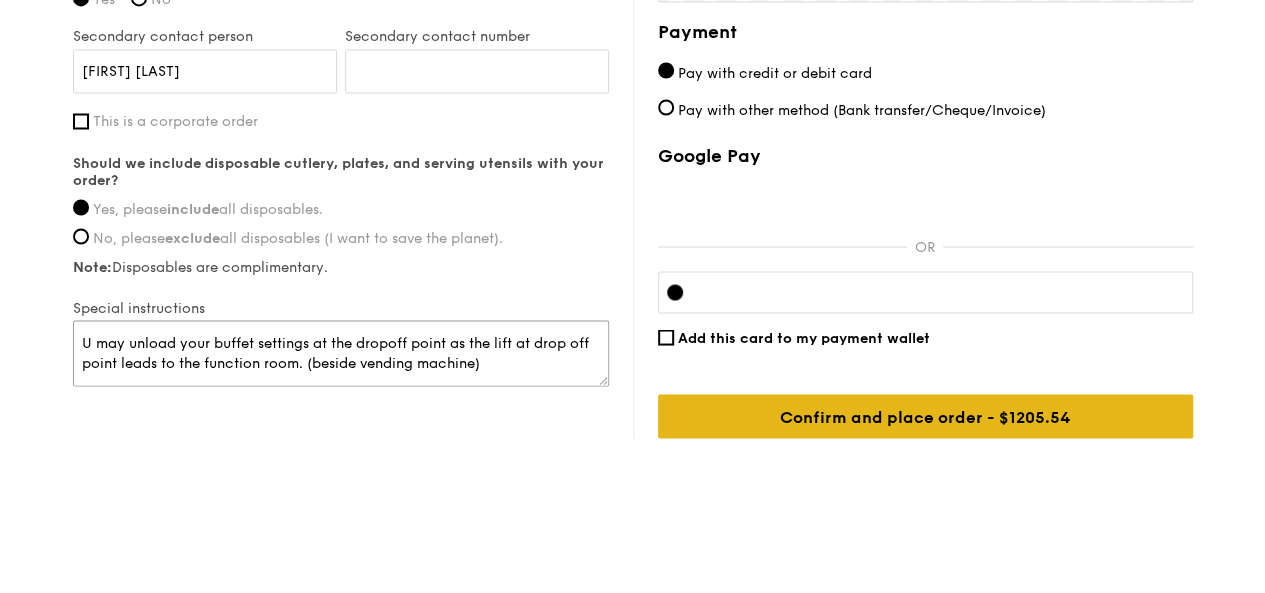 type on "U may unload your buffet settings at the dropoff point as the lift at drop off point leads to the function room. (beside vending machine)
This is for a 21st birthday girl party, could you please arrange a more floral theme arrangement for the set up if it's possibl. Thank you." 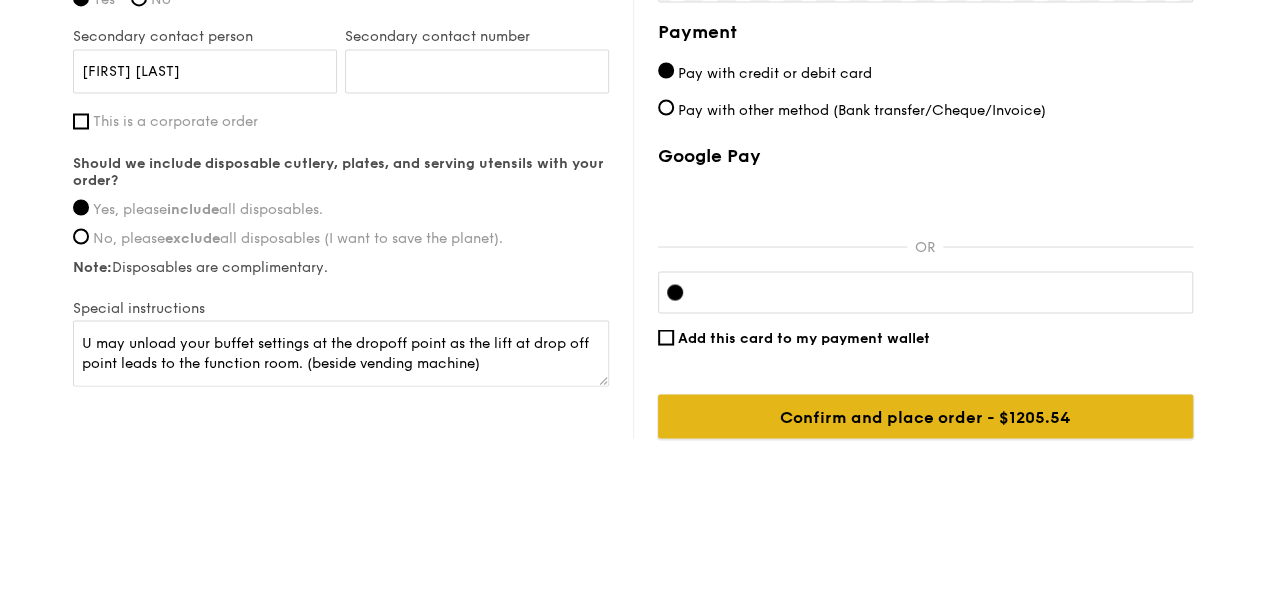 click on "Confirm and place order - $1205.54" at bounding box center (925, 416) 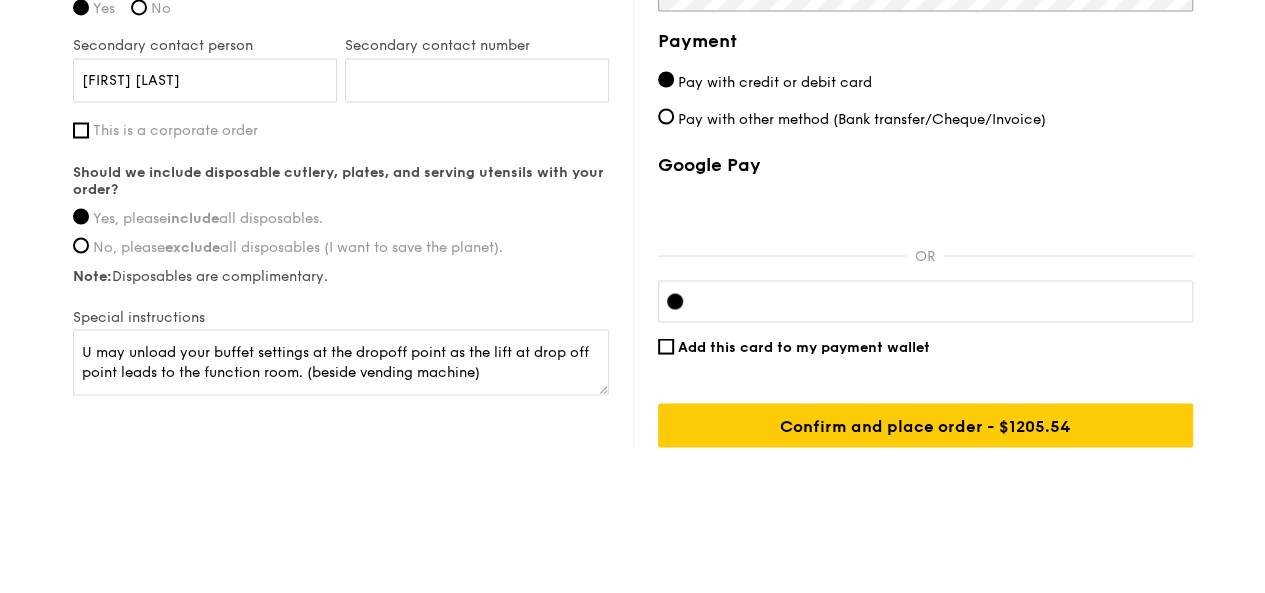 scroll, scrollTop: 1758, scrollLeft: 0, axis: vertical 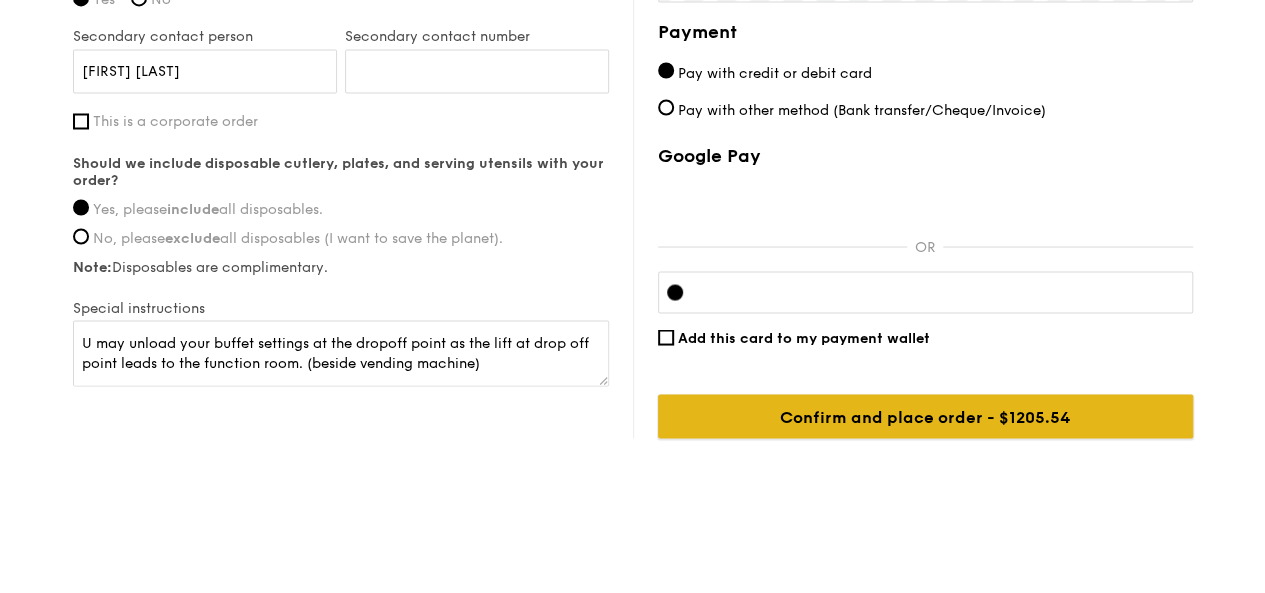 click on "Confirm and place order - $1205.54" at bounding box center [925, 416] 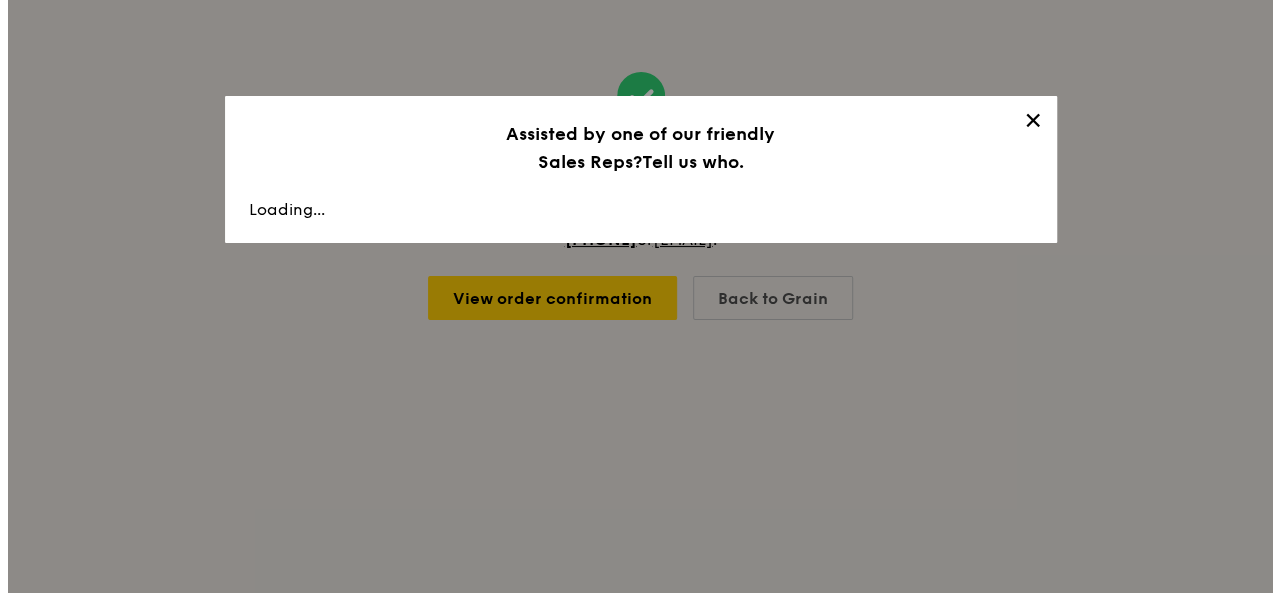 scroll, scrollTop: 0, scrollLeft: 0, axis: both 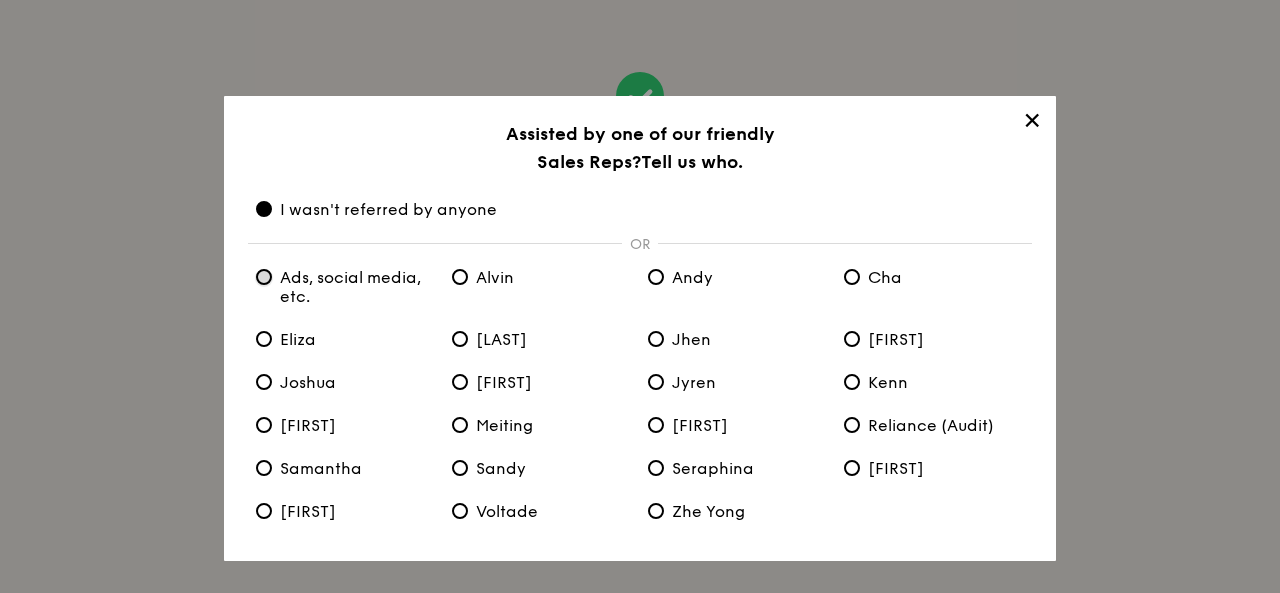 click on "Ads, social media, etc." at bounding box center (264, 277) 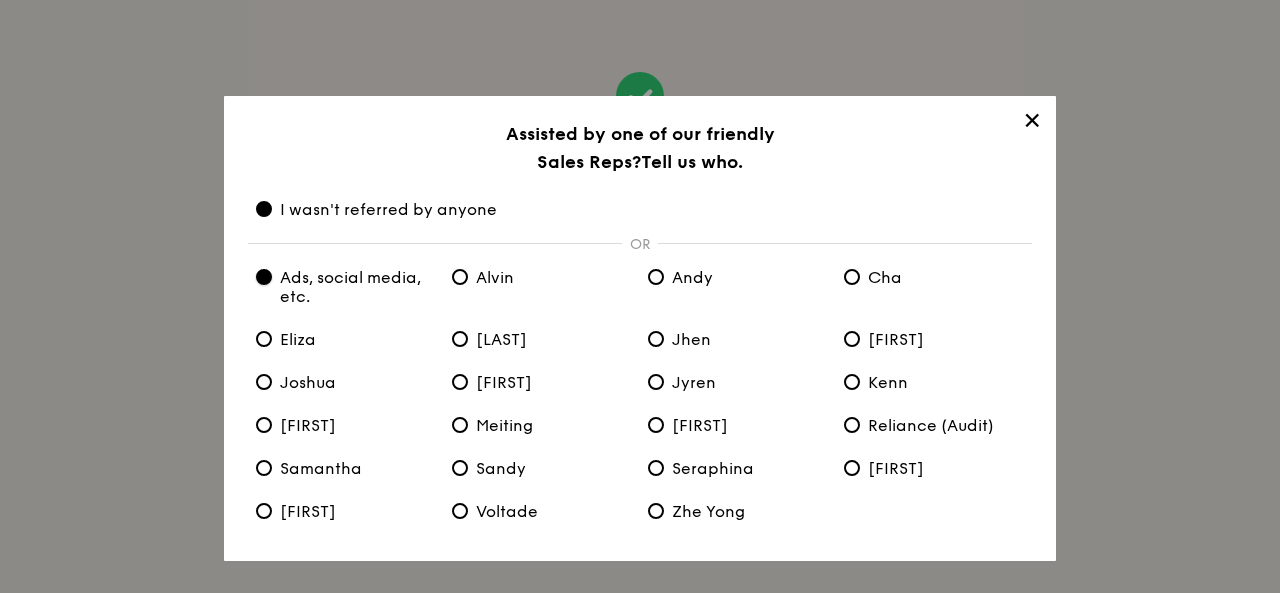 radio on "true" 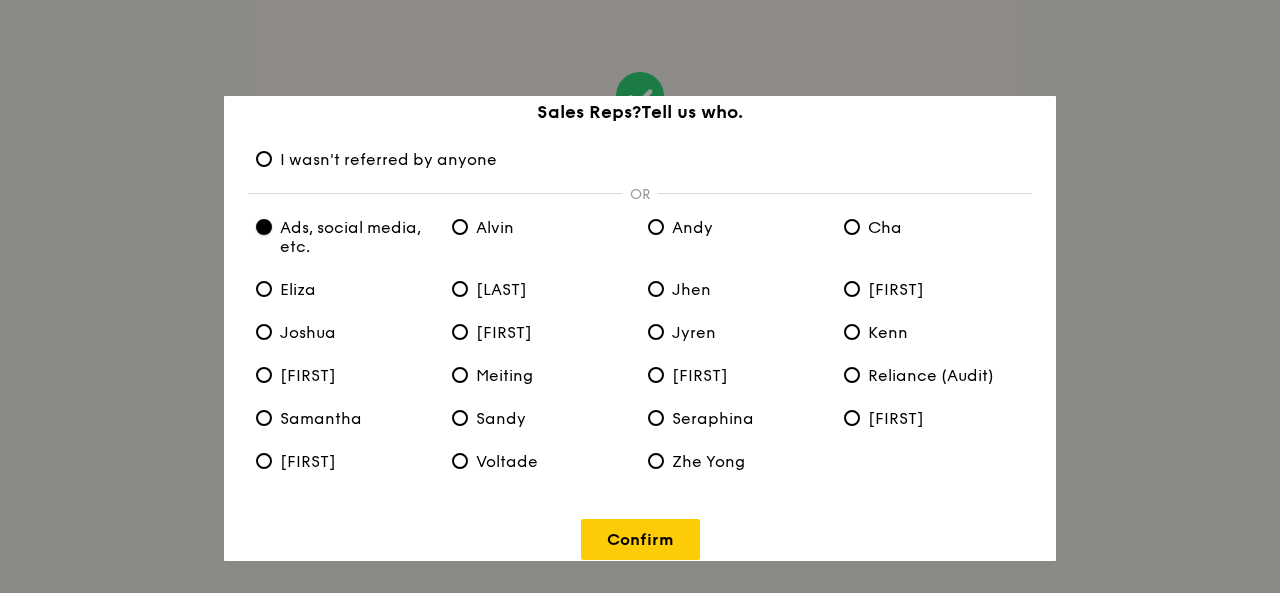 scroll, scrollTop: 74, scrollLeft: 0, axis: vertical 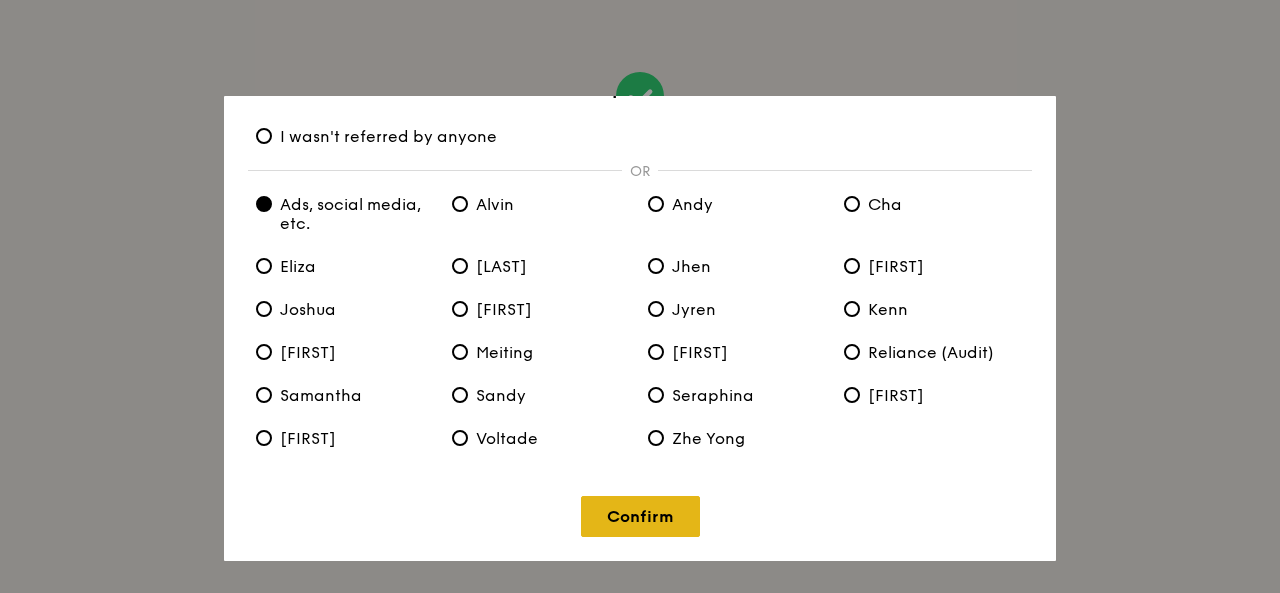 click on "Confirm" at bounding box center [640, 516] 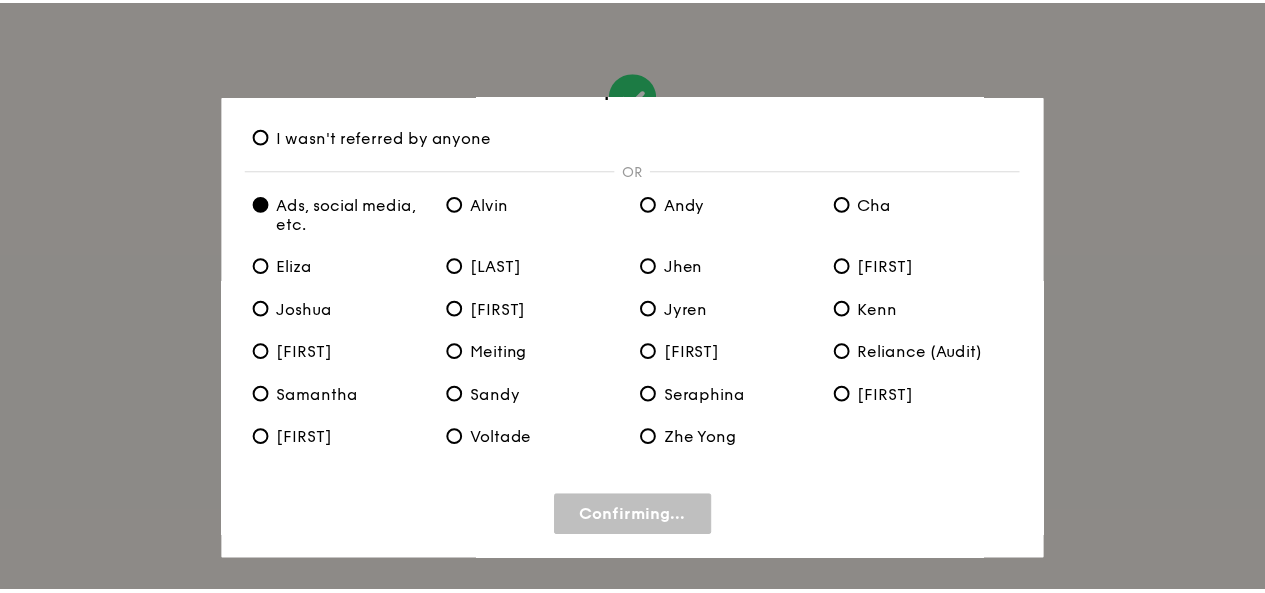scroll, scrollTop: 0, scrollLeft: 0, axis: both 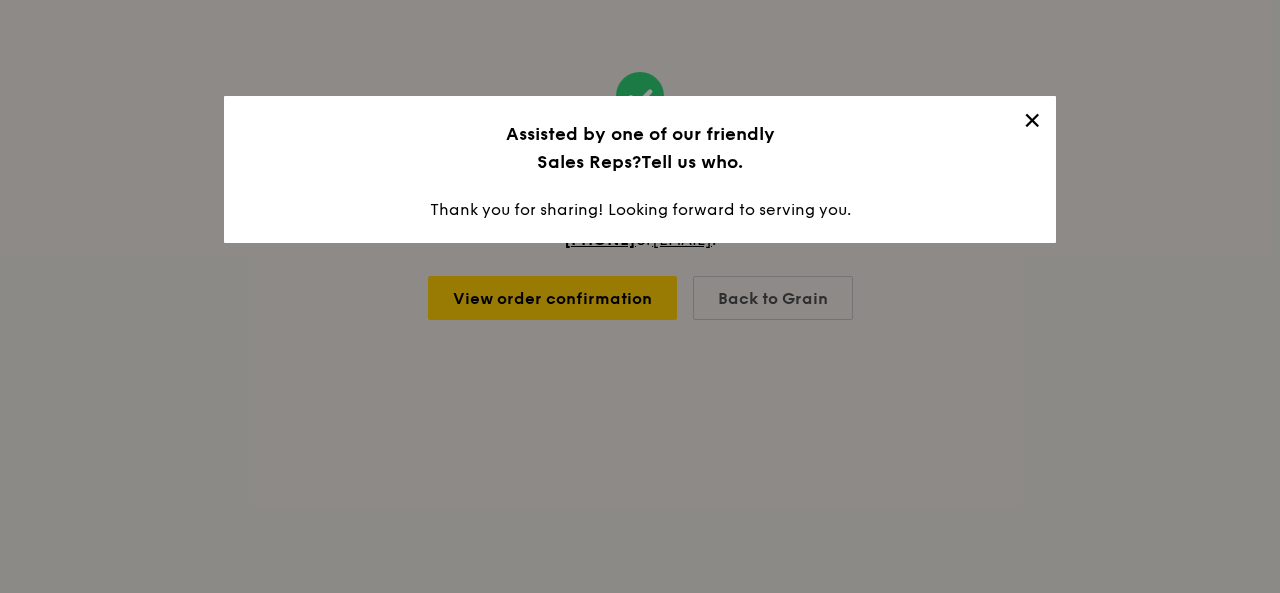 click on "✕" at bounding box center (1032, 124) 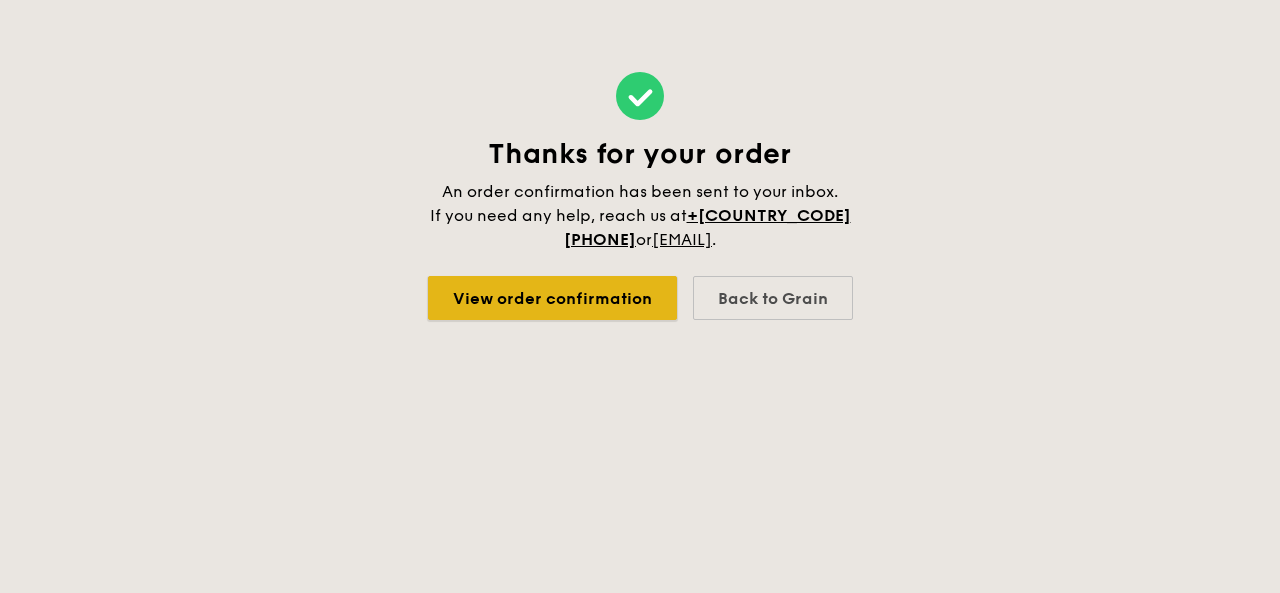 click on "View order confirmation" at bounding box center (552, 298) 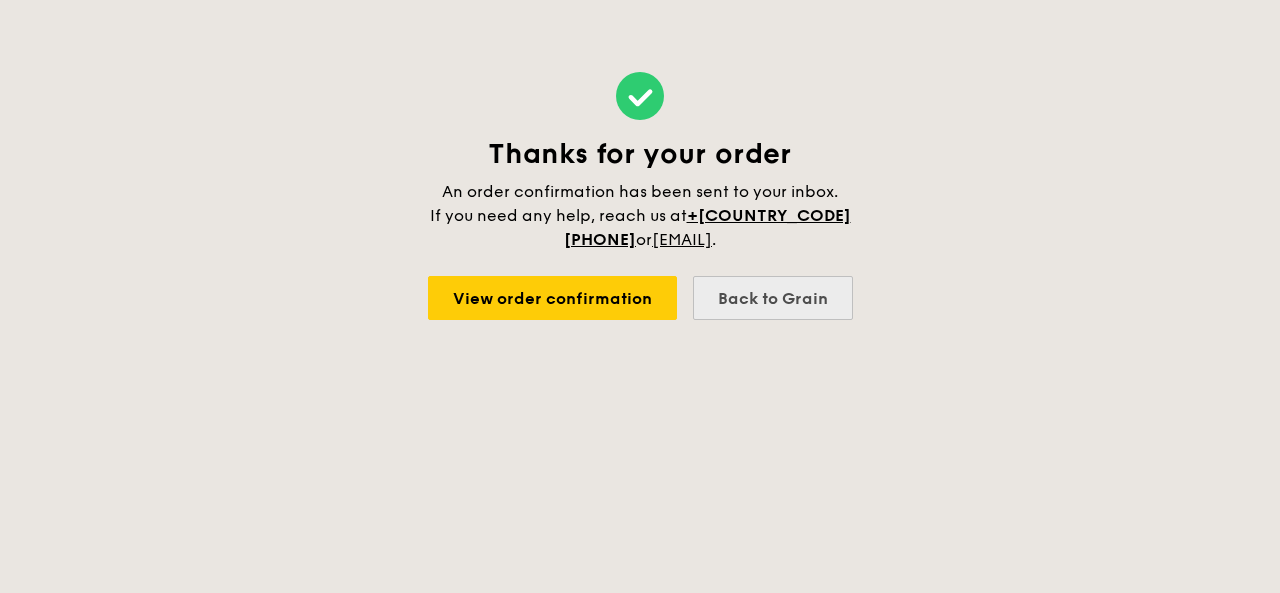 click on "Back to Grain" at bounding box center [773, 298] 